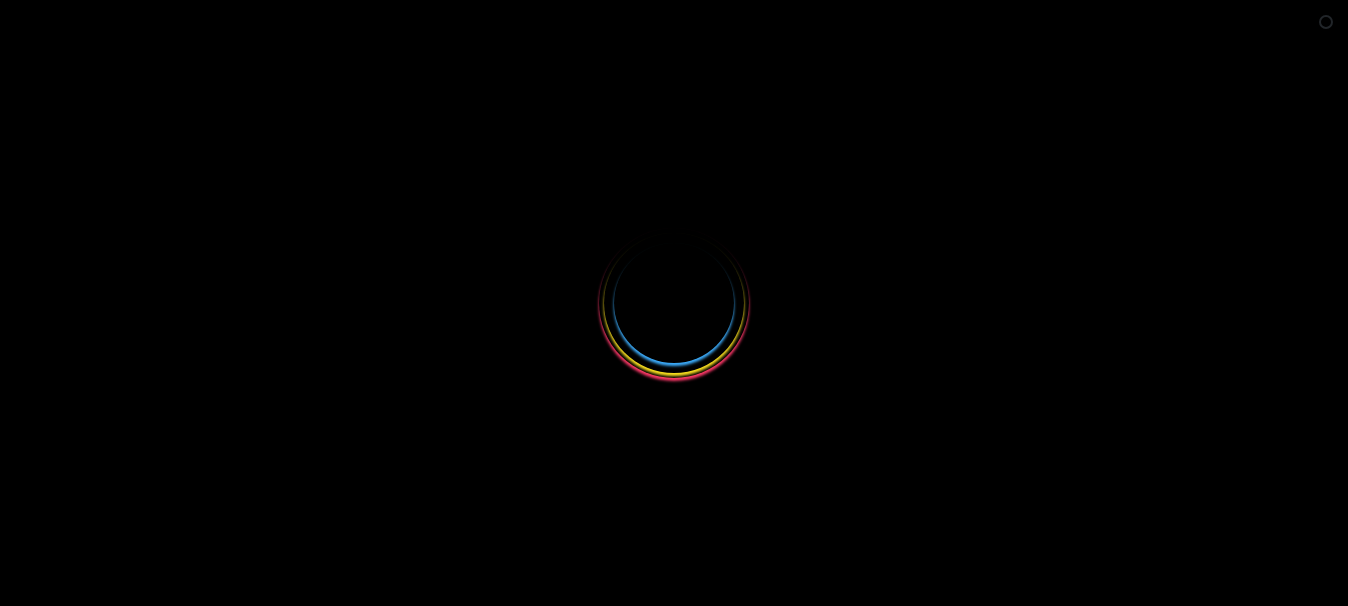 scroll, scrollTop: 0, scrollLeft: 0, axis: both 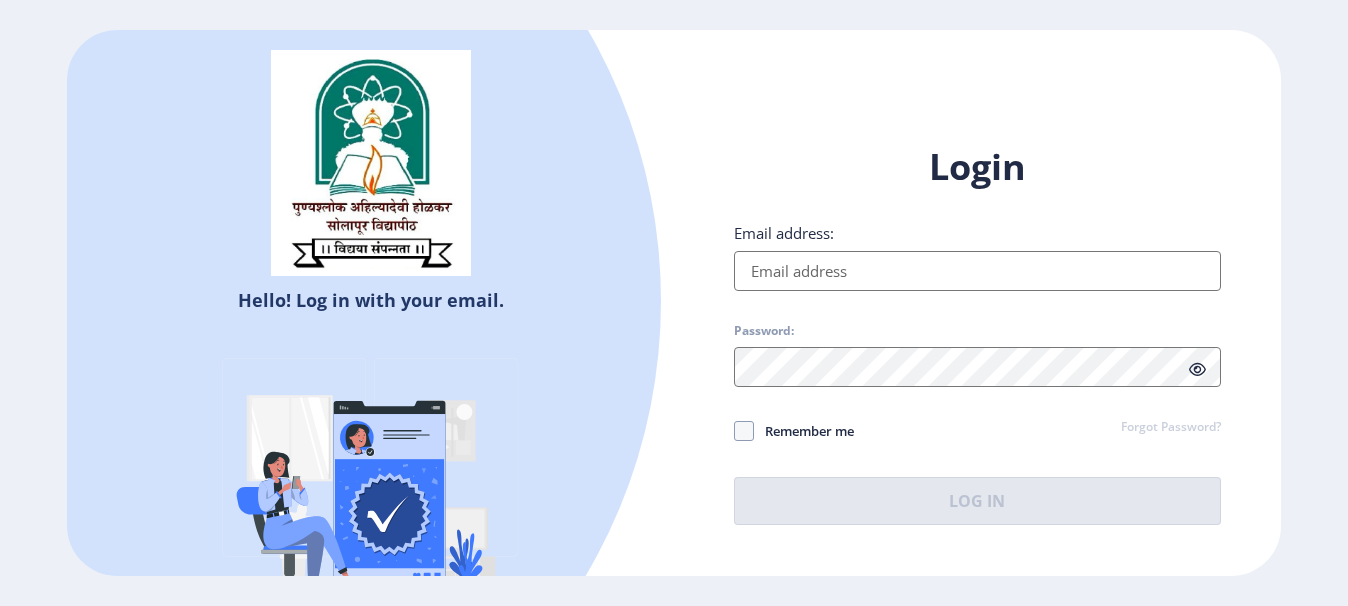 click on "Email address:" at bounding box center (977, 271) 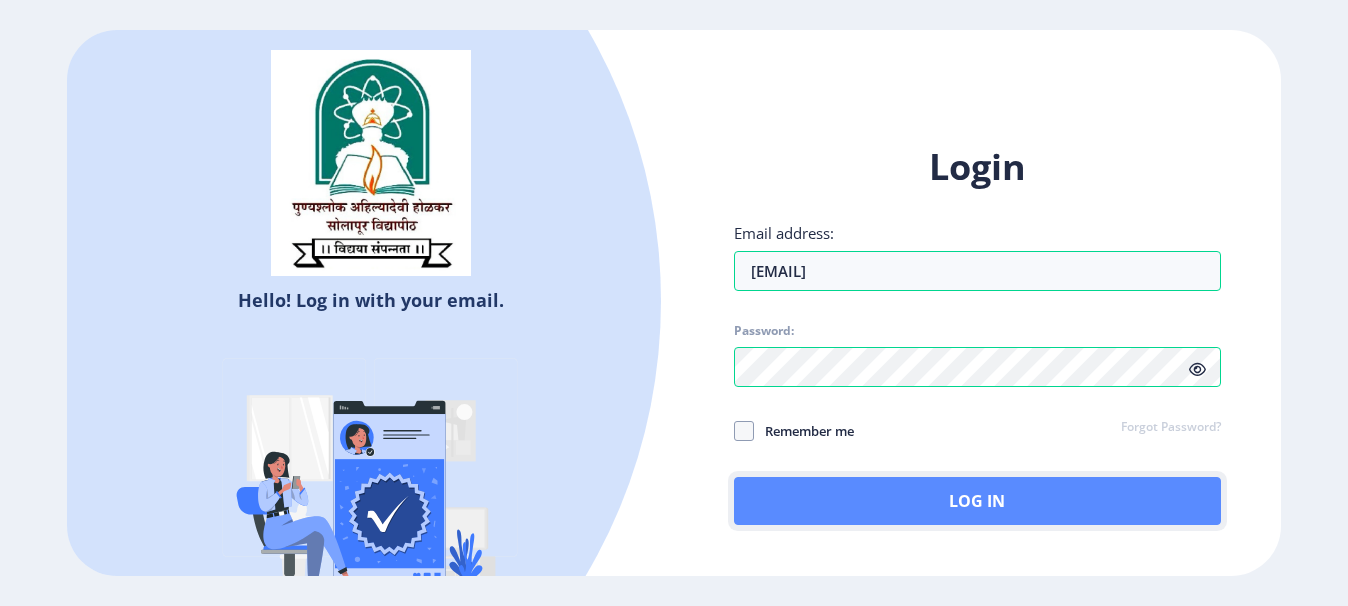 click on "Log In" 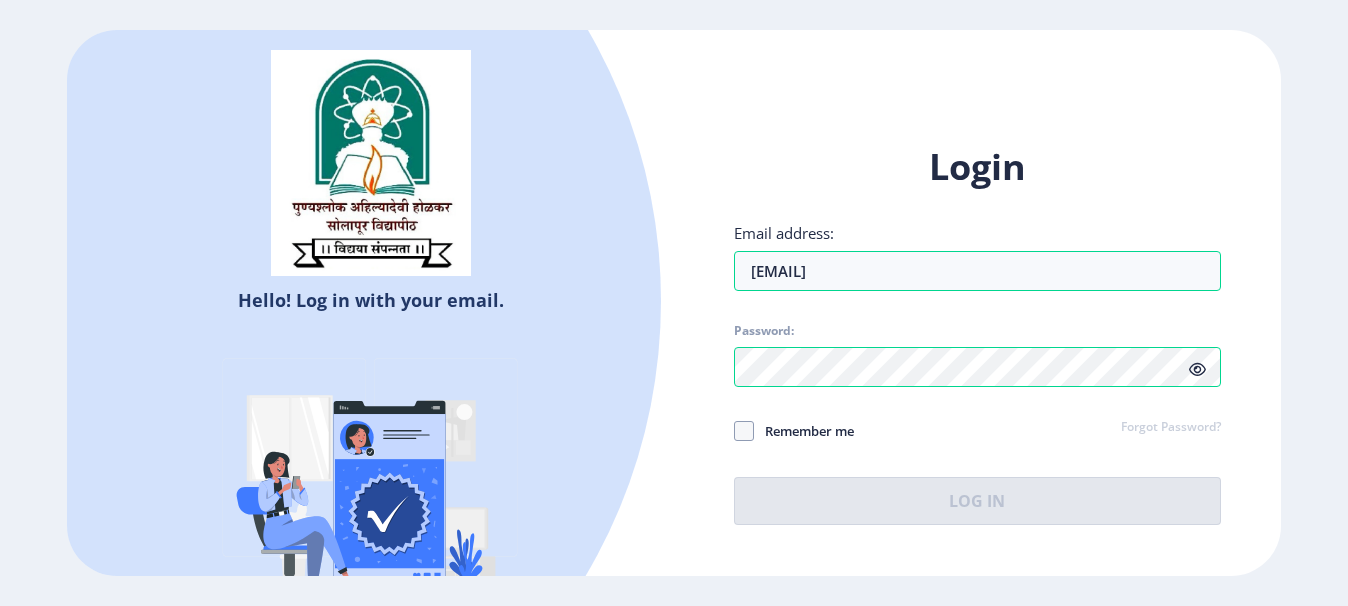 click 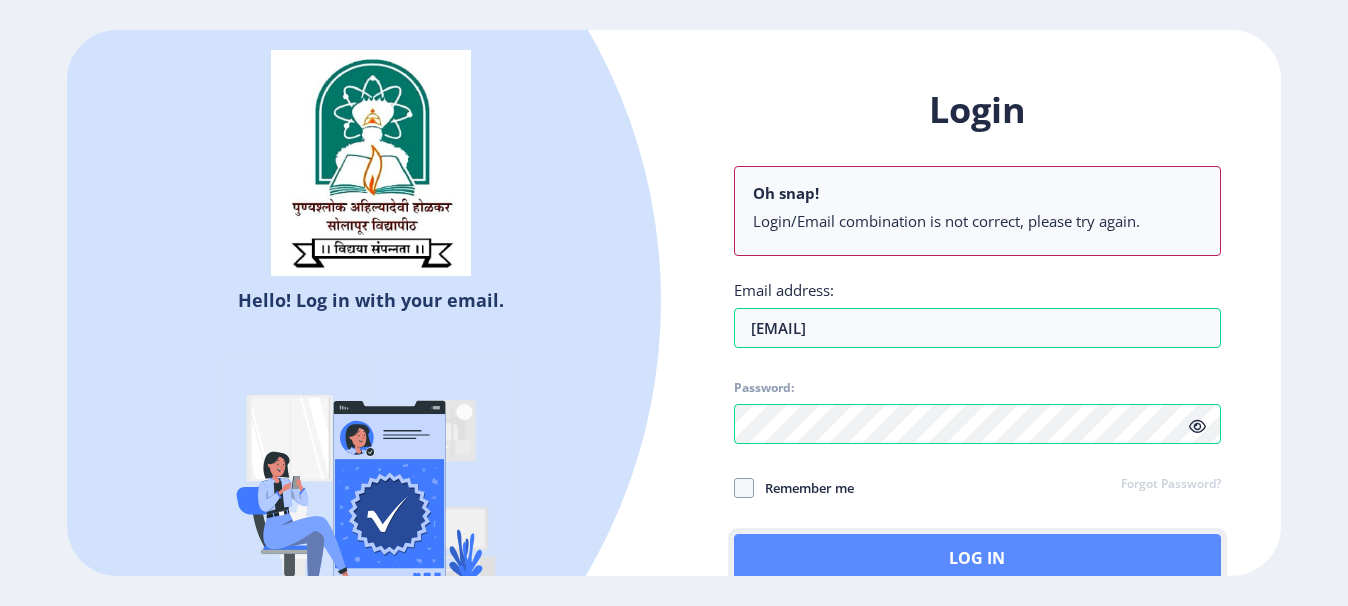 click on "Log In" 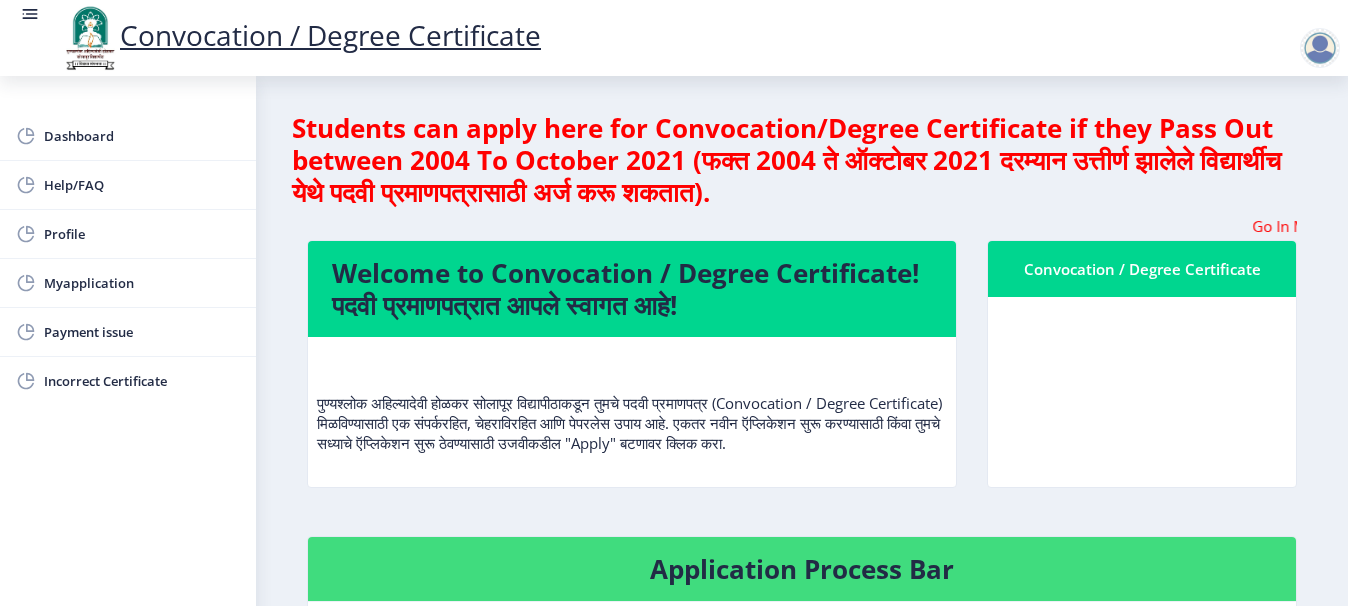 click on "Convocation / Degree Certificate" 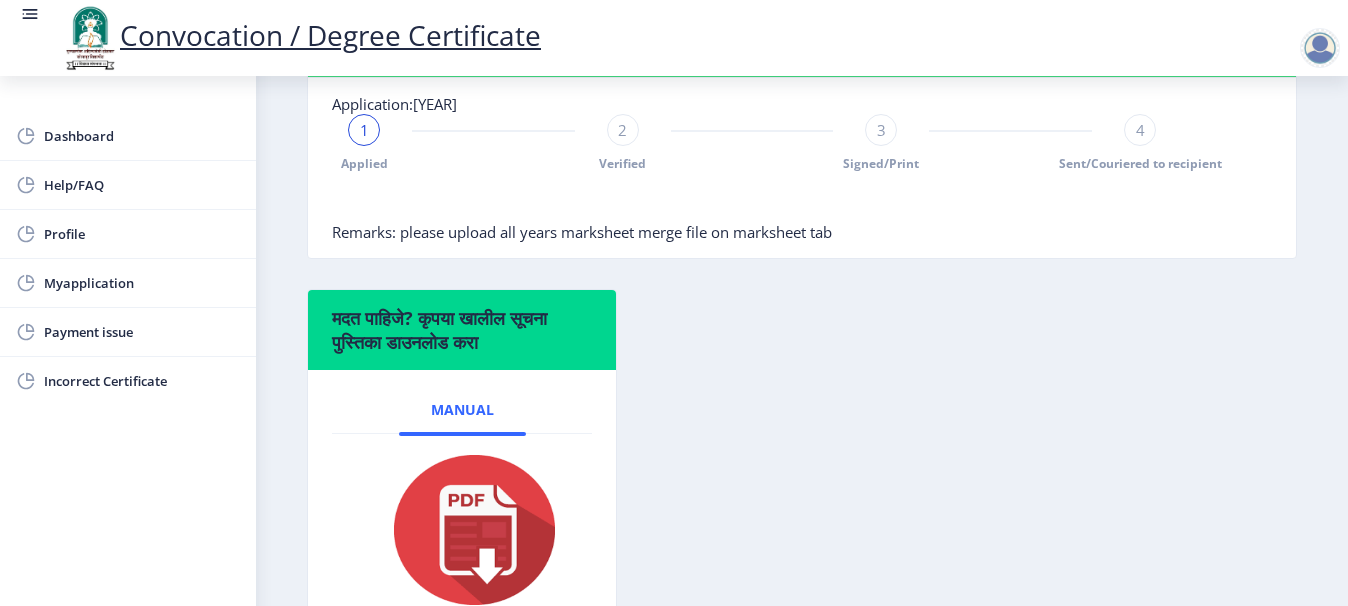 scroll, scrollTop: 484, scrollLeft: 0, axis: vertical 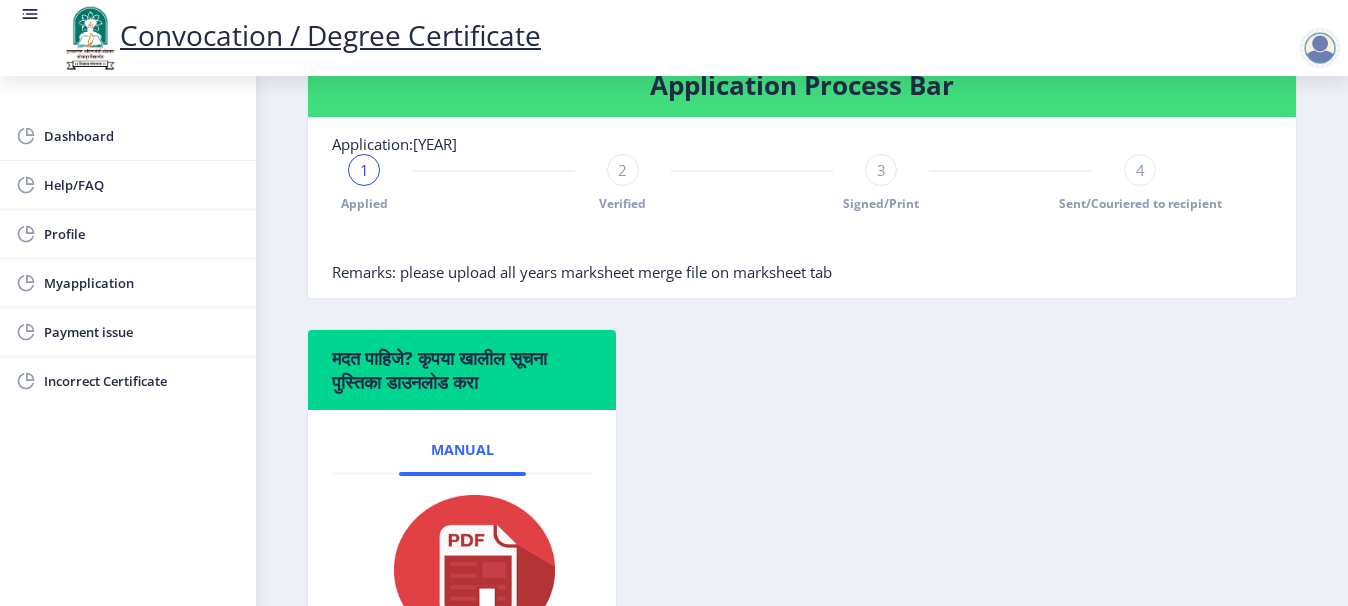 click on "1" 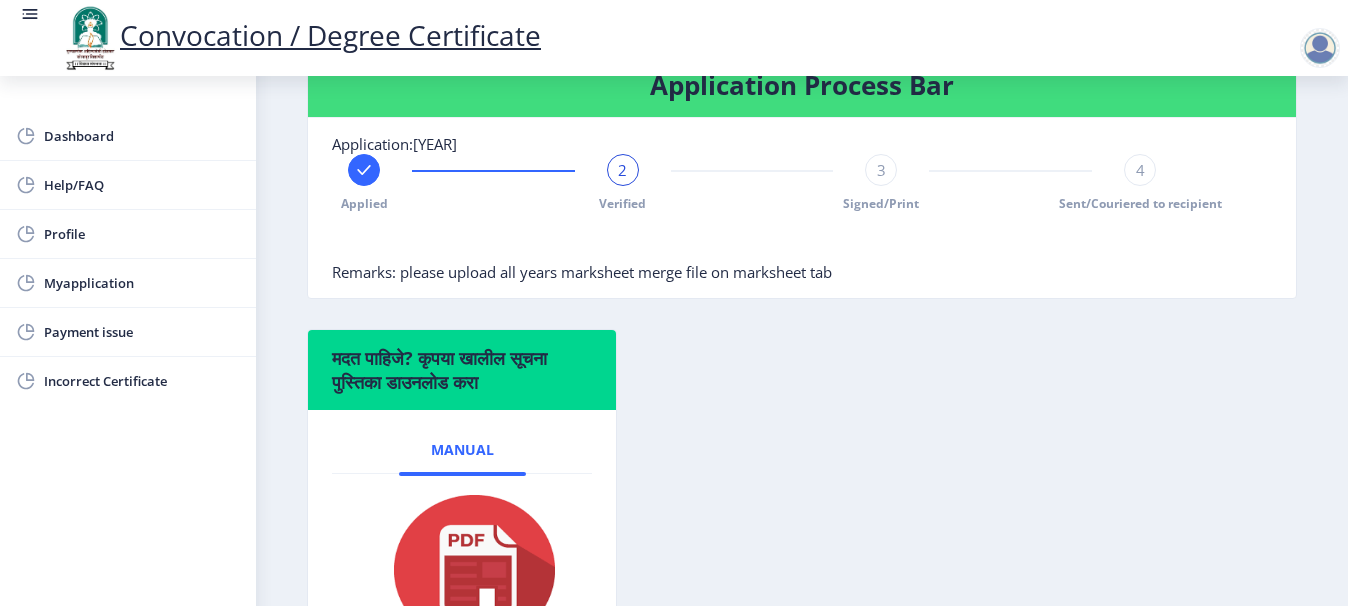 click on "2" 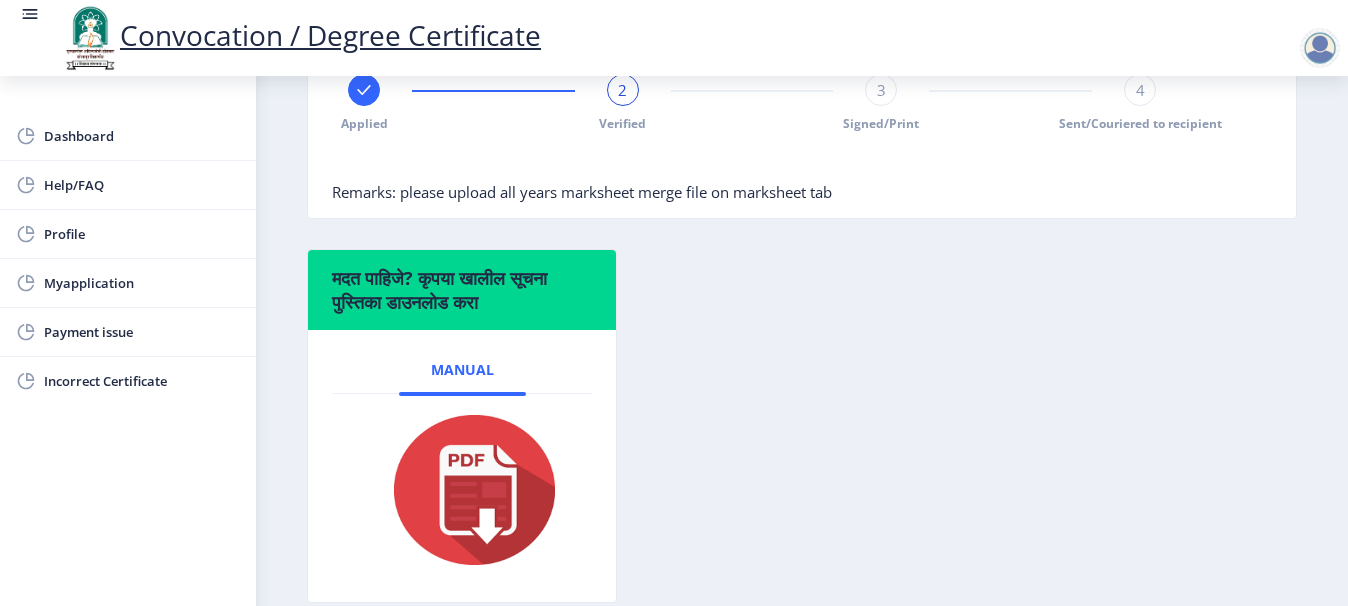 scroll, scrollTop: 604, scrollLeft: 0, axis: vertical 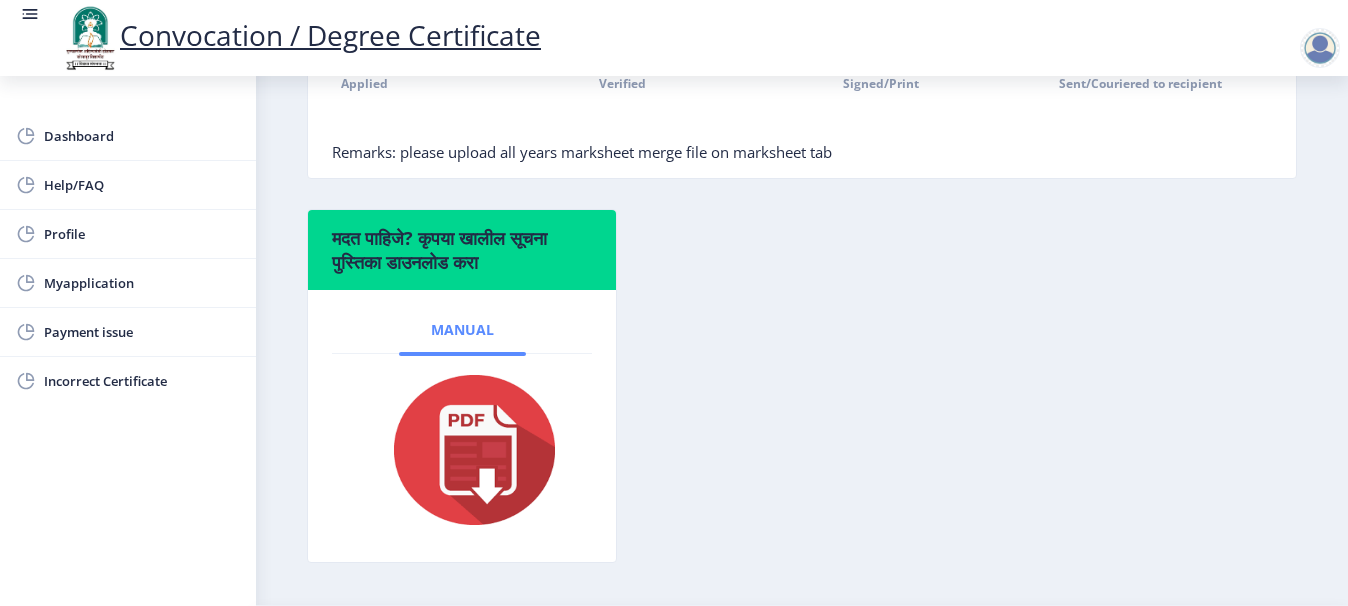 click on "Manual" 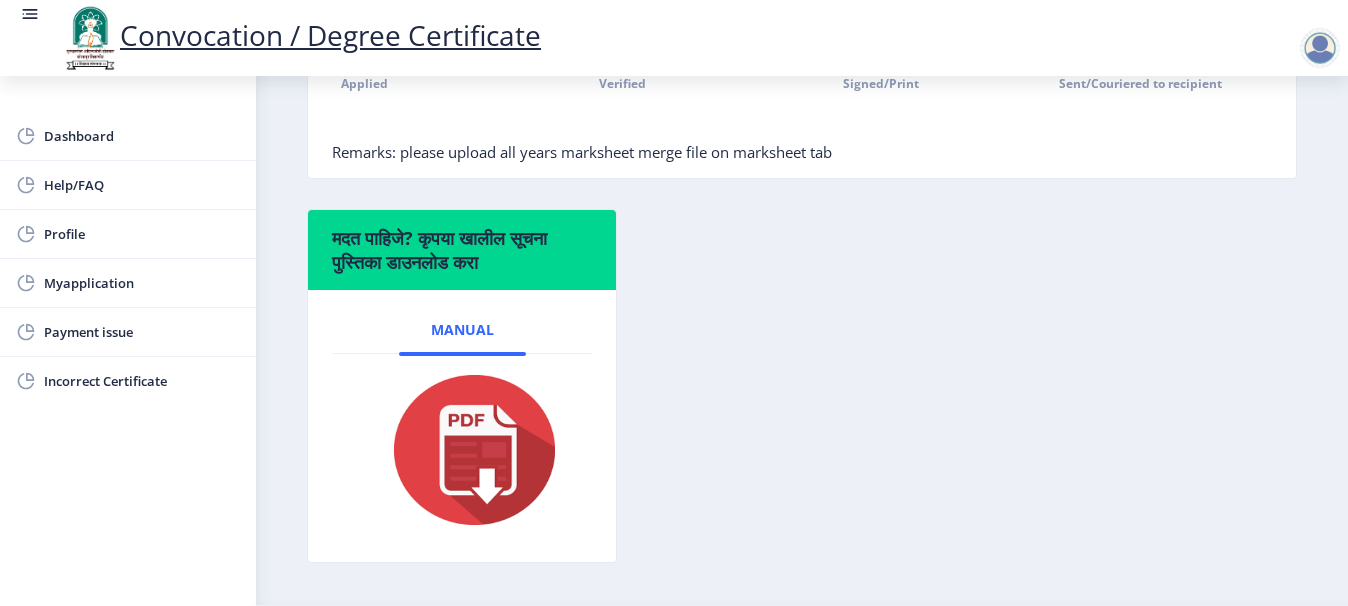 click 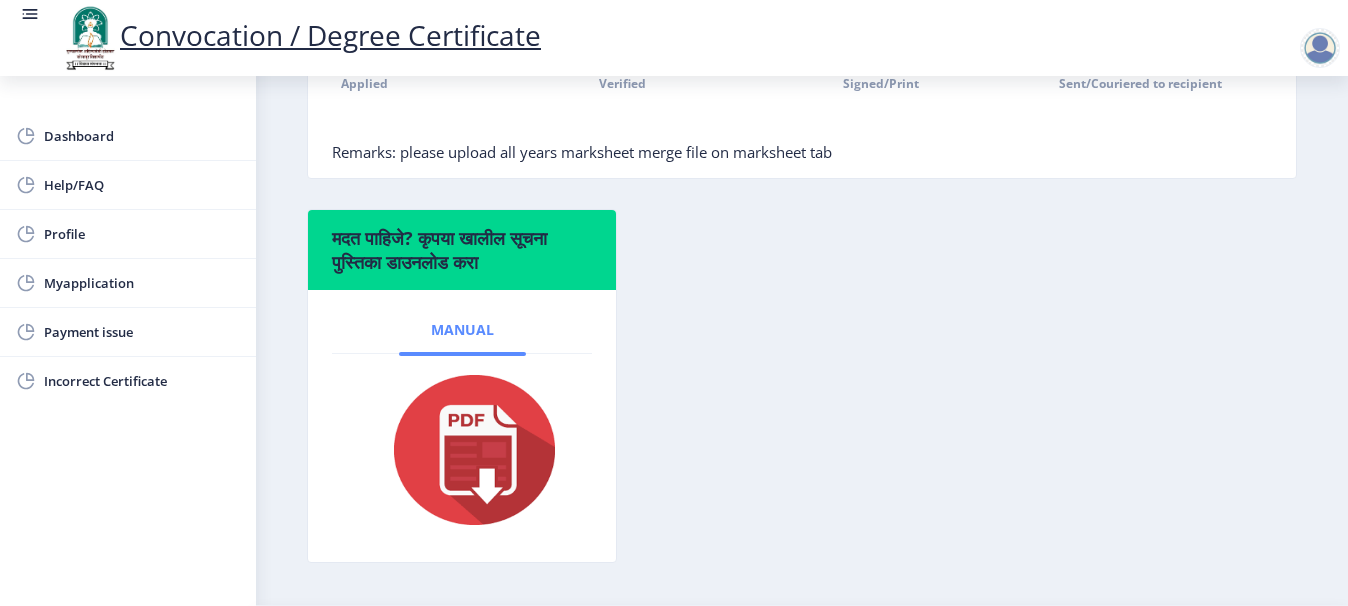 click on "Manual" 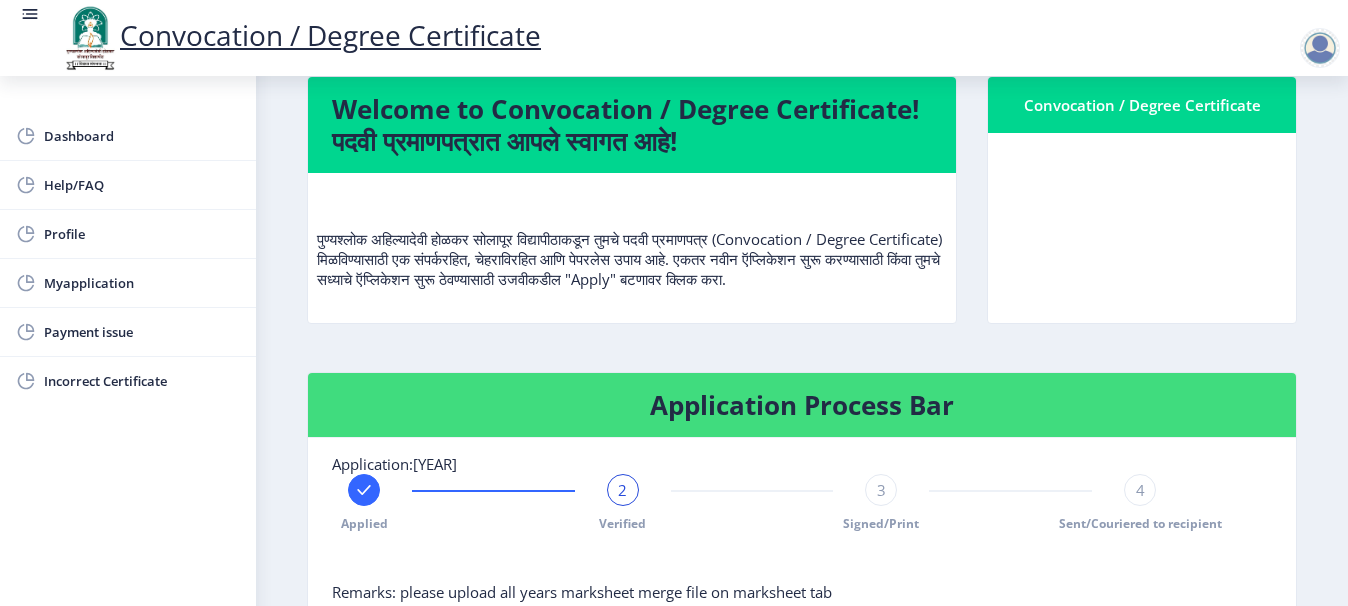 scroll, scrollTop: 0, scrollLeft: 0, axis: both 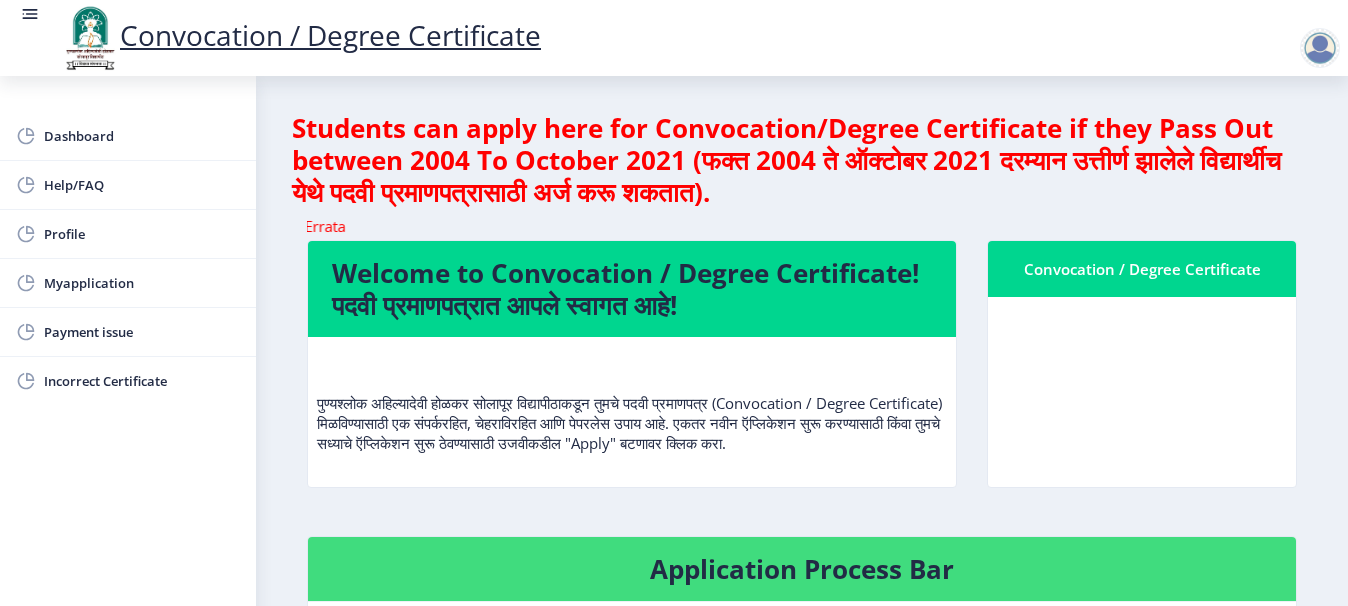 click on "Convocation / Degree Certificate" 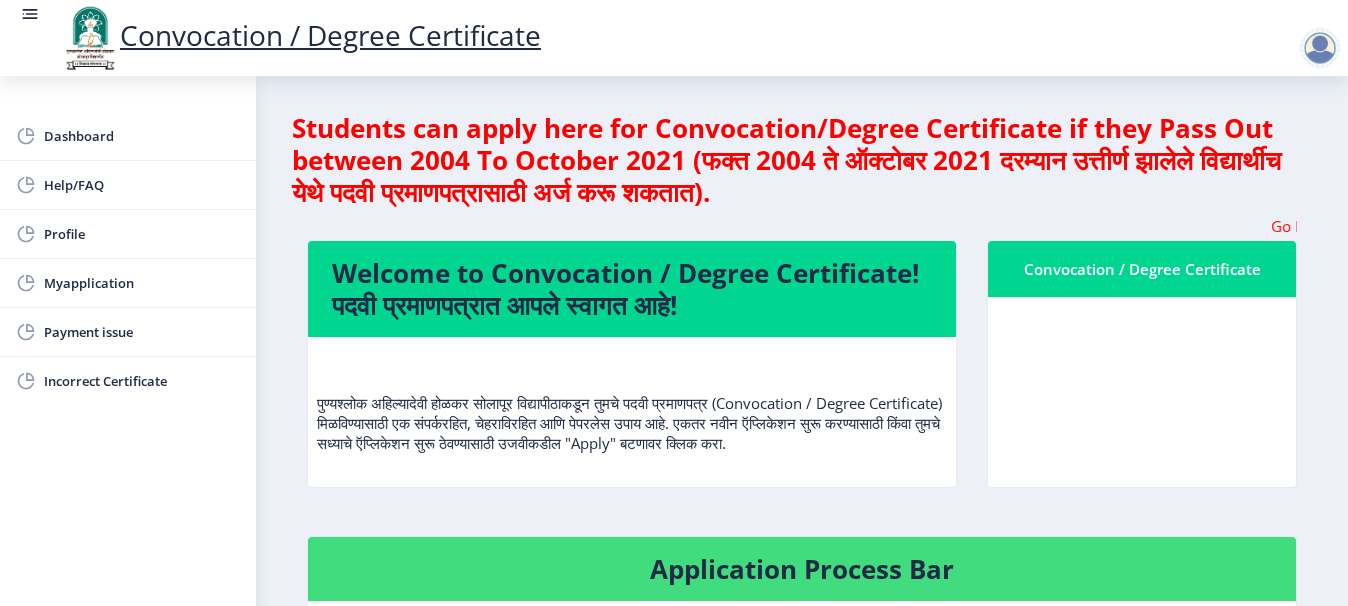 click on "Convocation / Degree Certificate" 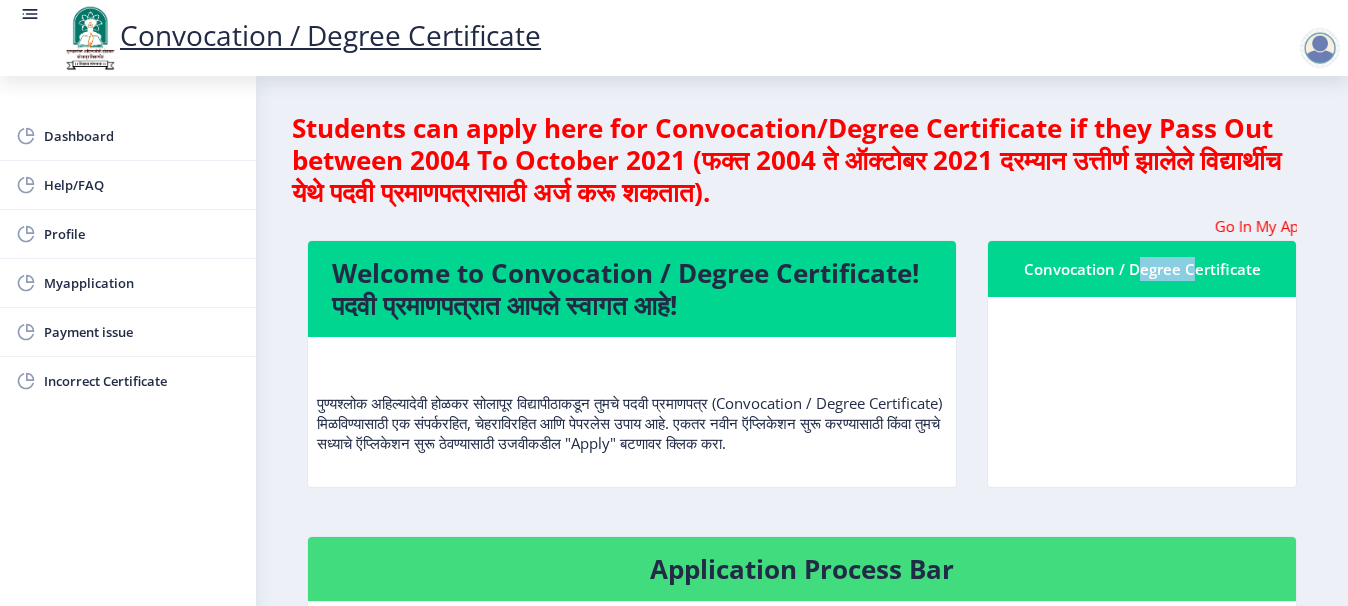 click on "Convocation / Degree Certificate" 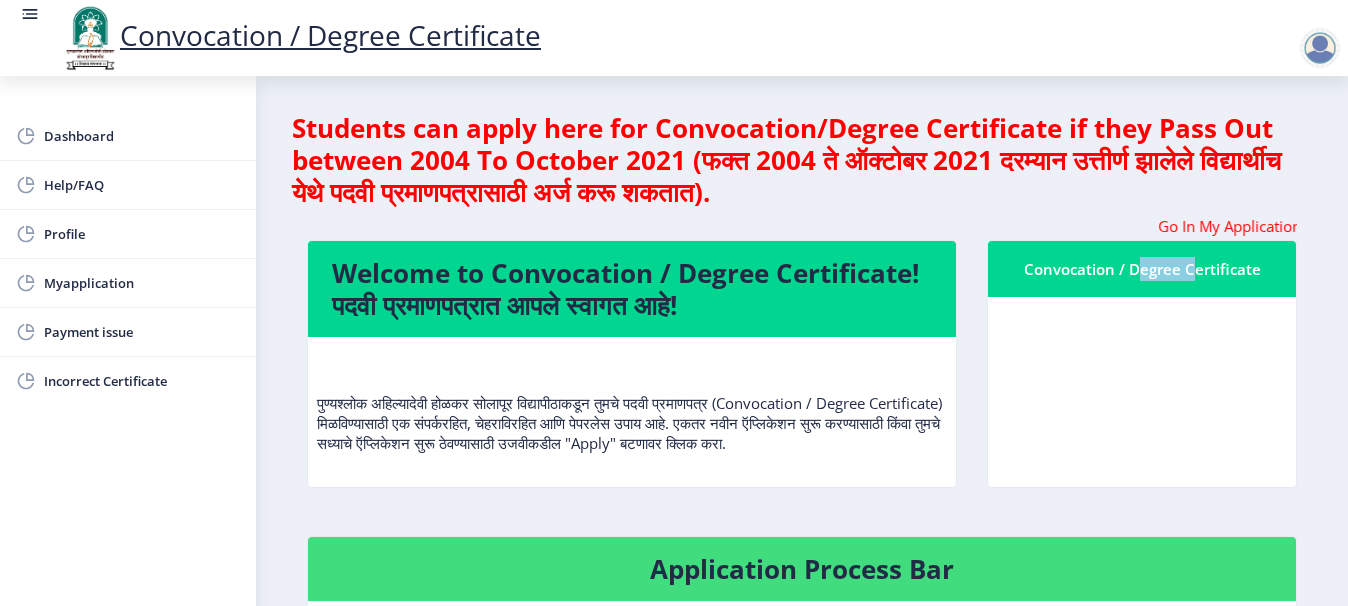 click on "Convocation / Degree Certificate" 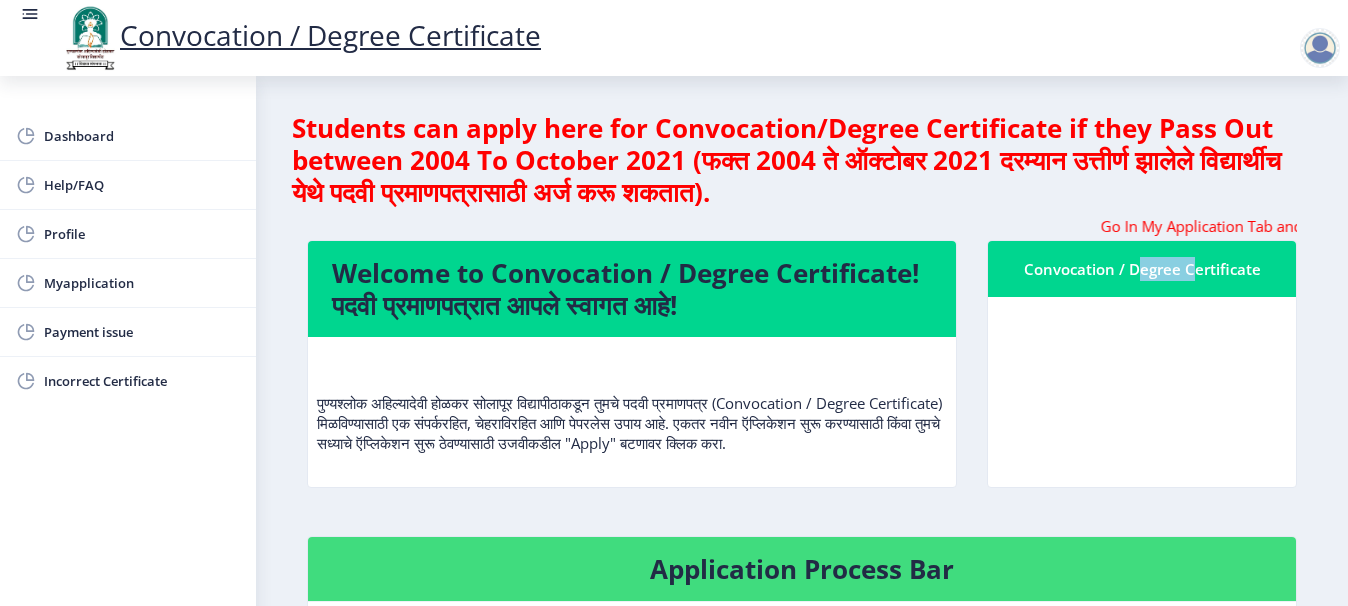 click on "Convocation / Degree Certificate" 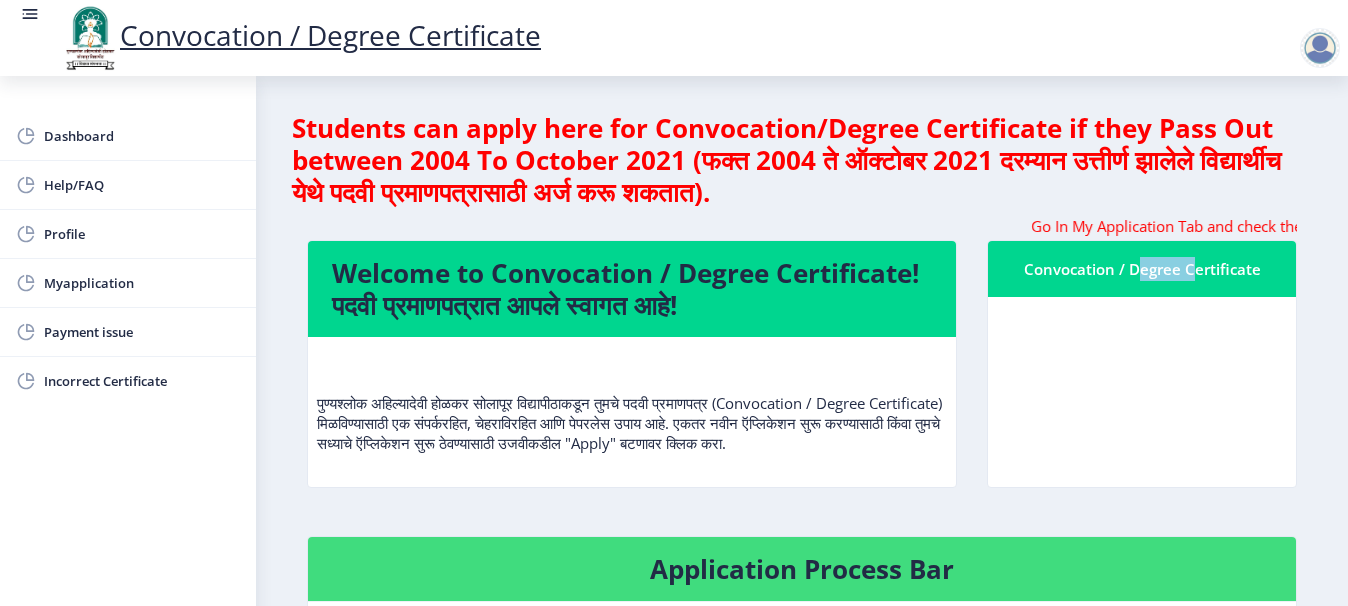 click on "Convocation / Degree Certificate" 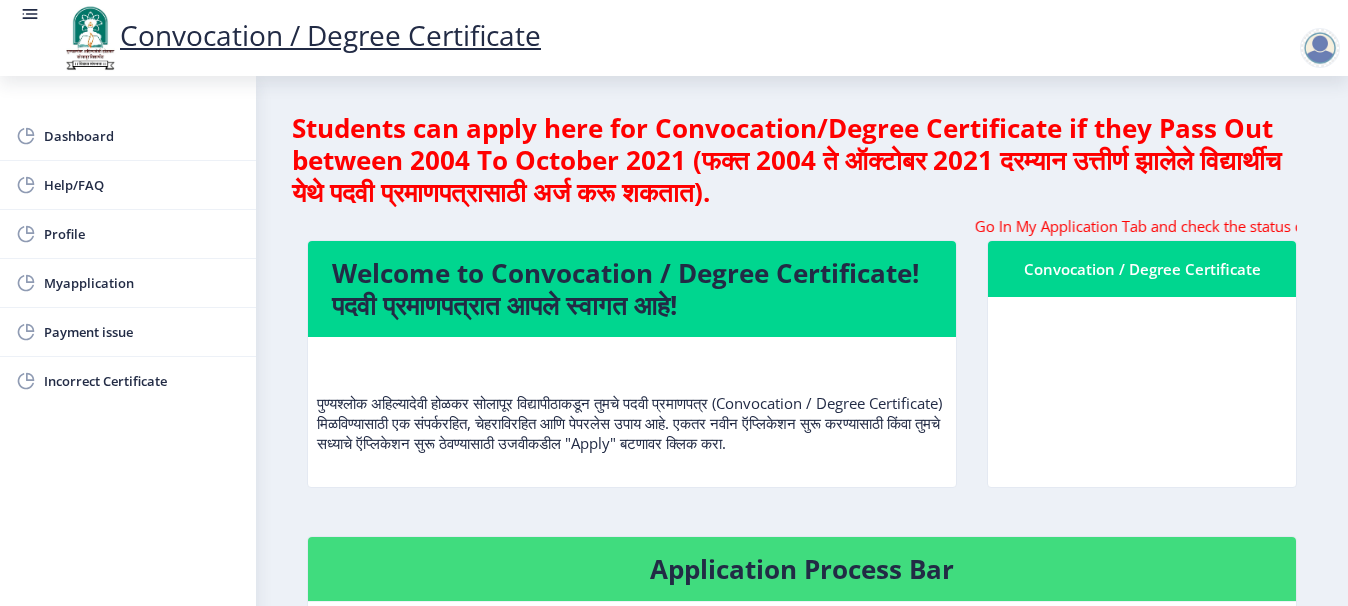 click on "Convocation / Degree Certificate" 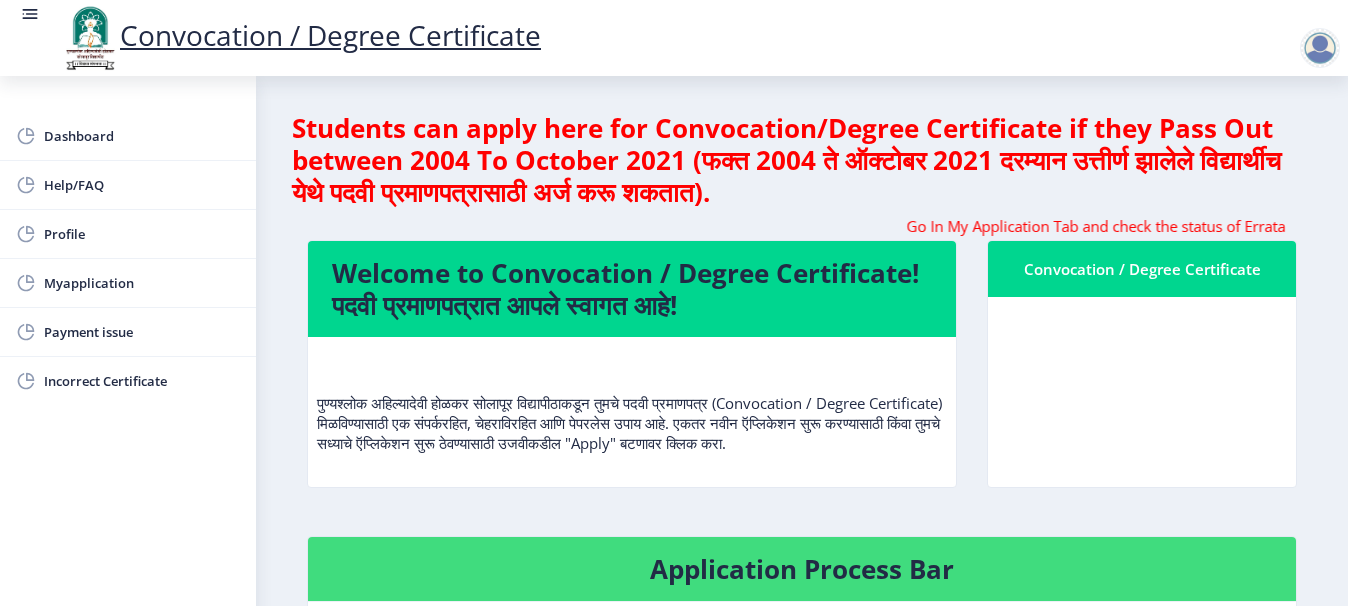 click on "Convocation / Degree Certificate" 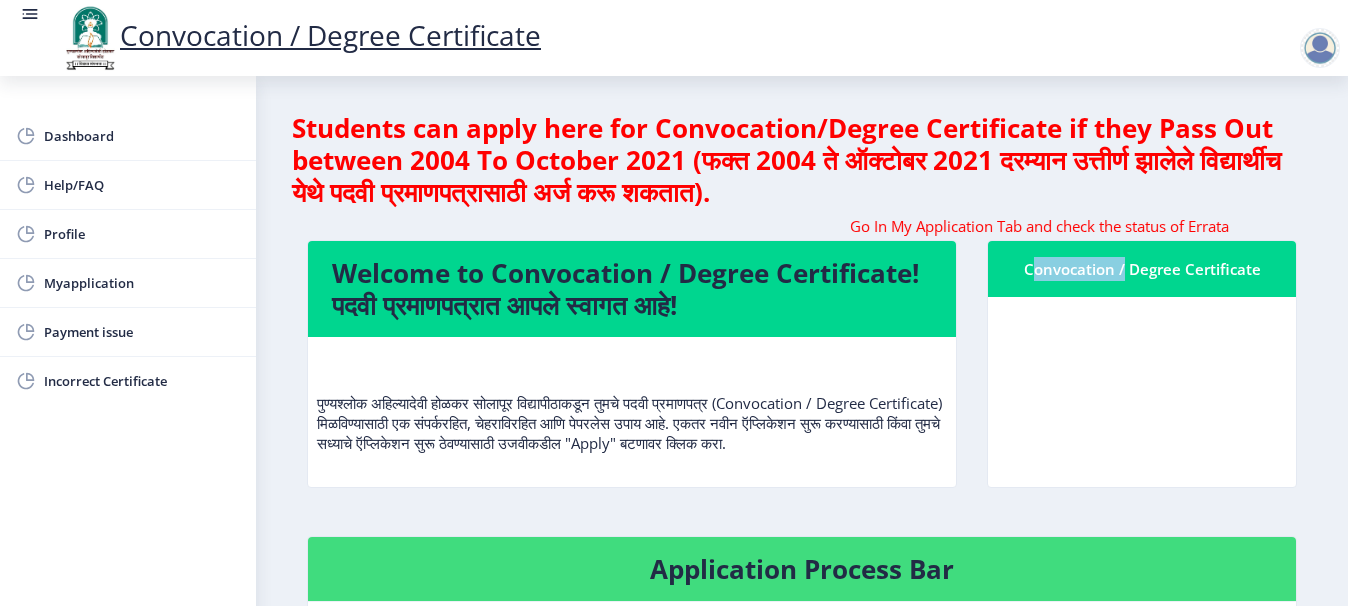 click on "Convocation / Degree Certificate" 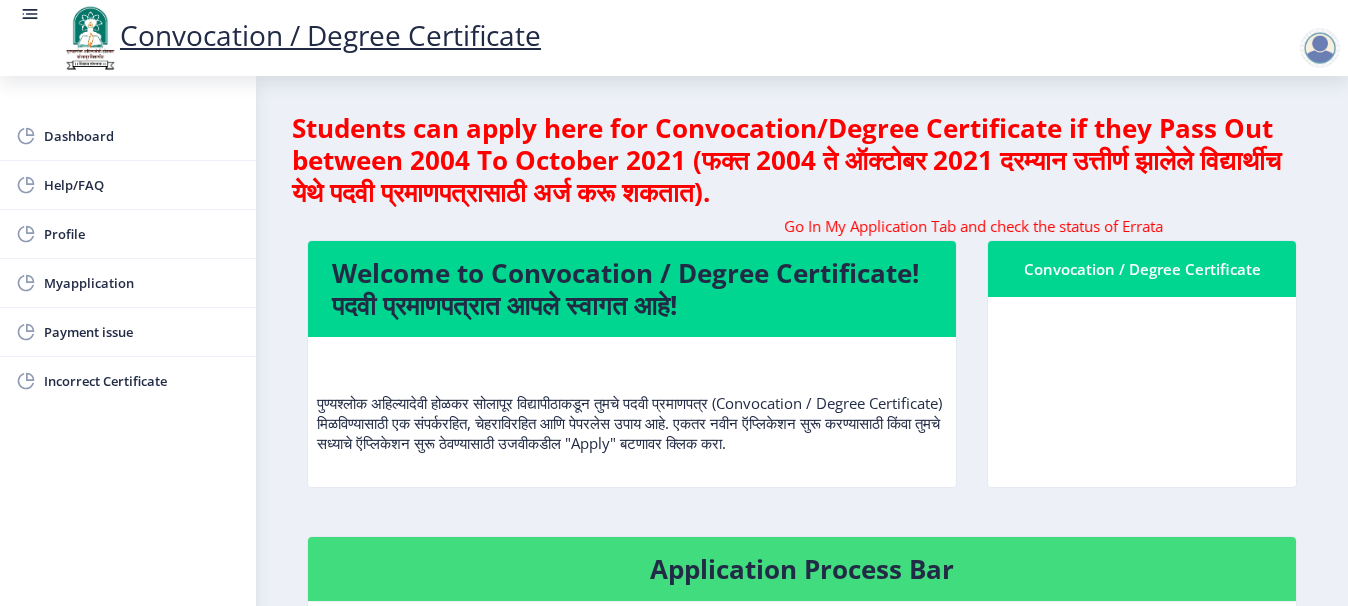 click 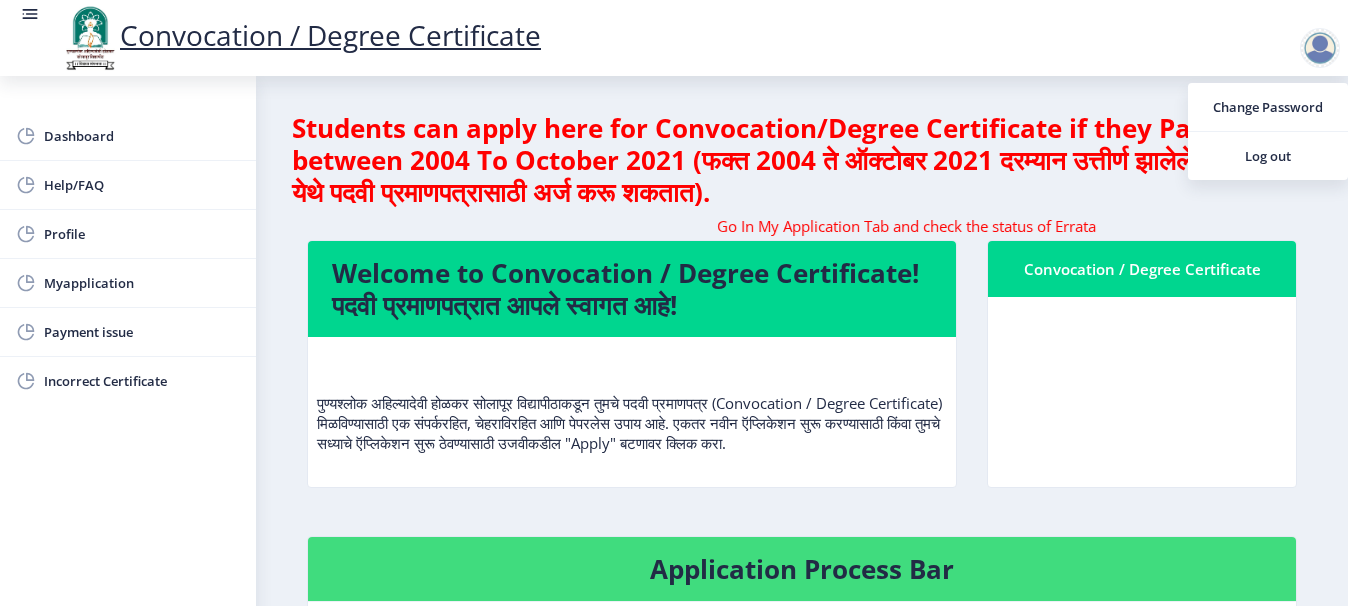 click on "Convocation / Degree Certificate" 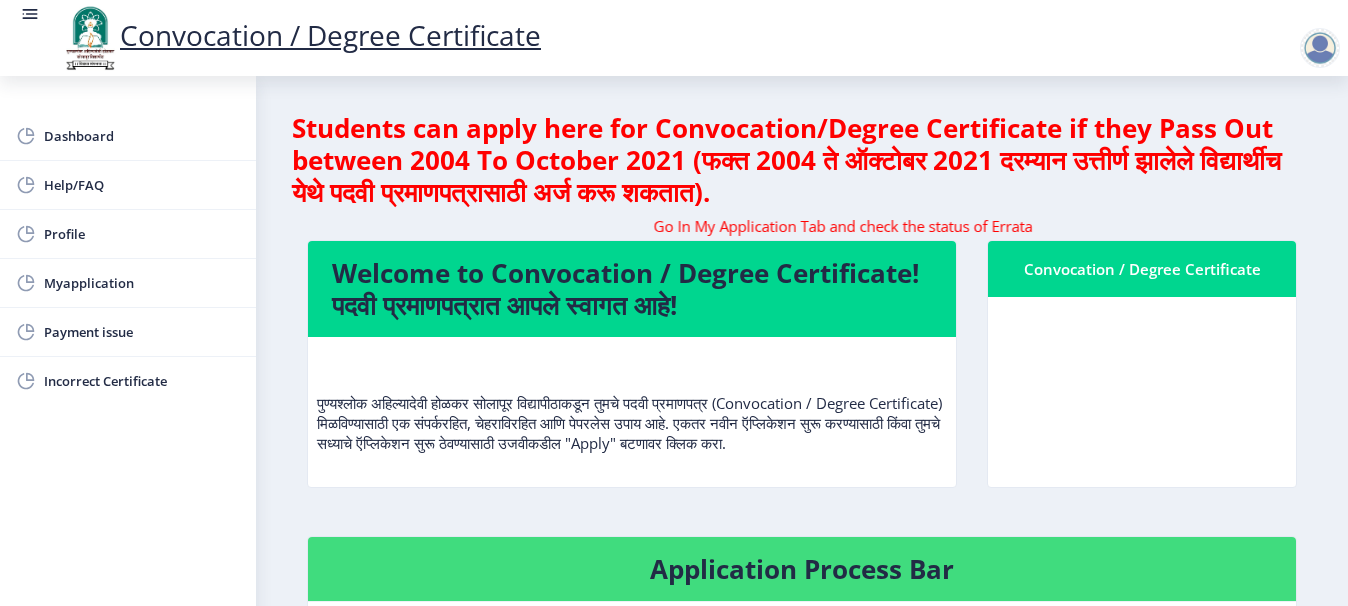 click on "Convocation / Degree Certificate" 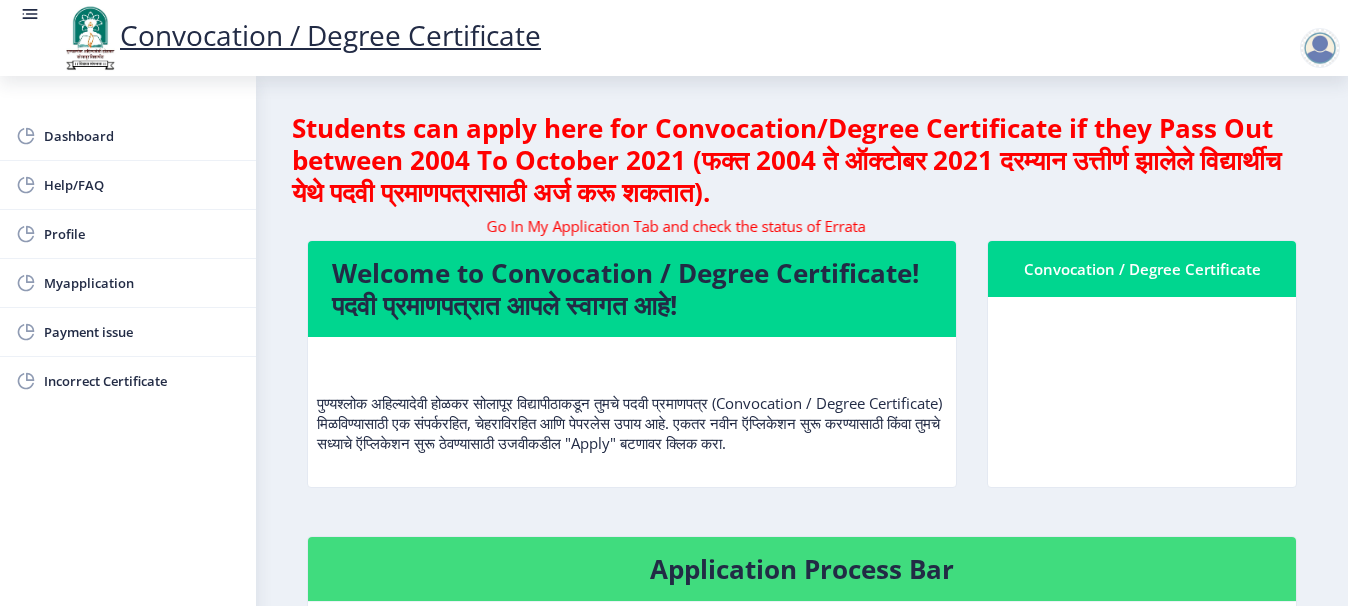 click on "Application Process Bar" 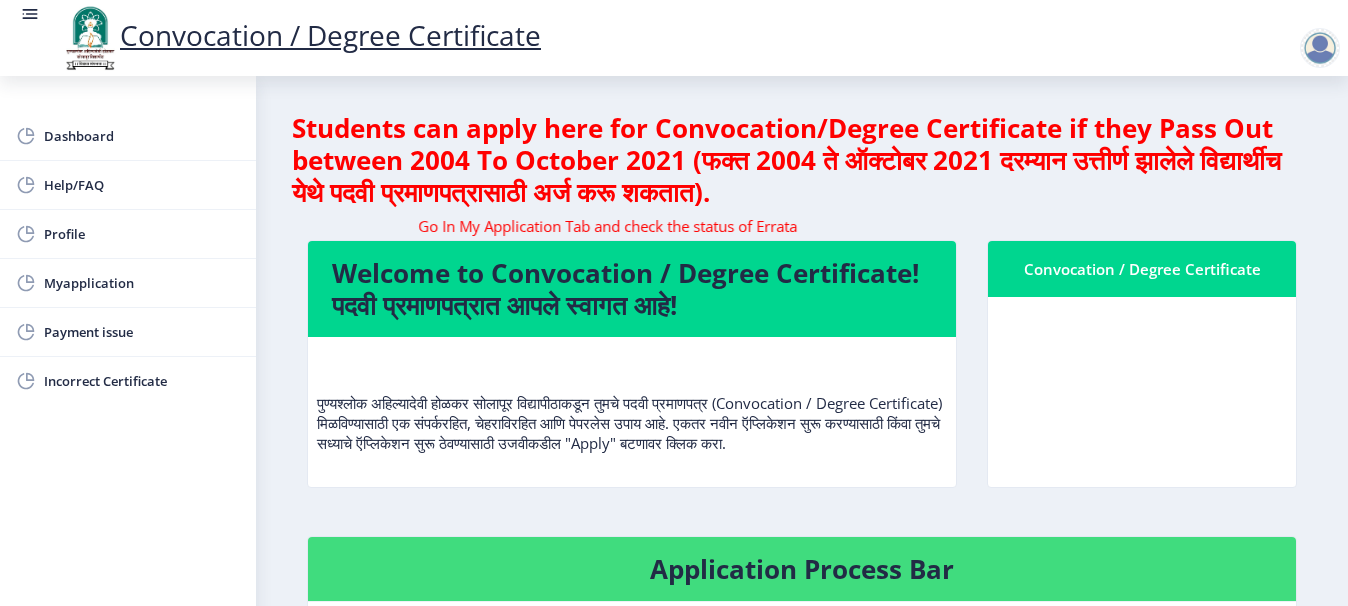 click on "Application Process Bar" 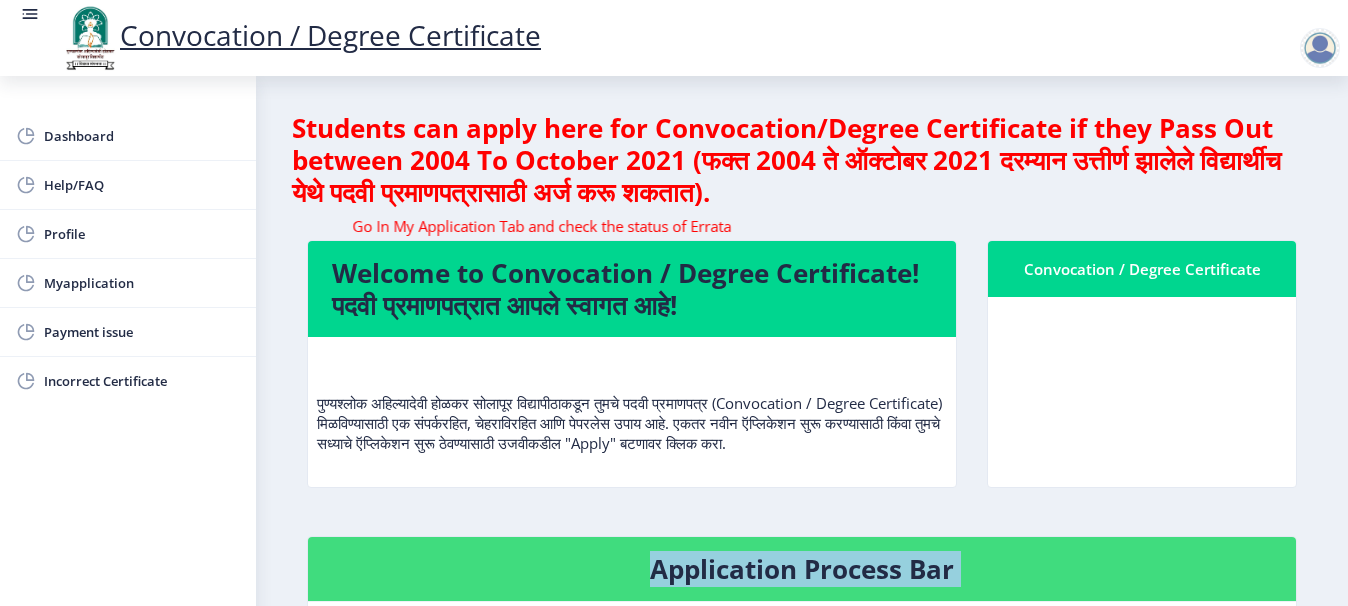 click on "Application Process Bar" 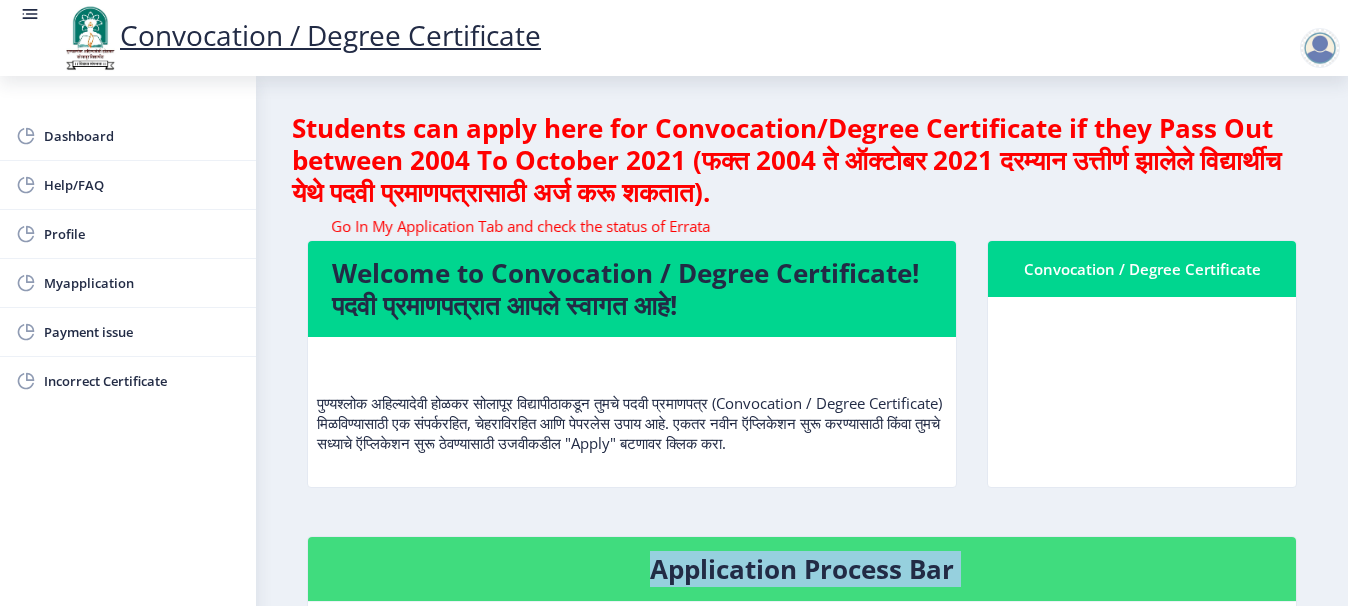 click on "Application Process Bar" 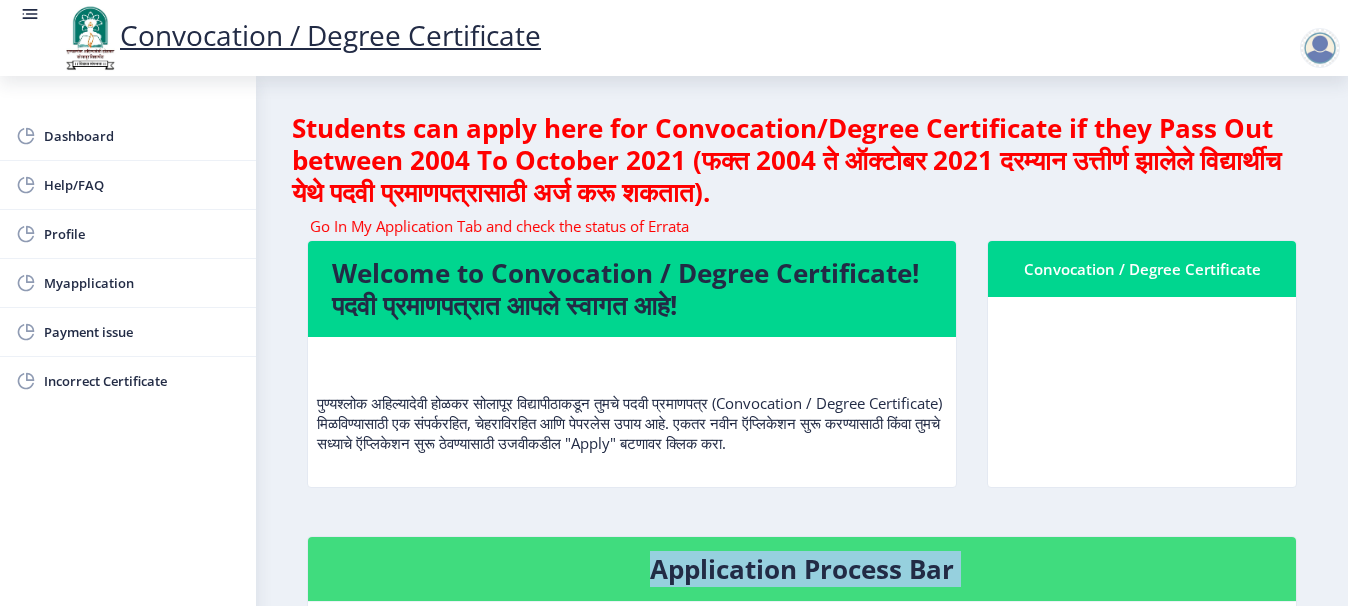 click on "Application Process Bar" 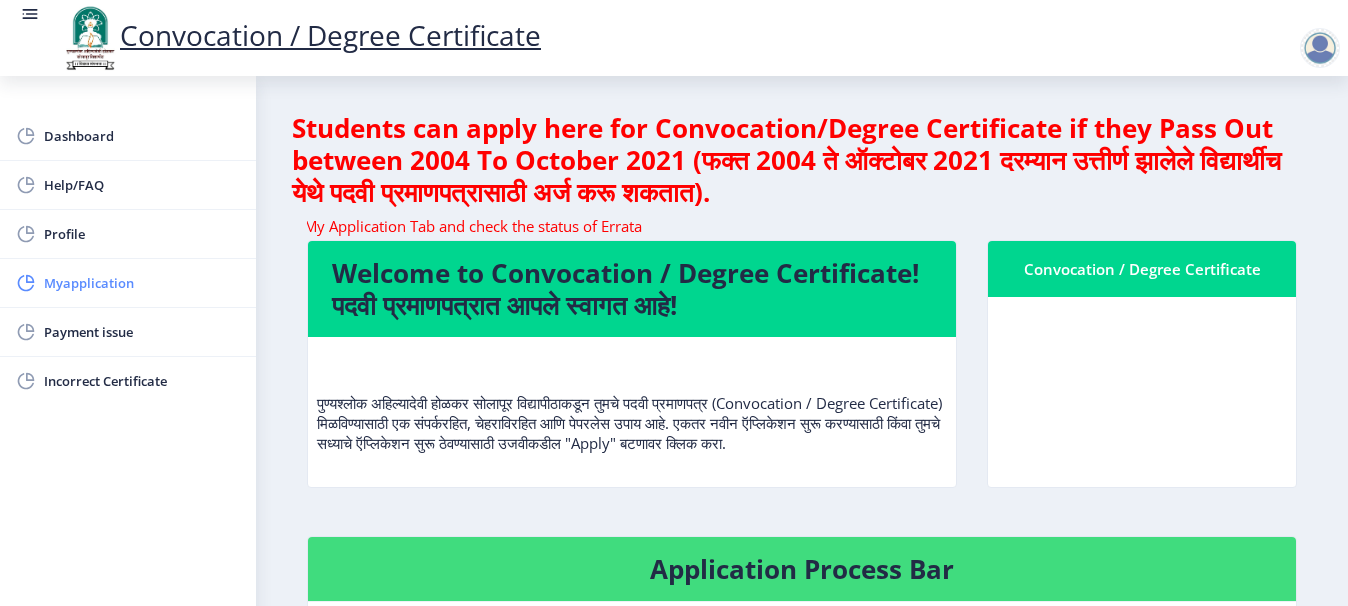 click on "Myapplication" 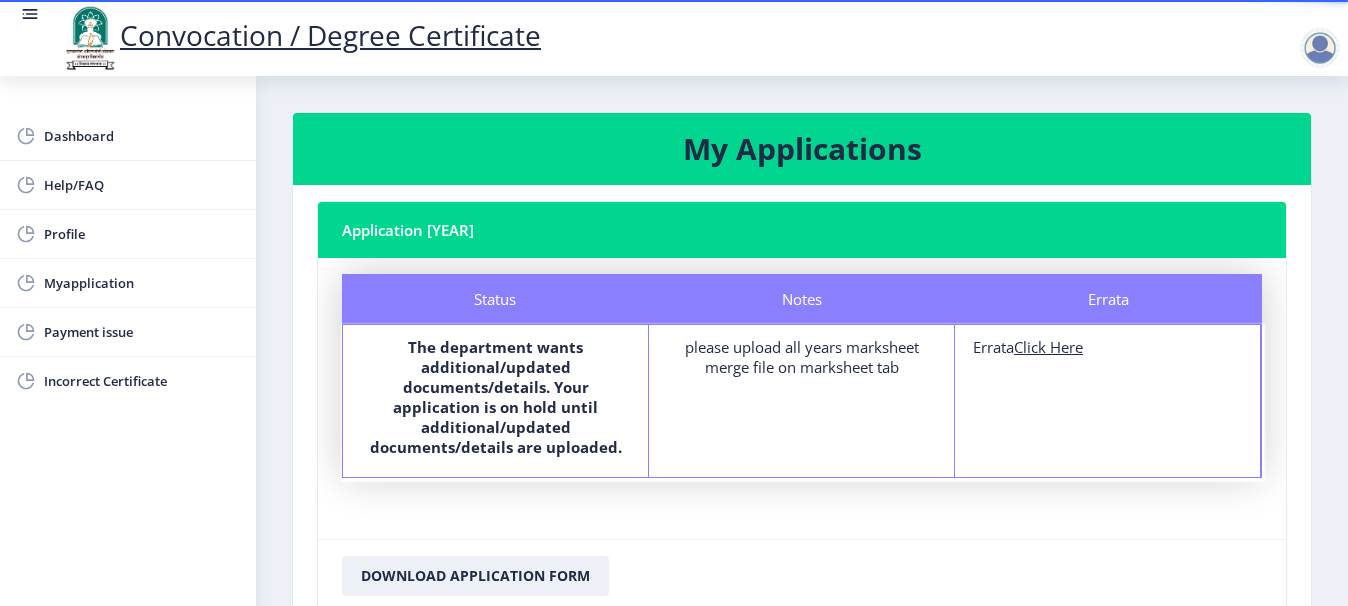 click on "Errata Errata  Click Here" 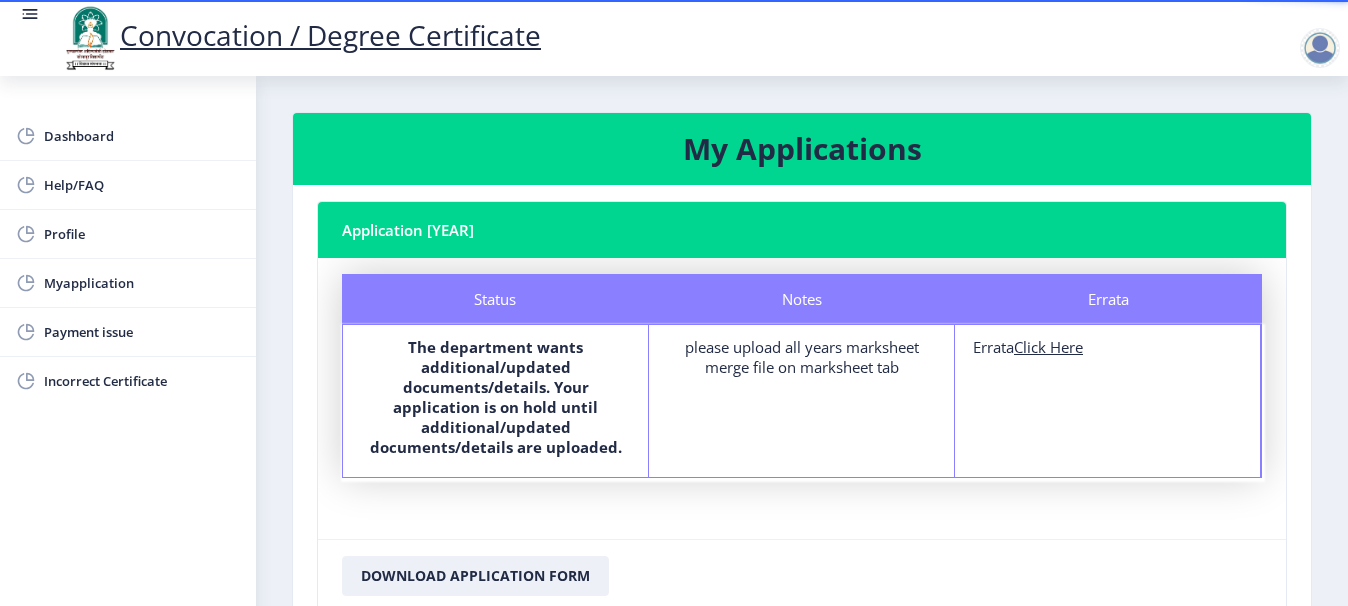 click on "Click Here" 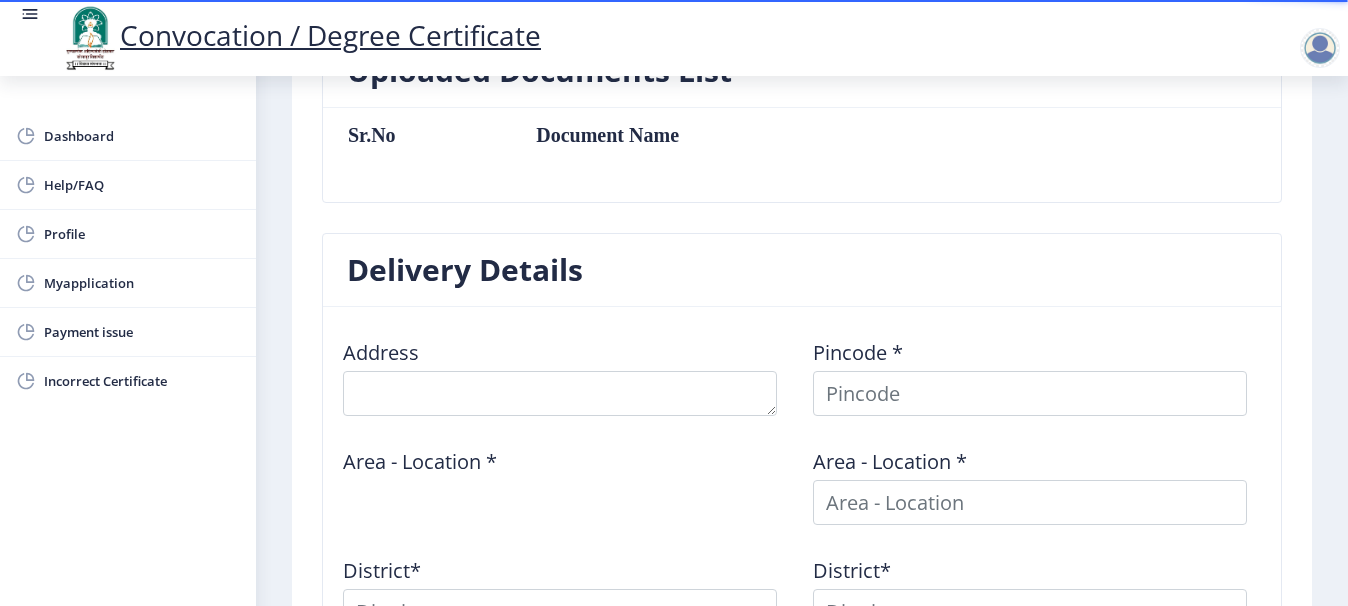 scroll, scrollTop: 640, scrollLeft: 0, axis: vertical 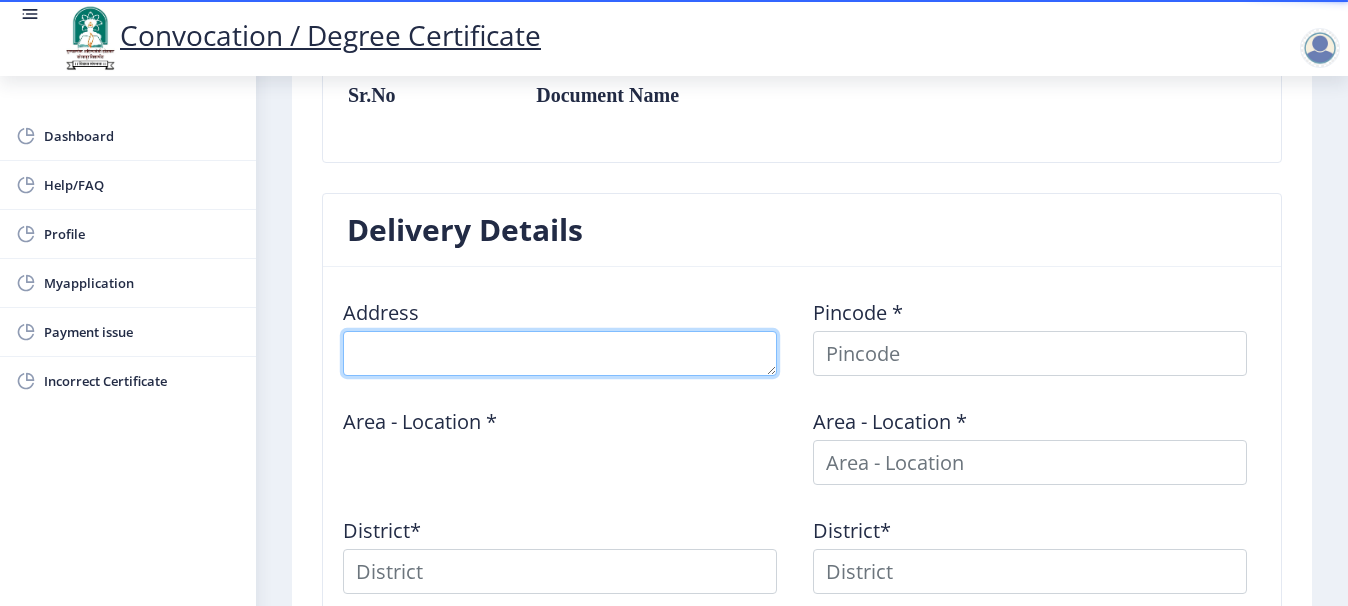 click at bounding box center [560, 353] 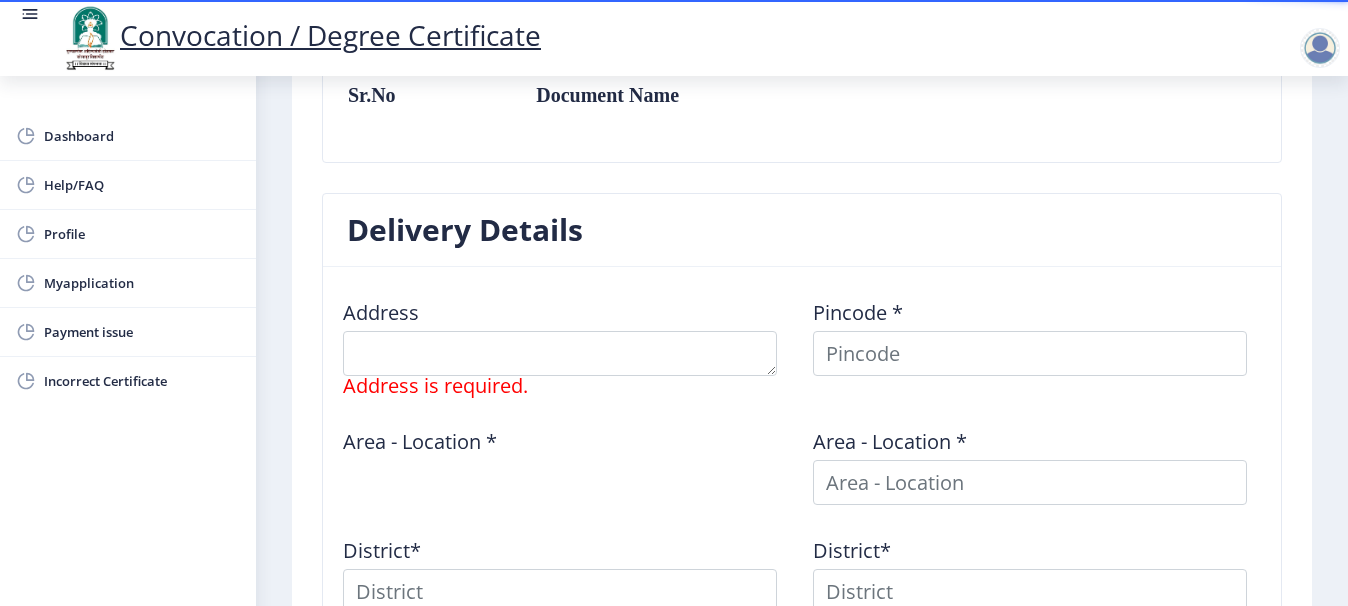 click on "First step Second step 3 Third step Solapur University Application Form for Convocation / Degree Certificate  Back  Personal Details   Preview Certificate -  अशा प्रकारे प्रमाणपत्र छापले जाईल. पुढे जाण्यापूर्वी कृपया ते सत्यापित करा.  Uploaded Documents List Sr.No  Document Name Delivery Details Address    Address is required. Pincode *  [POSTAL_CODE] Area - Location *  [AREA] Area - Location * [AREA] District*  [DISTRICT] District*  [DISTRICT] State *  [STATE] State *   Save  Previous ‍" 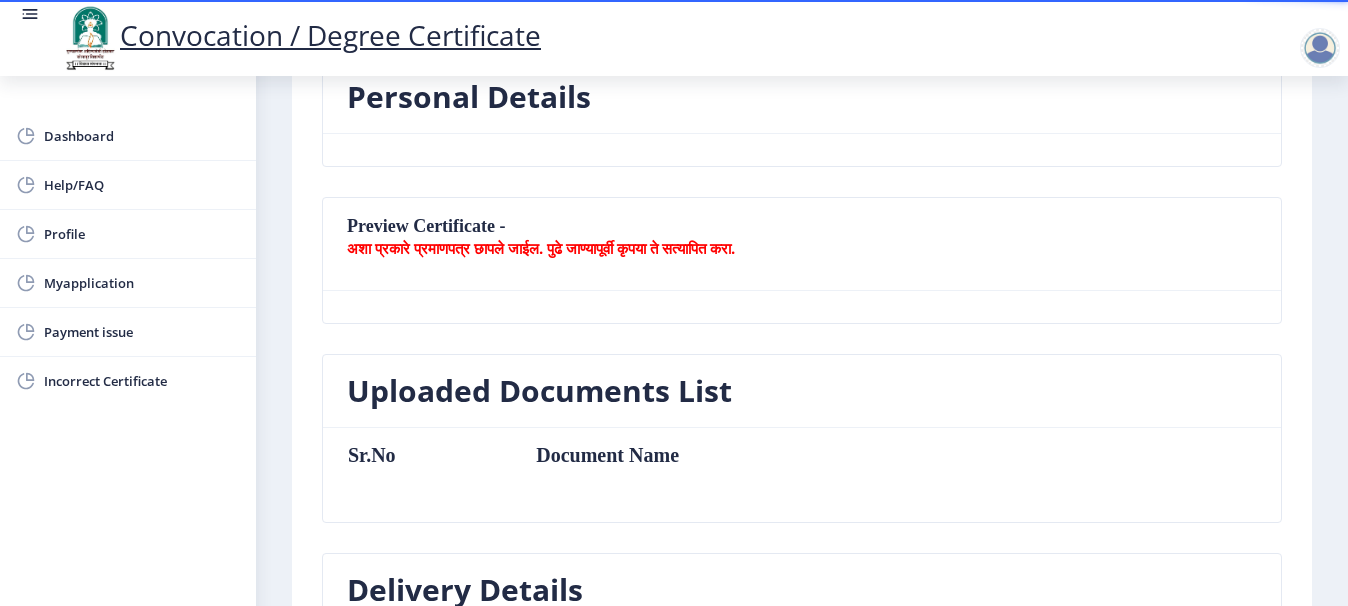 scroll, scrollTop: 240, scrollLeft: 0, axis: vertical 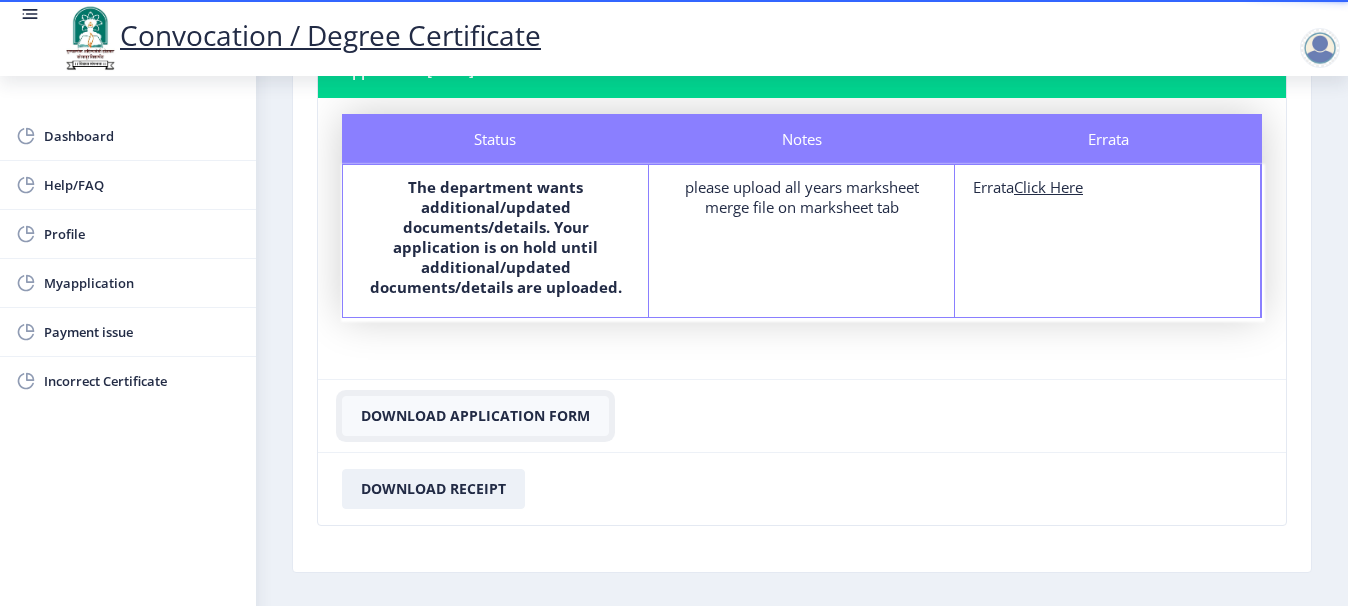 click on "Download Application Form" 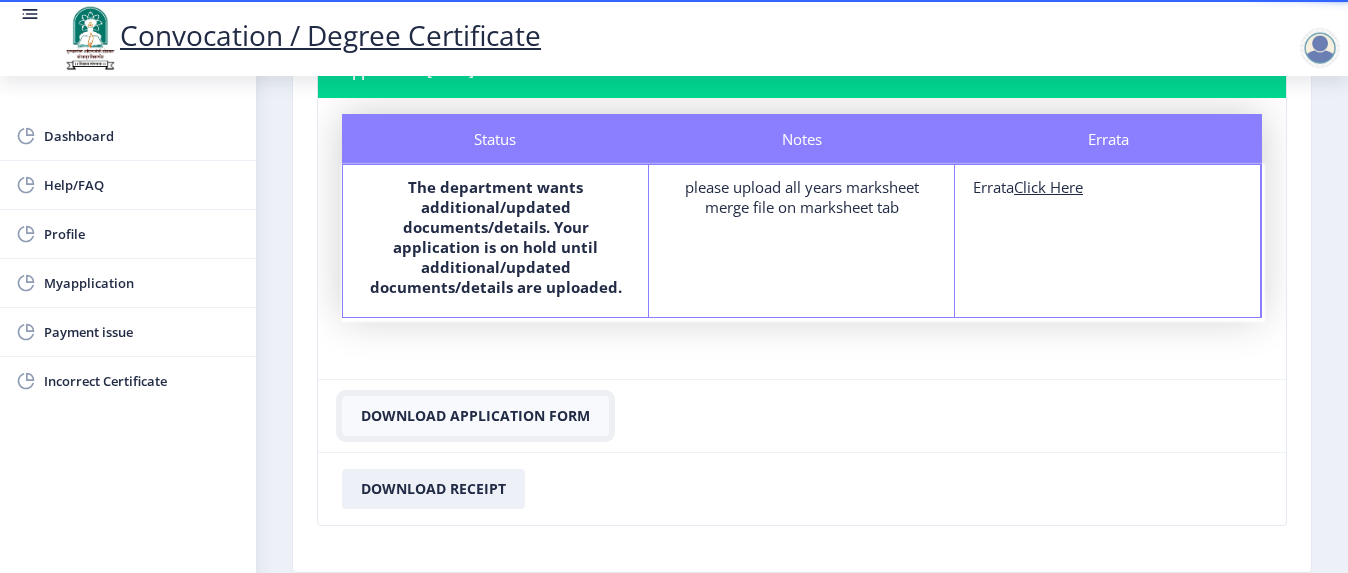 click on "Download Application Form" 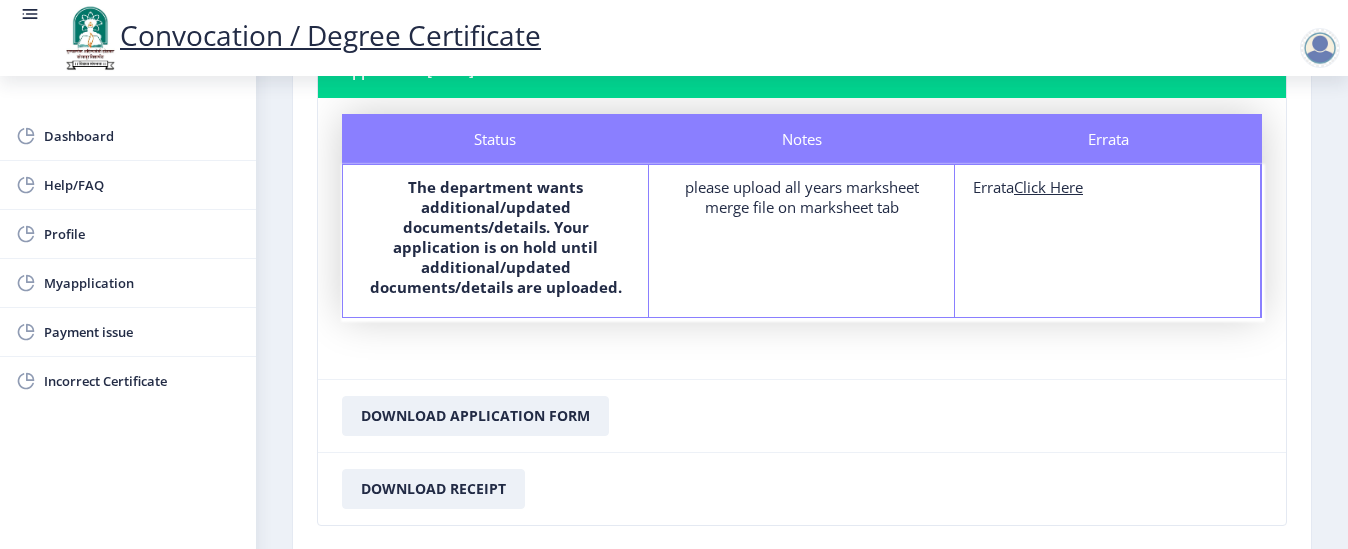 click on "Click Here" 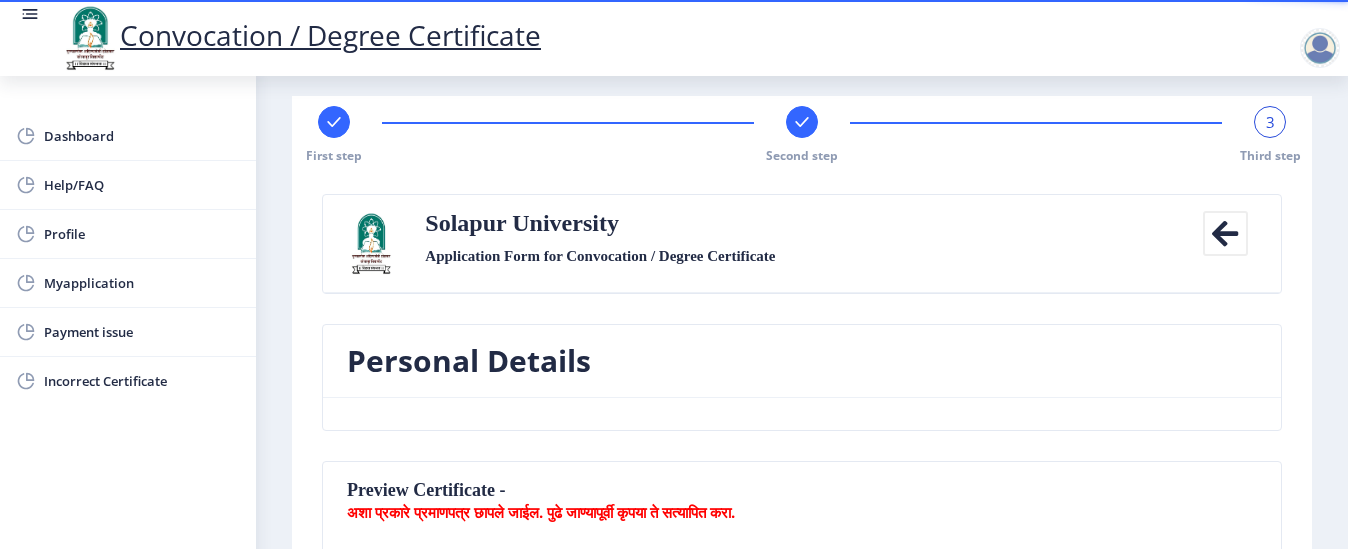 scroll, scrollTop: 0, scrollLeft: 0, axis: both 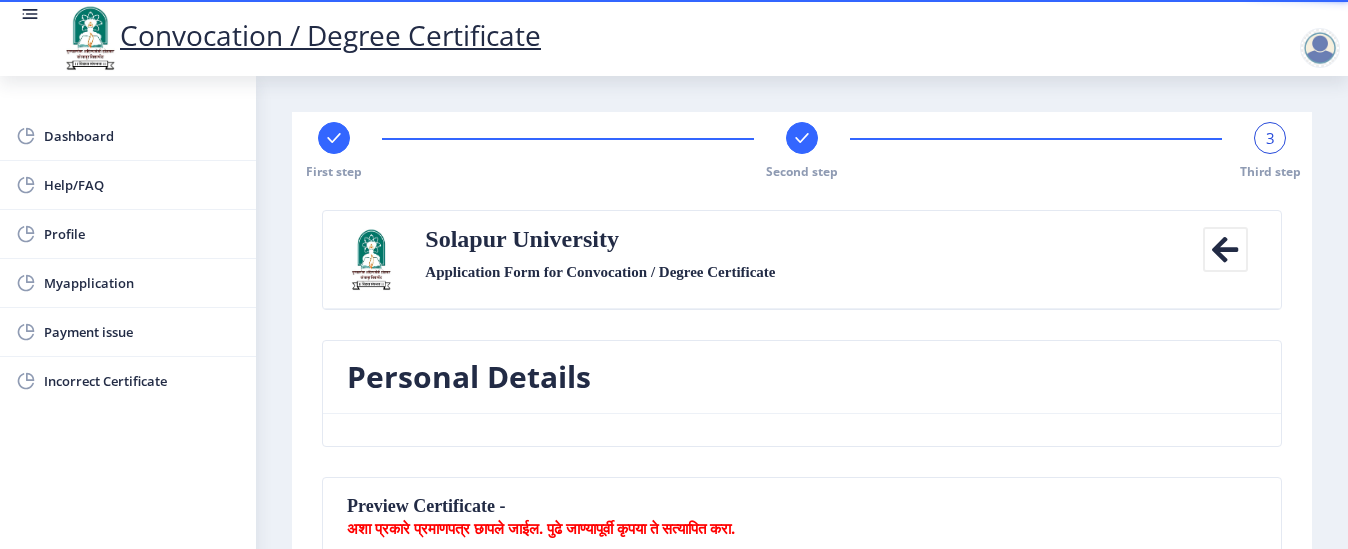 click on "3" 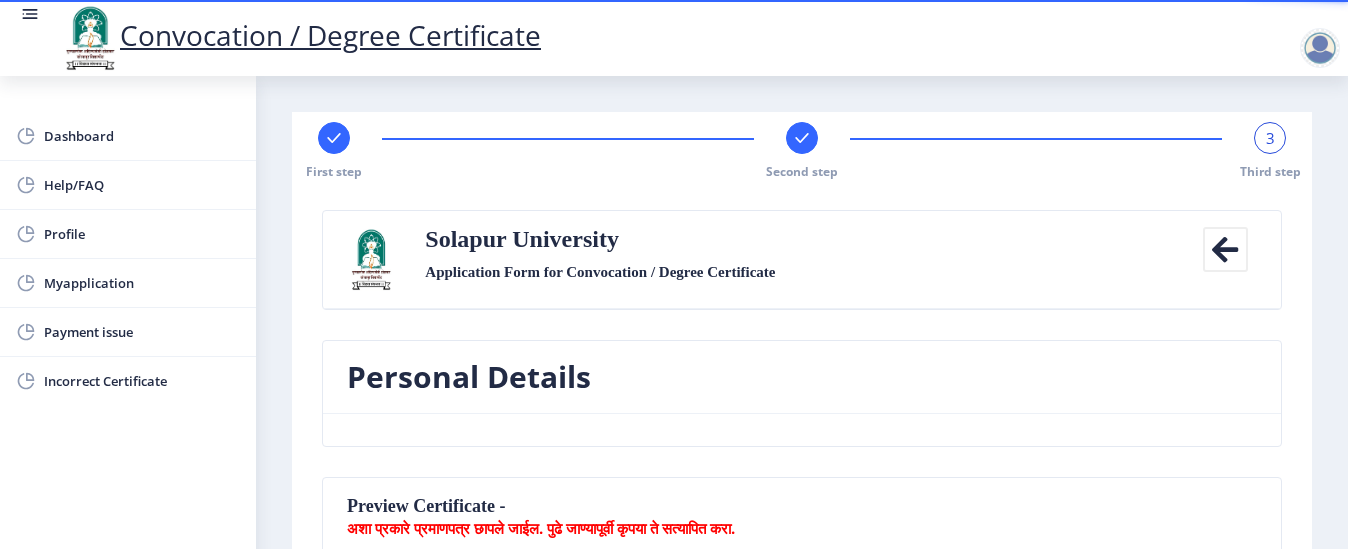 click on "3" 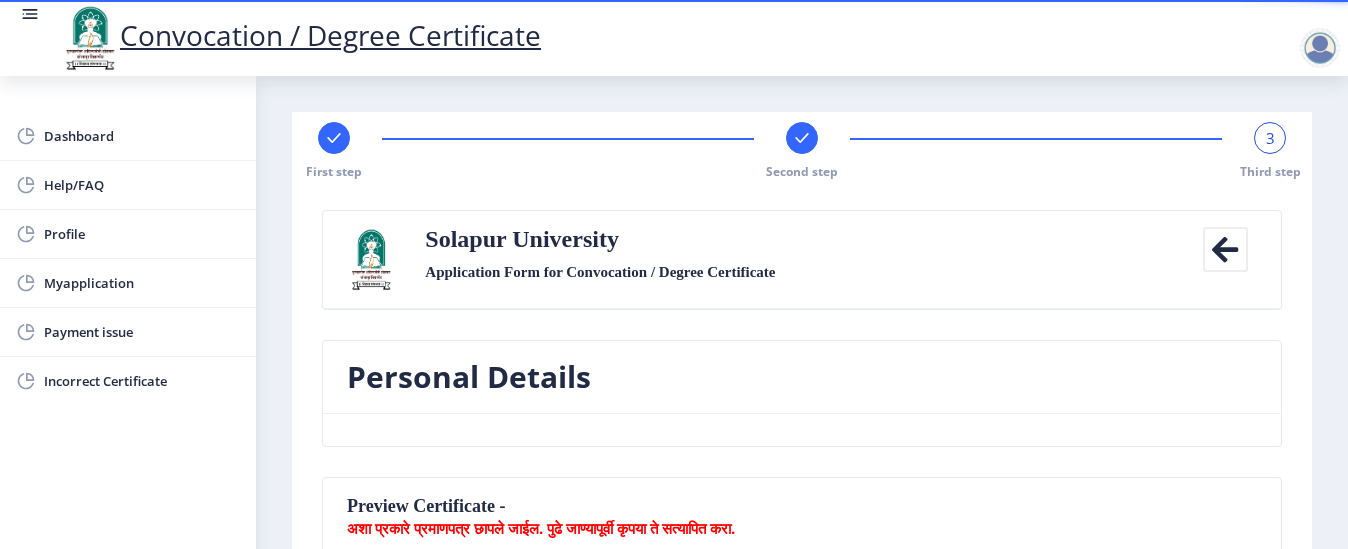 click 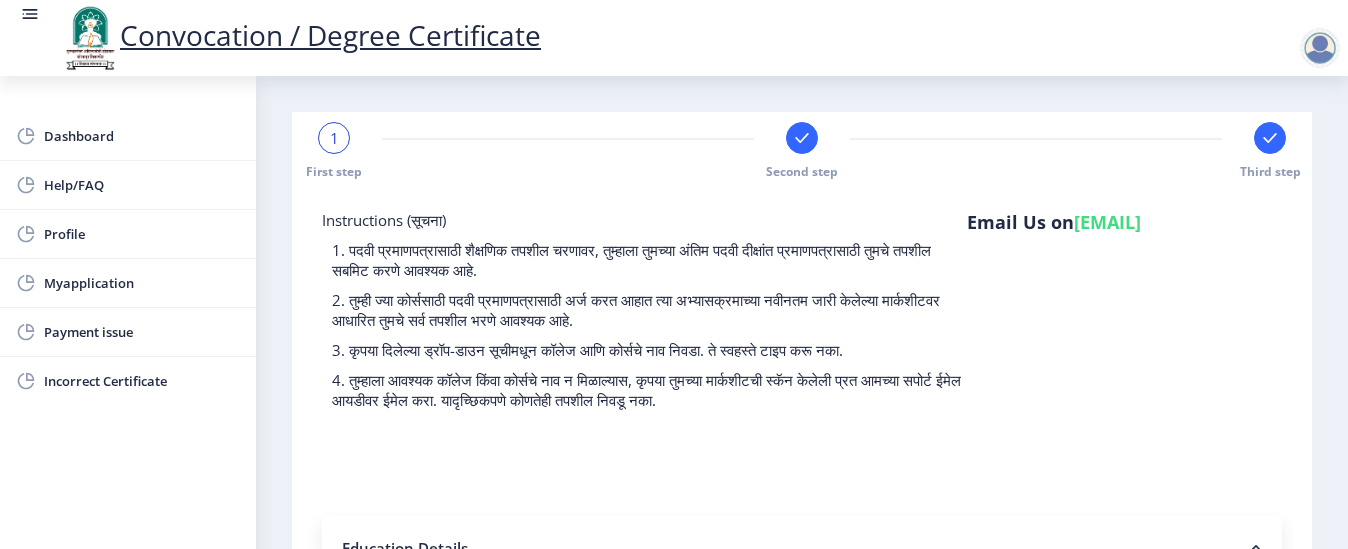 click 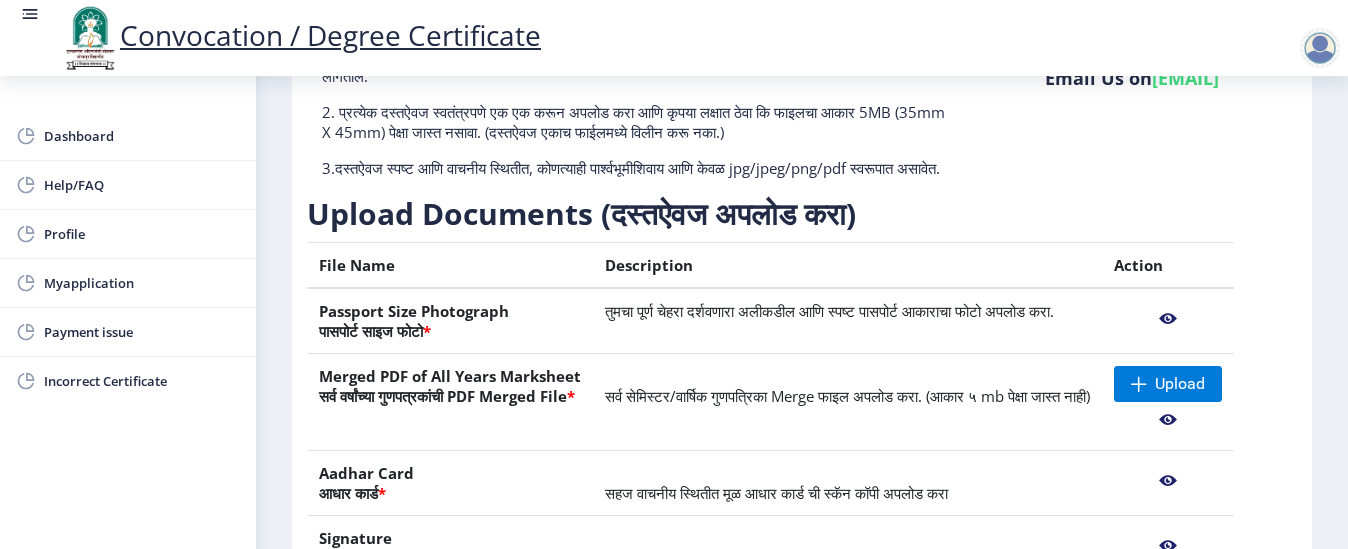 scroll, scrollTop: 240, scrollLeft: 0, axis: vertical 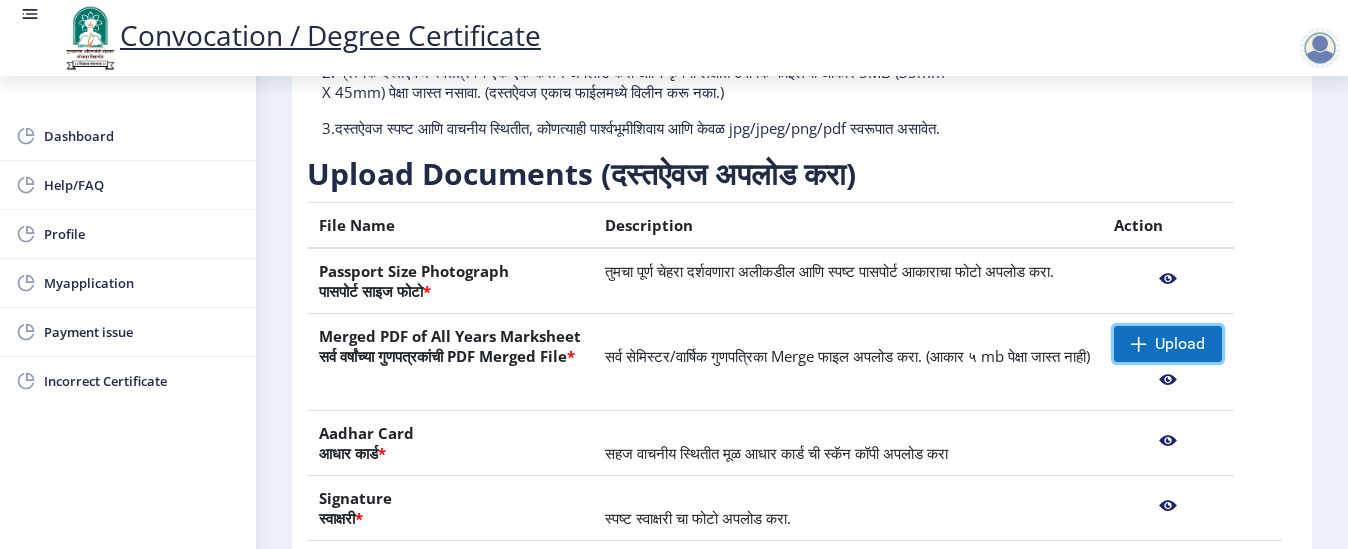 click on "Upload" 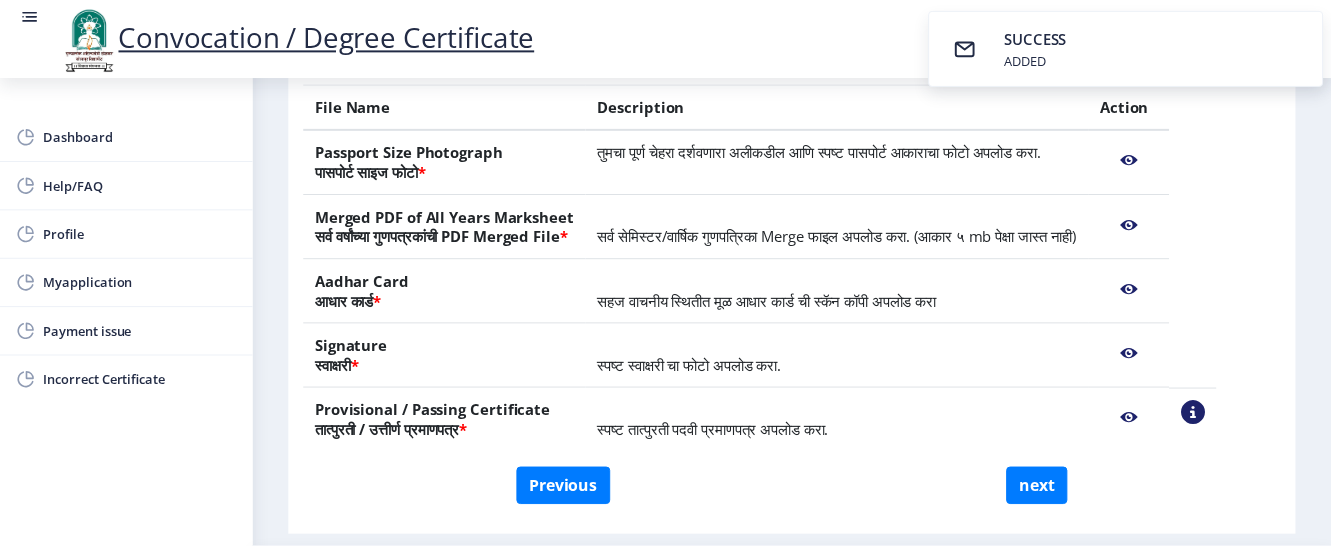 scroll, scrollTop: 400, scrollLeft: 0, axis: vertical 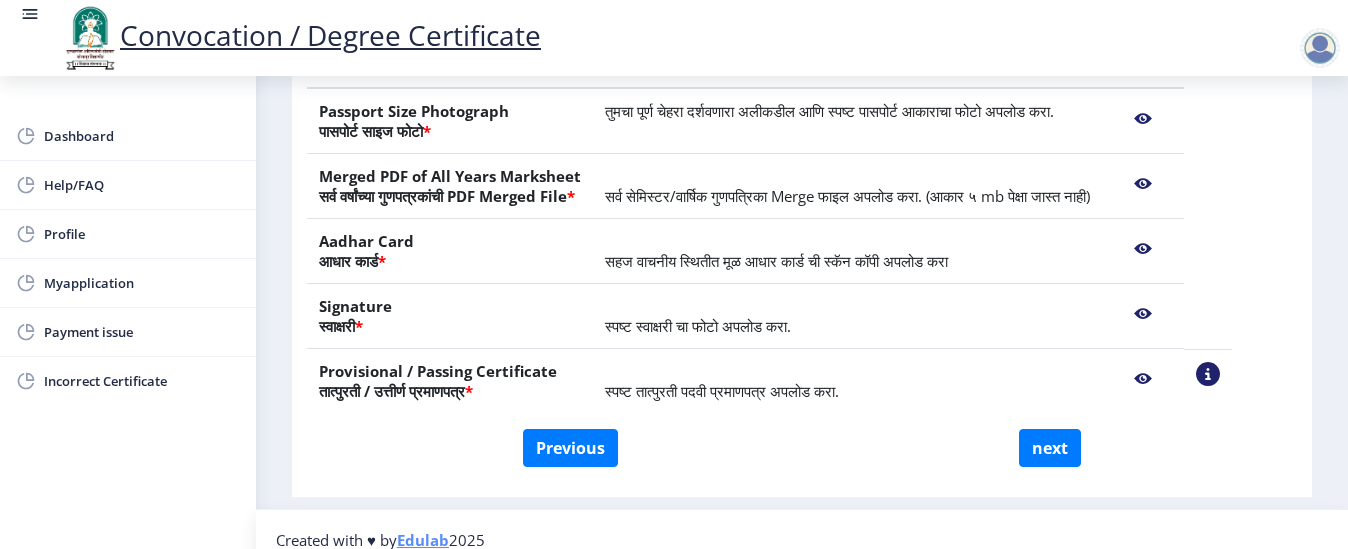 click 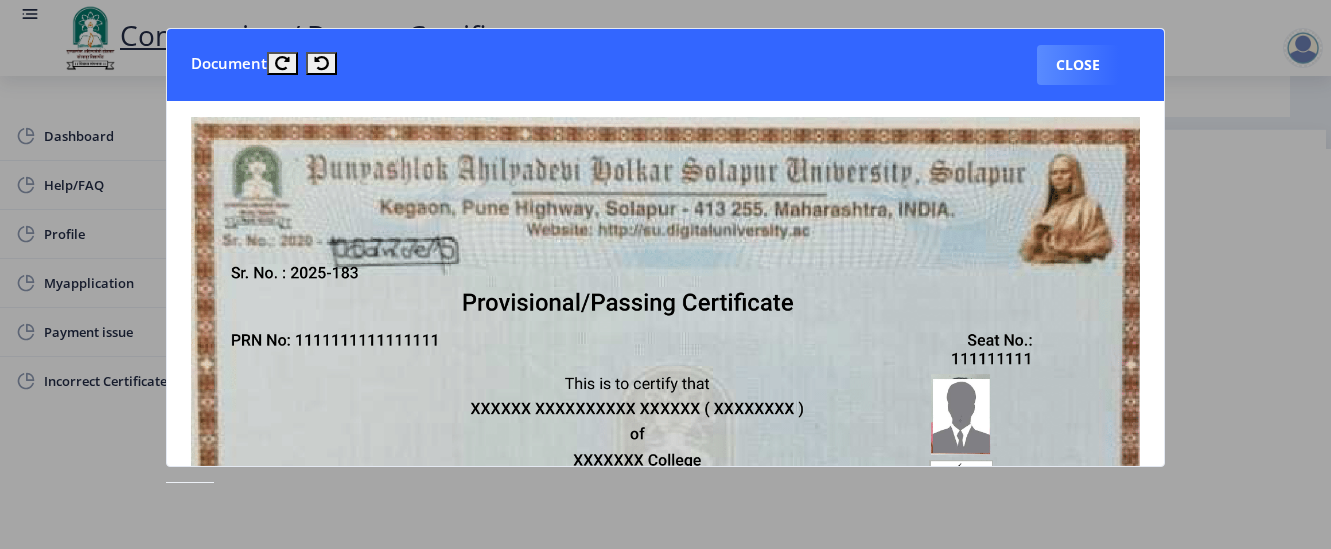 type 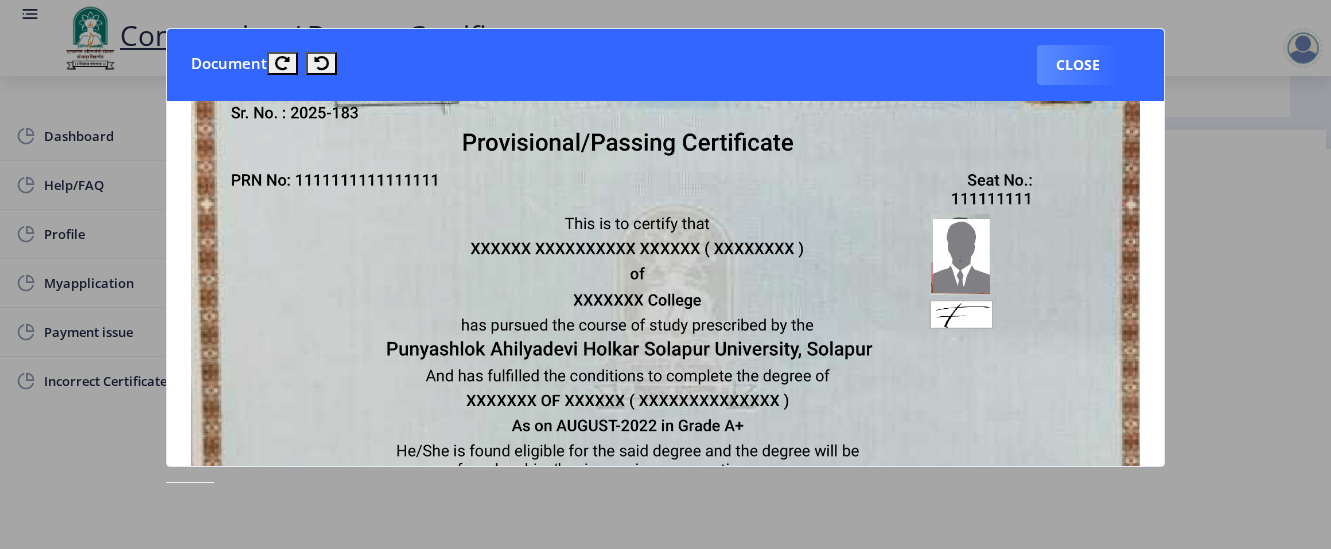 scroll, scrollTop: 120, scrollLeft: 0, axis: vertical 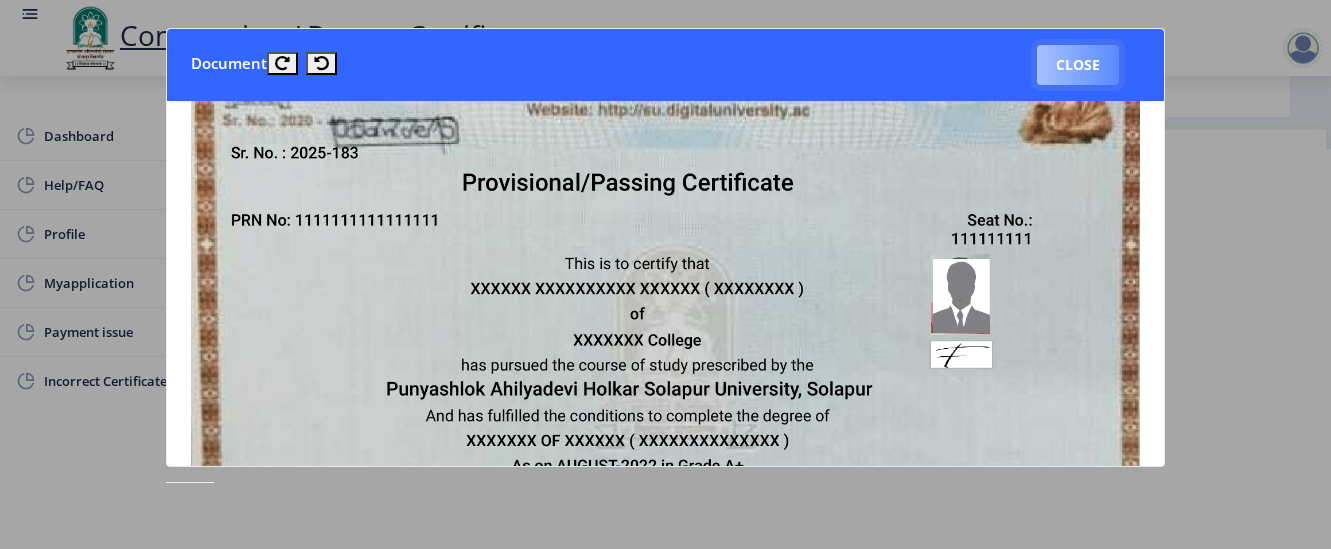 click on "Close" at bounding box center [1078, 65] 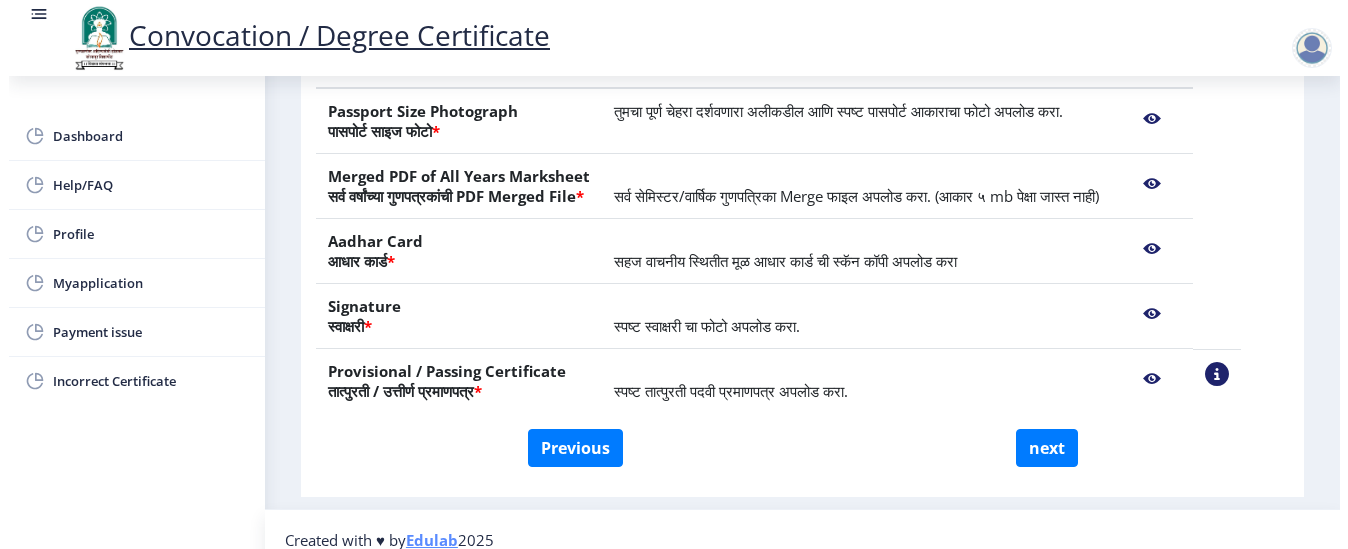 scroll, scrollTop: 265, scrollLeft: 0, axis: vertical 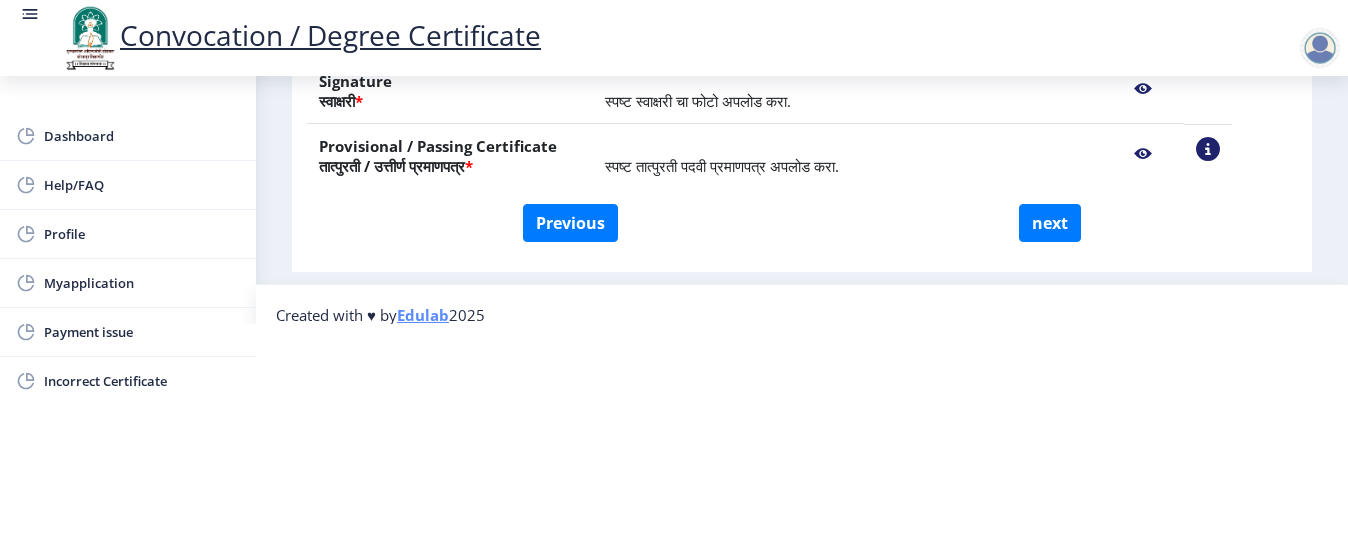 click 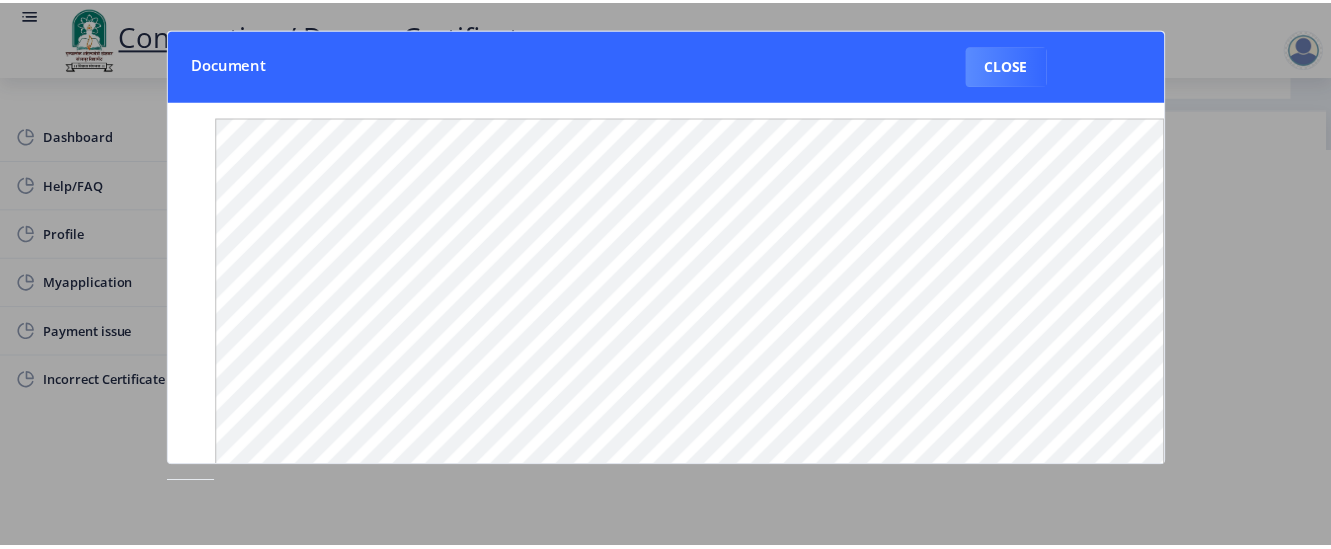 scroll, scrollTop: 0, scrollLeft: 0, axis: both 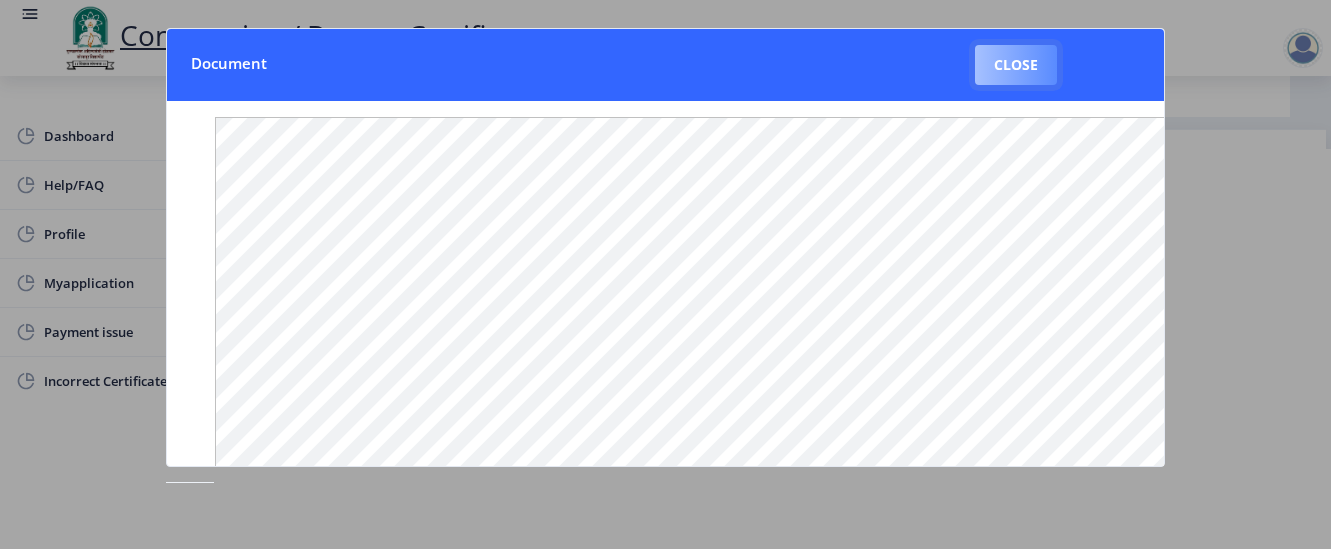 click on "Close" at bounding box center (1016, 65) 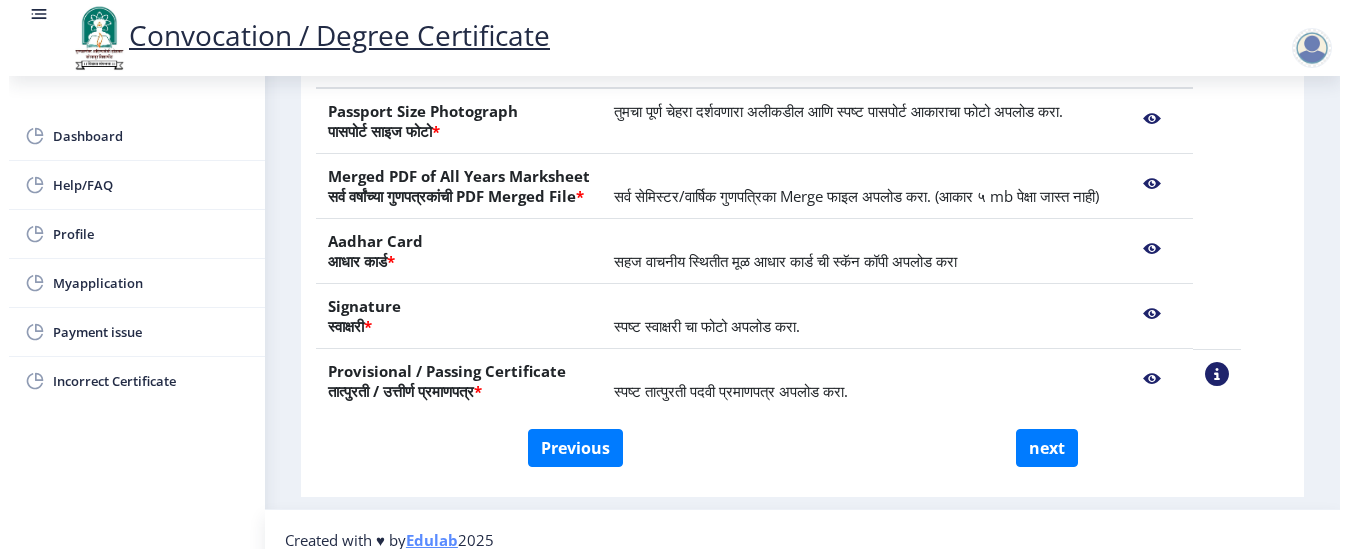 scroll, scrollTop: 265, scrollLeft: 0, axis: vertical 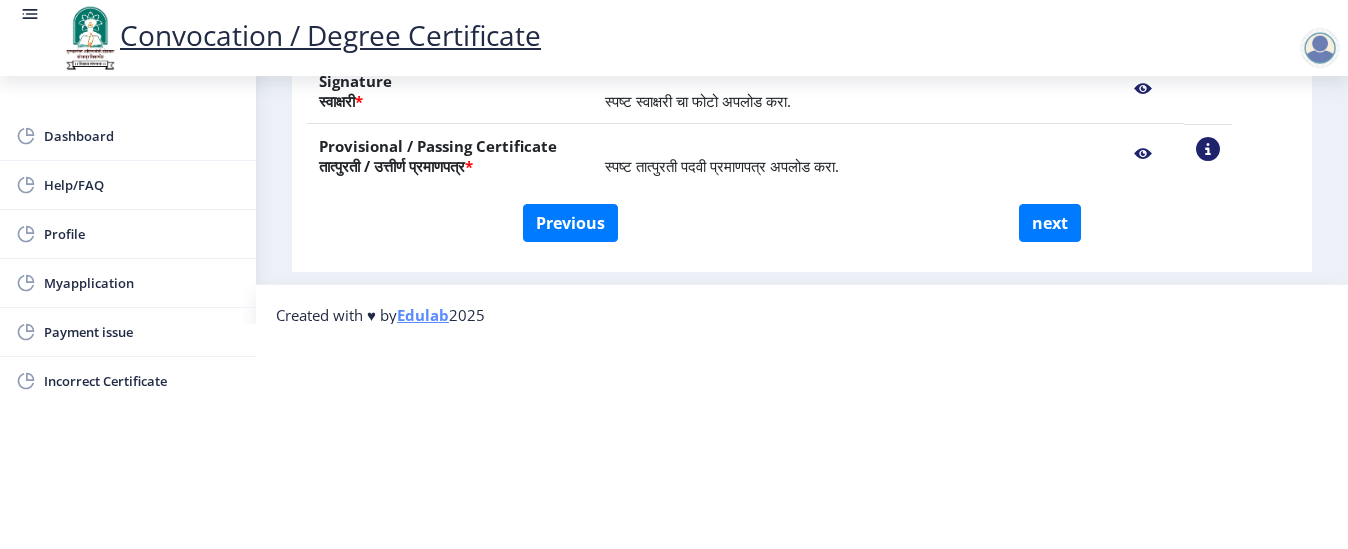 click on "First step 2 Second step Third step Instructions (सूचना) 1. कृपया लक्षात घ्या की तुम्हाला मूळ दस्तऐवजांच्या स्कॅन केलेल्या प्रती योग्य स्वरूपात आणि सरळ स्थितीत अपलोड कराव्या लागतील.  2. प्रत्येक दस्तऐवज स्वतंत्रपणे एक एक करून अपलोड करा आणि कृपया लक्षात ठेवा कि फाइलचा आकार 5MB (35mm X 45mm) पेक्षा जास्त नसावा. (दस्तऐवज एकाच फाईलमध्ये विलीन करू नका.)  Need Help? Email Us on   [EMAIL] Upload Documents (दस्तऐवज अपलोड करा)  File Name Description Action Passport Size Photograph  * Merged PDF of All Years Marksheet  * * * *" 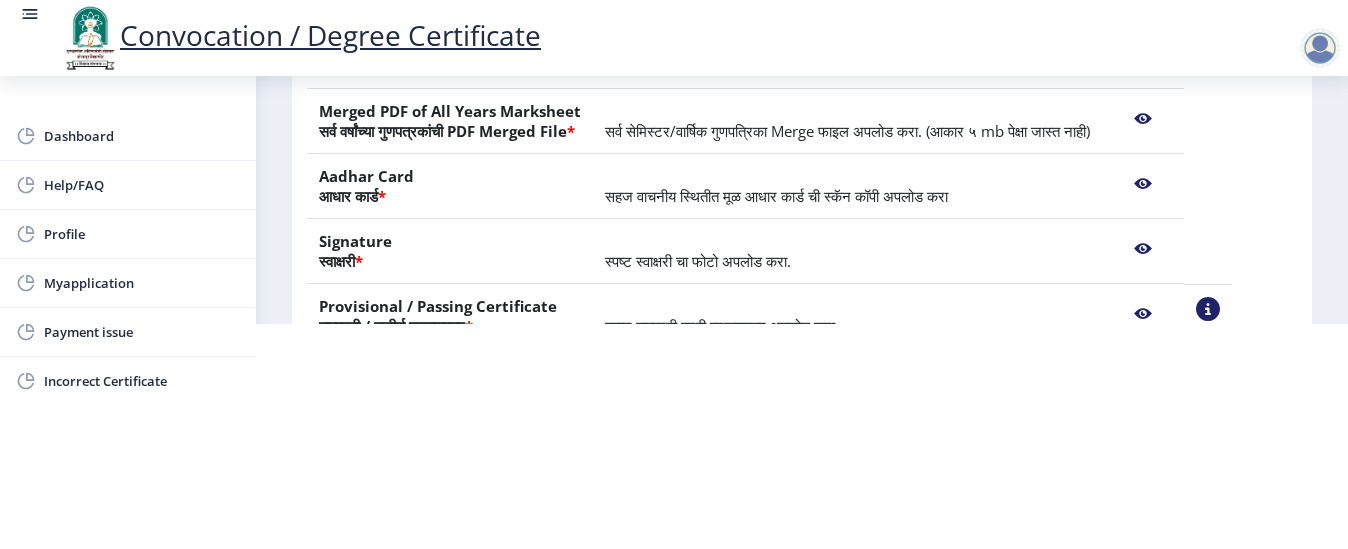 scroll, scrollTop: 200, scrollLeft: 0, axis: vertical 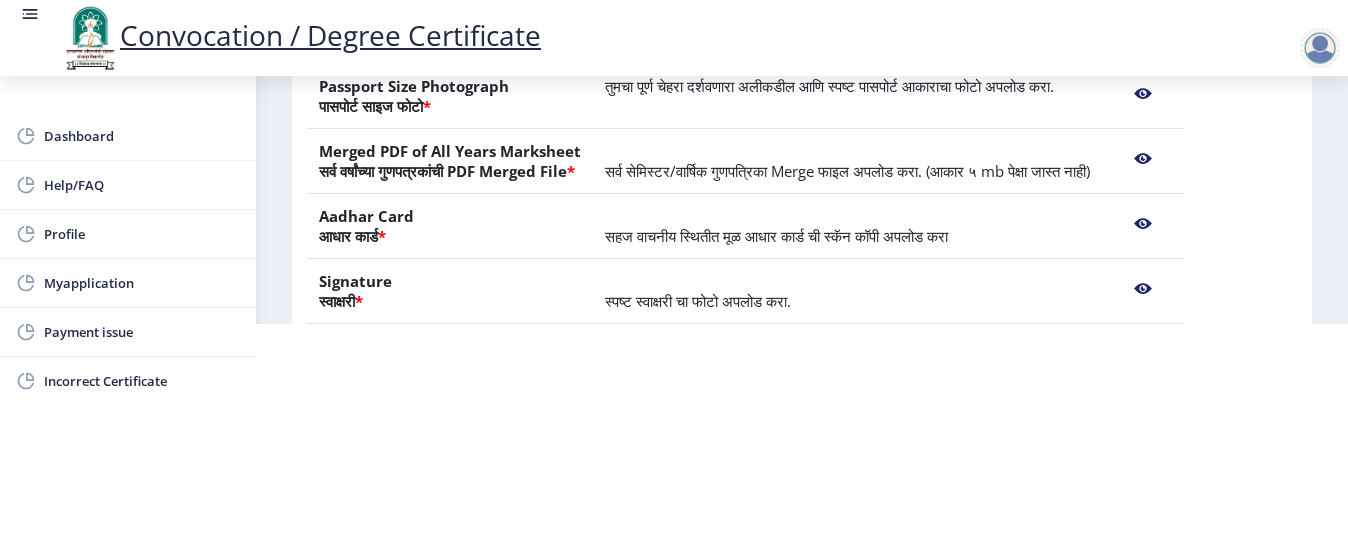 click 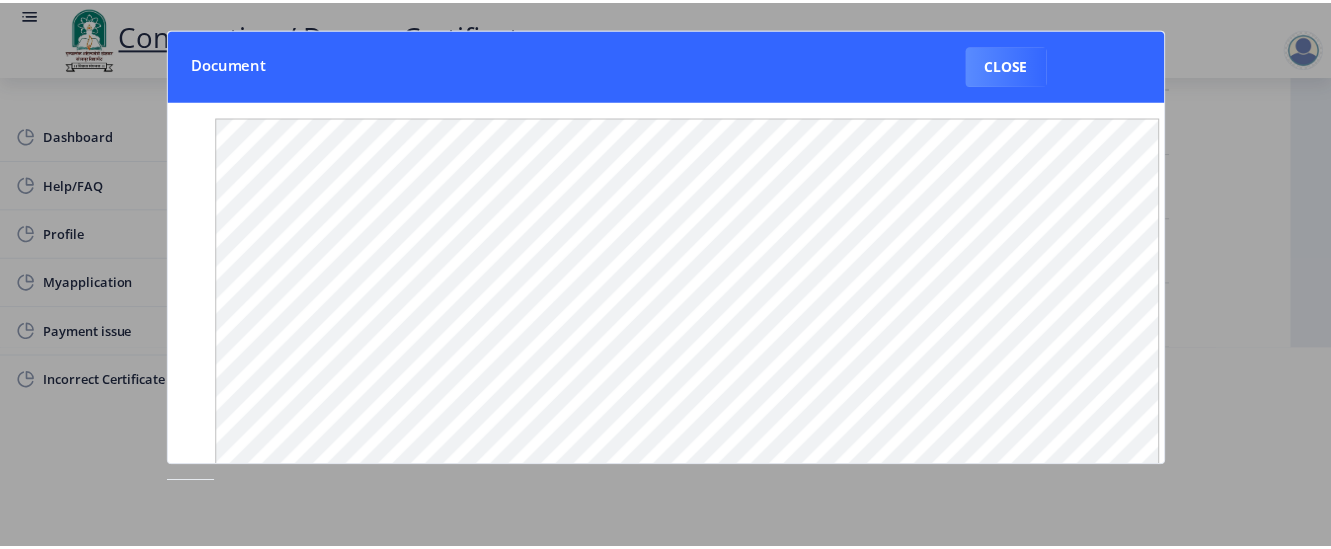 scroll, scrollTop: 0, scrollLeft: 0, axis: both 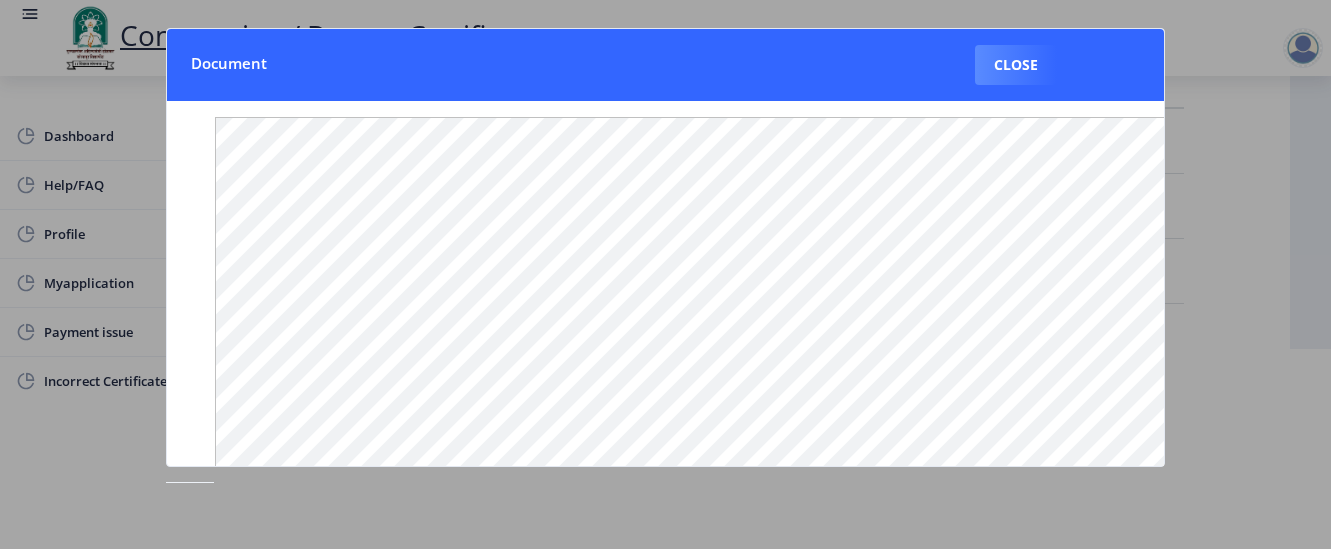 type 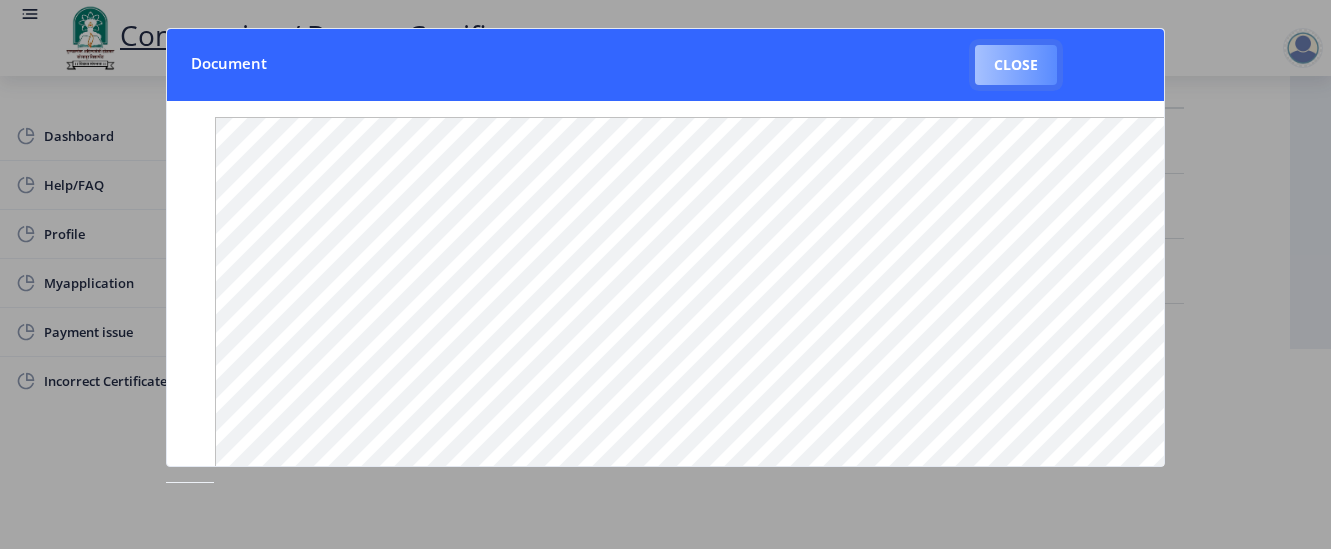 click on "Close" at bounding box center [1016, 65] 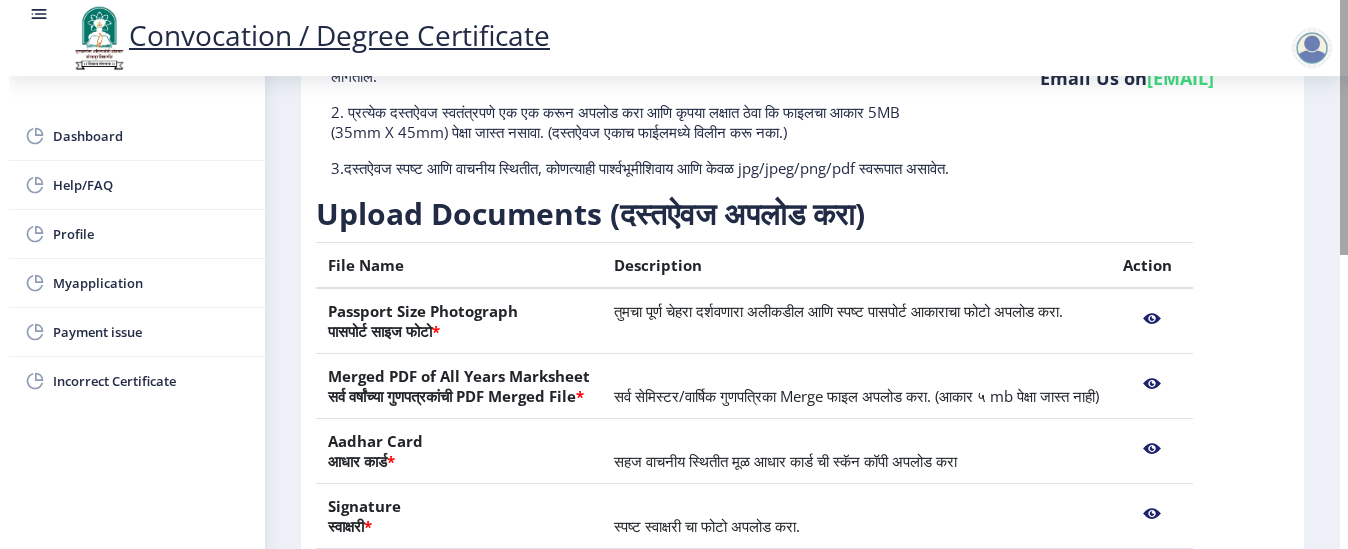 scroll, scrollTop: 200, scrollLeft: 0, axis: vertical 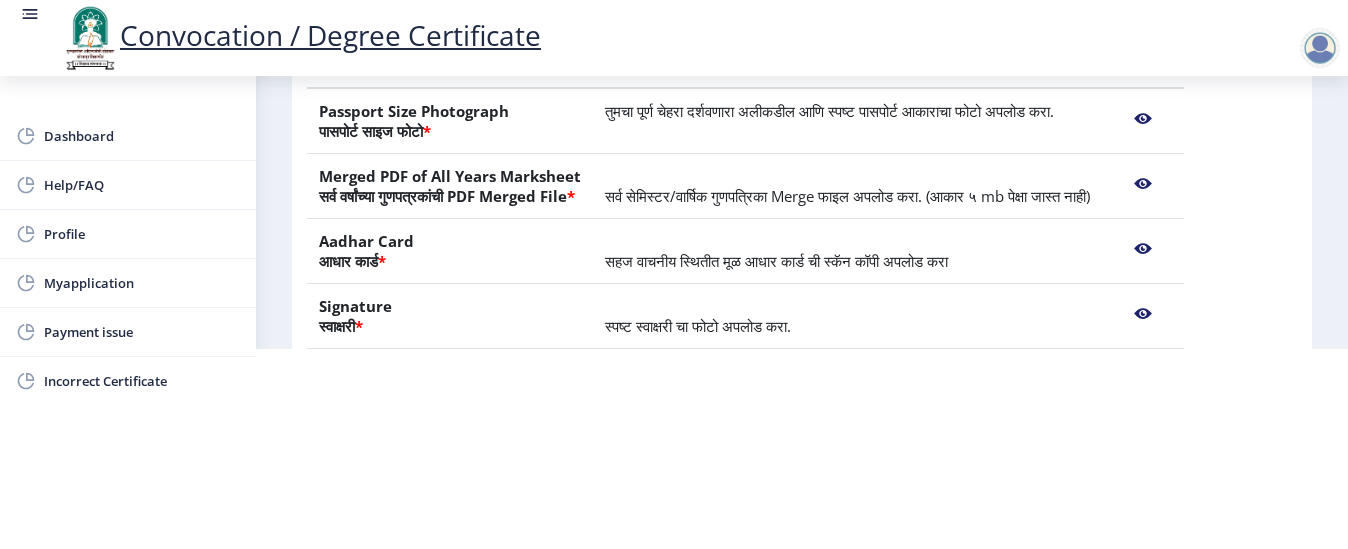 click on "Convocation / Degree Certificate Dashboard Help/FAQ Profile Myapplication Payment issue Incorrect Certificate First step 2 Second step Third step Instructions (सूचना) 1. कृपया लक्षात घ्या की तुम्हाला मूळ दस्तऐवजांच्या स्कॅन केलेल्या प्रती योग्य स्वरूपात आणि सरळ स्थितीत अपलोड कराव्या लागतील.  2. प्रत्येक दस्तऐवज स्वतंत्रपणे एक एक करून अपलोड करा आणि कृपया लक्षात ठेवा कि फाइलचा आकार 5MB (35mm X 45mm) पेक्षा जास्त नसावा. (दस्तऐवज एकाच फाईलमध्ये विलीन करू नका.)  Need Help? Email Us on   [EMAIL] File Name Description Action * * * * * next" at bounding box center (674, 74) 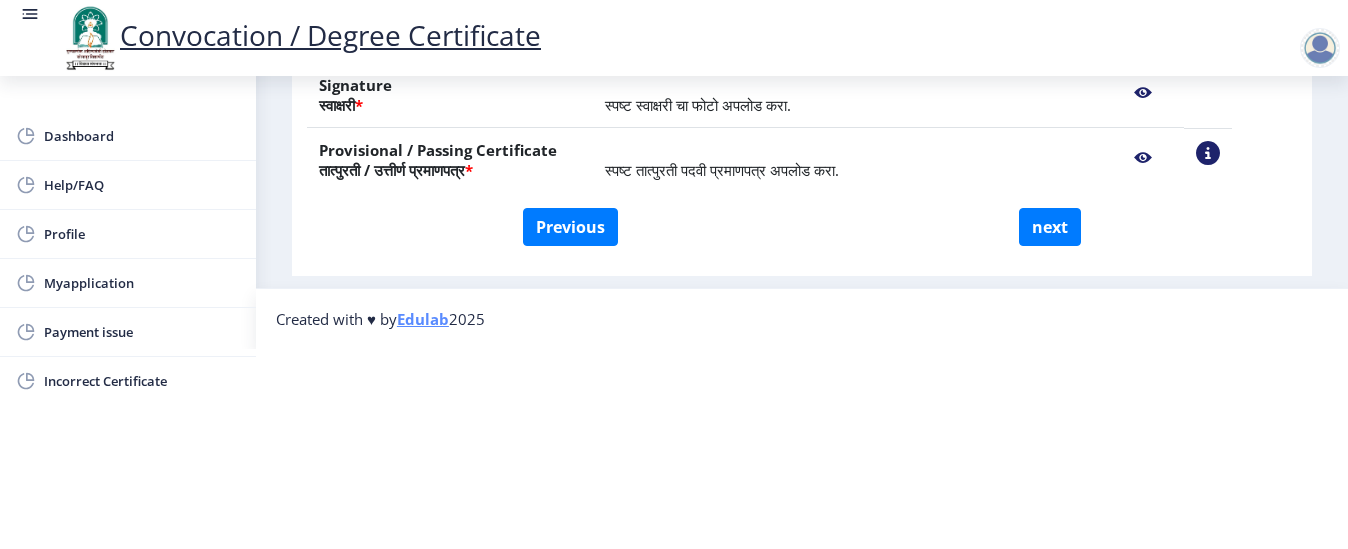 scroll, scrollTop: 461, scrollLeft: 0, axis: vertical 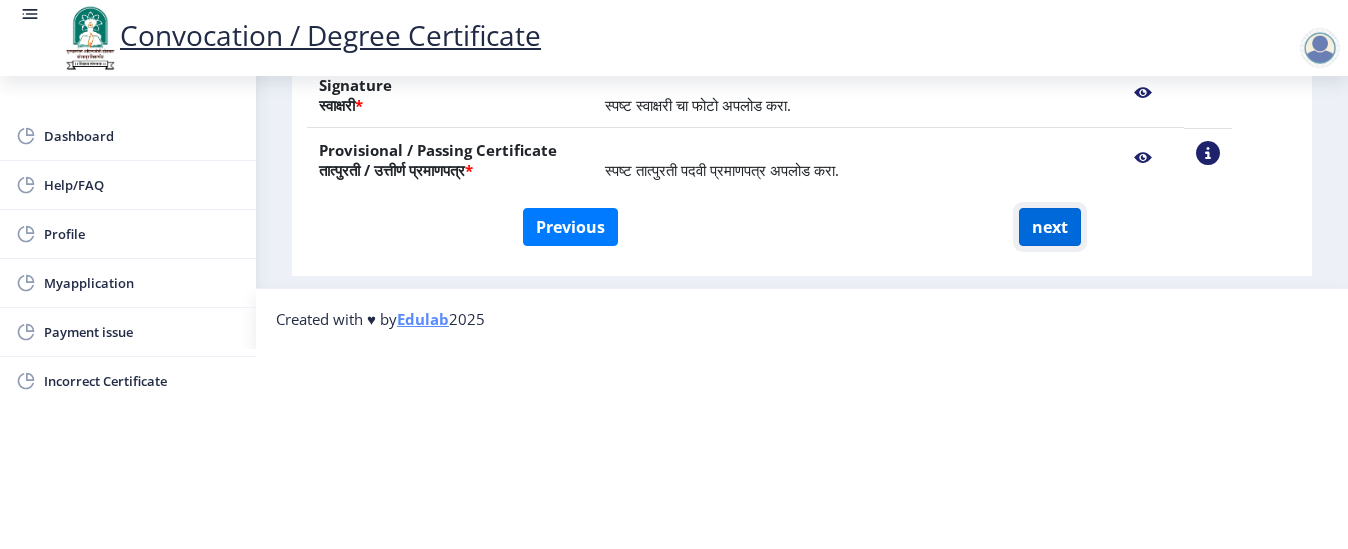 click on "next" 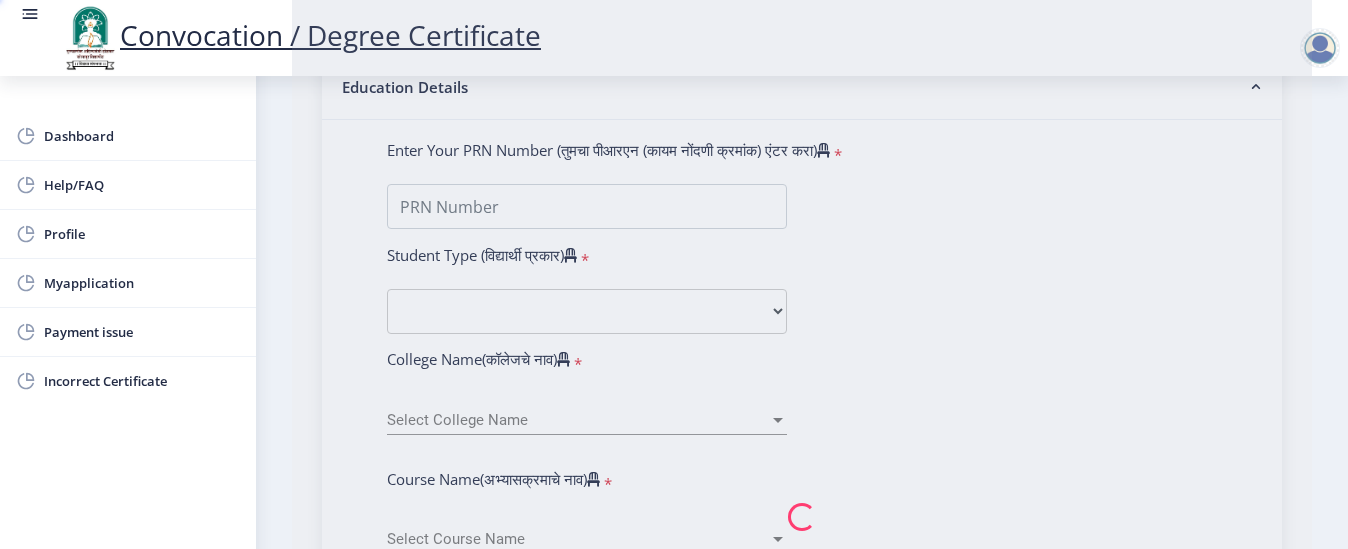 select 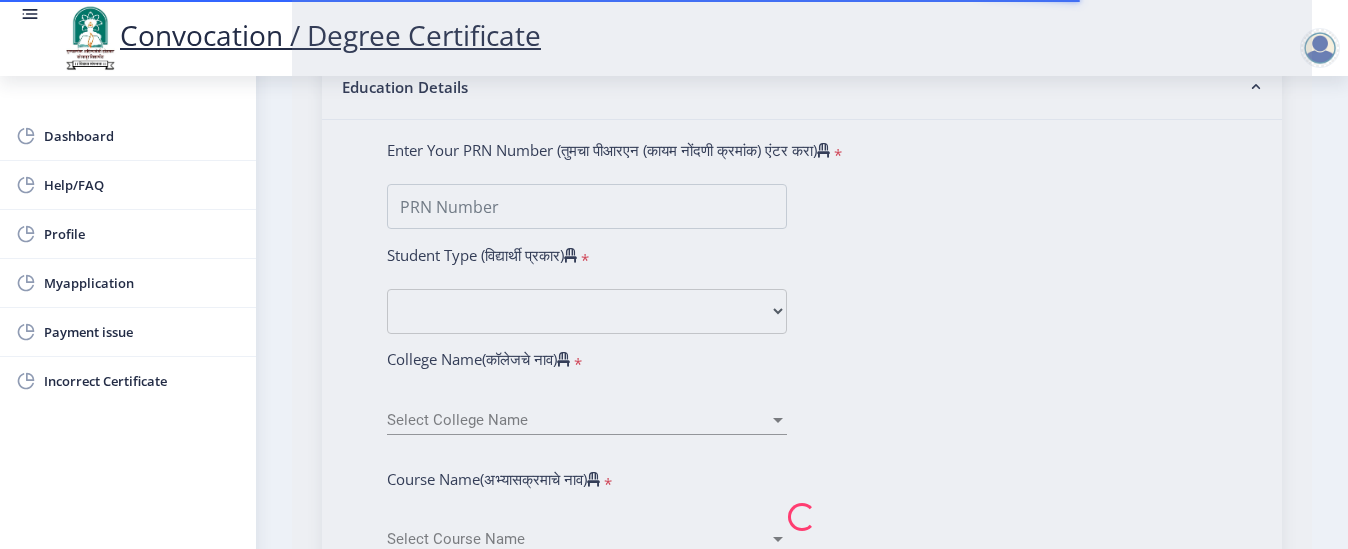 scroll, scrollTop: 0, scrollLeft: 0, axis: both 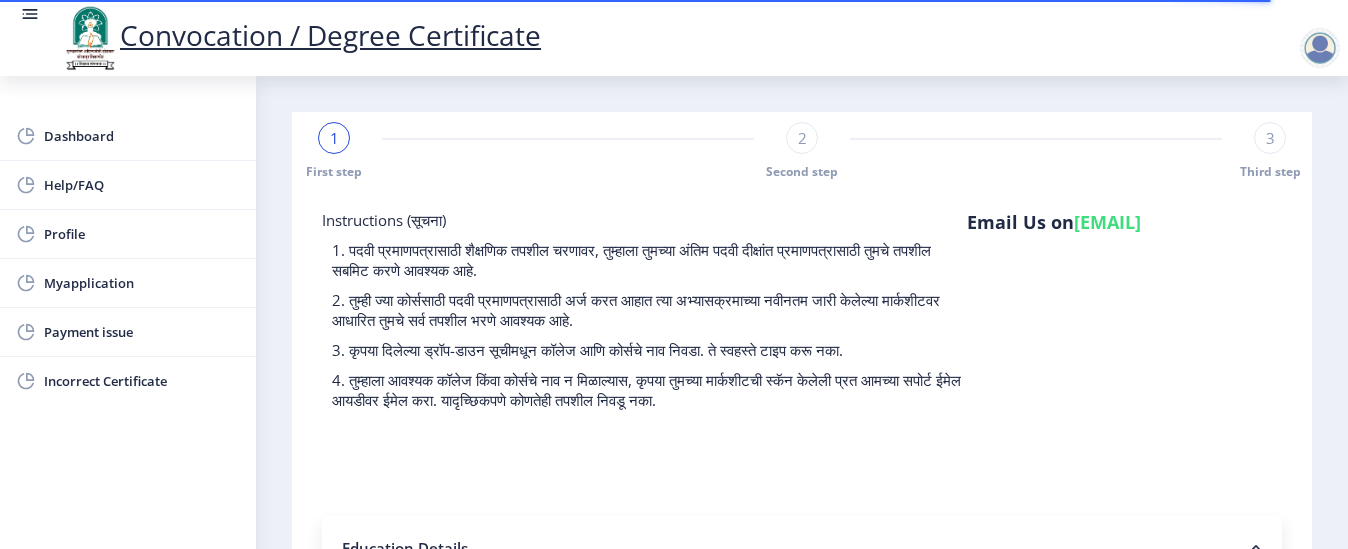type on "[FIRST] [LAST]" 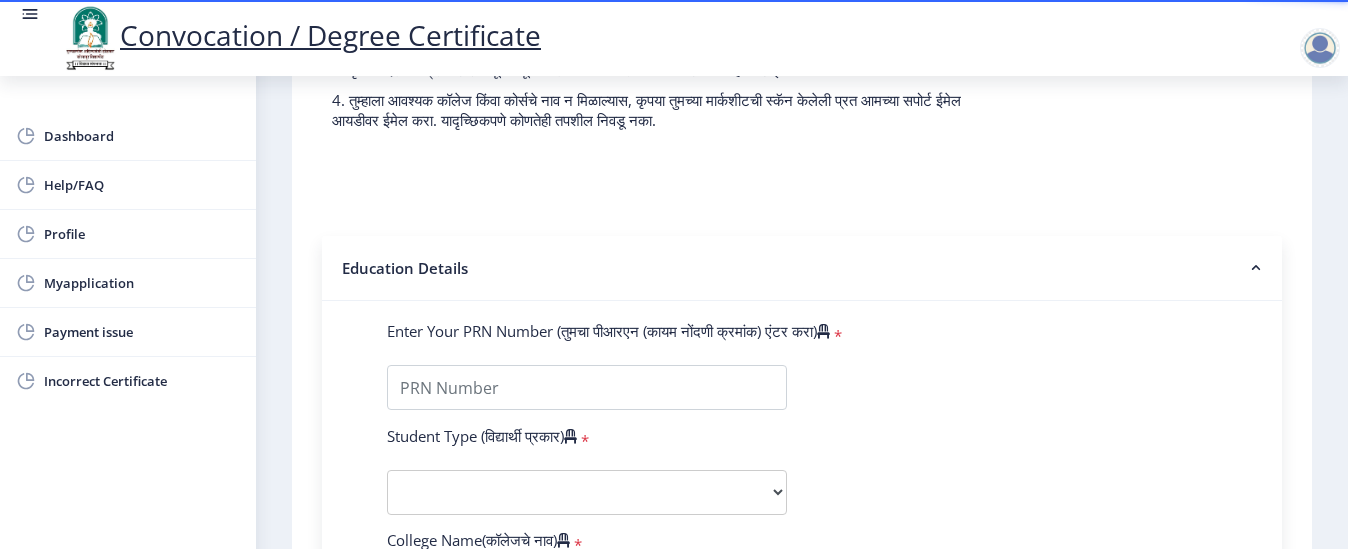 scroll, scrollTop: 320, scrollLeft: 0, axis: vertical 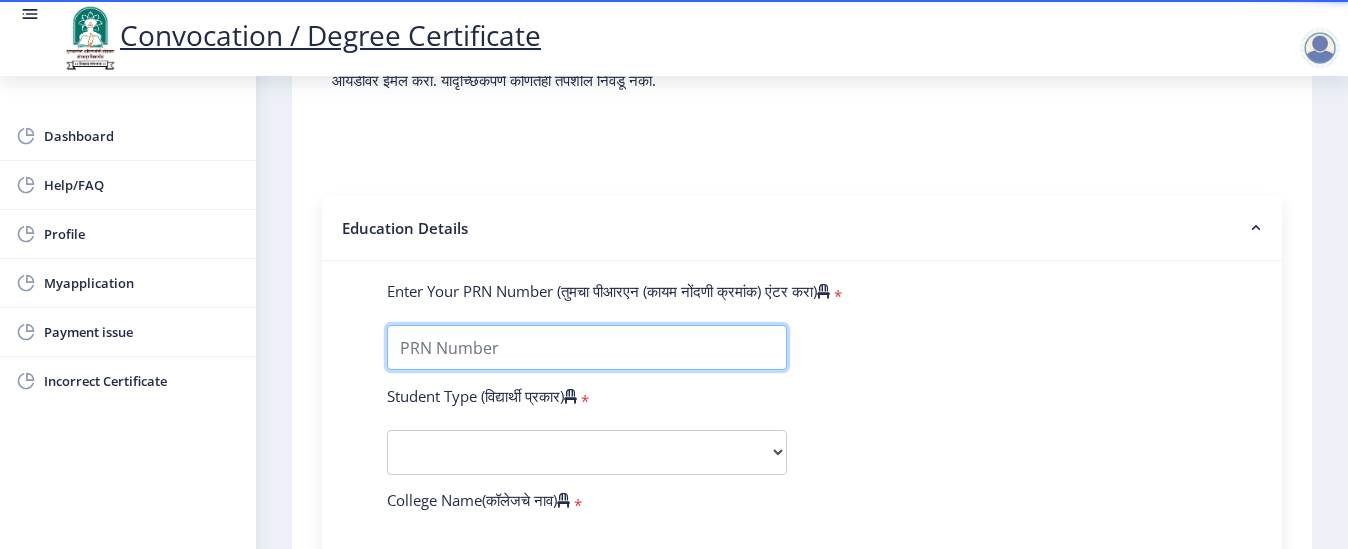 click on "Enter Your PRN Number (तुमचा पीआरएन (कायम नोंदणी क्रमांक) एंटर करा)" at bounding box center [587, 347] 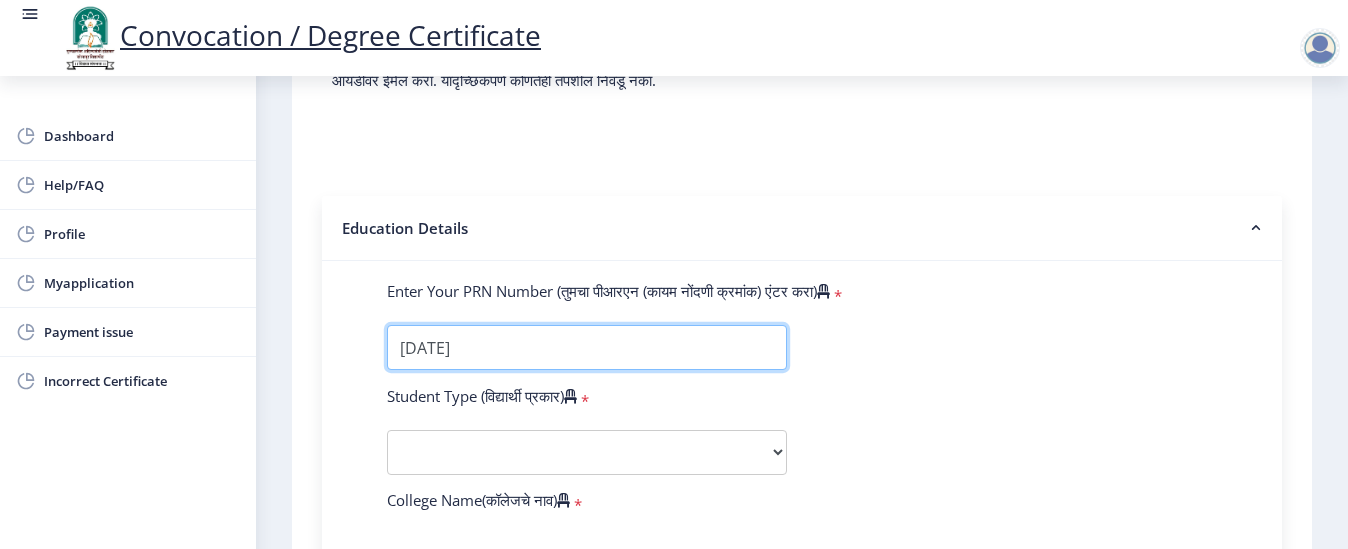 click on "Enter Your PRN Number (तुमचा पीआरएन (कायम नोंदणी क्रमांक) एंटर करा)" at bounding box center (587, 347) 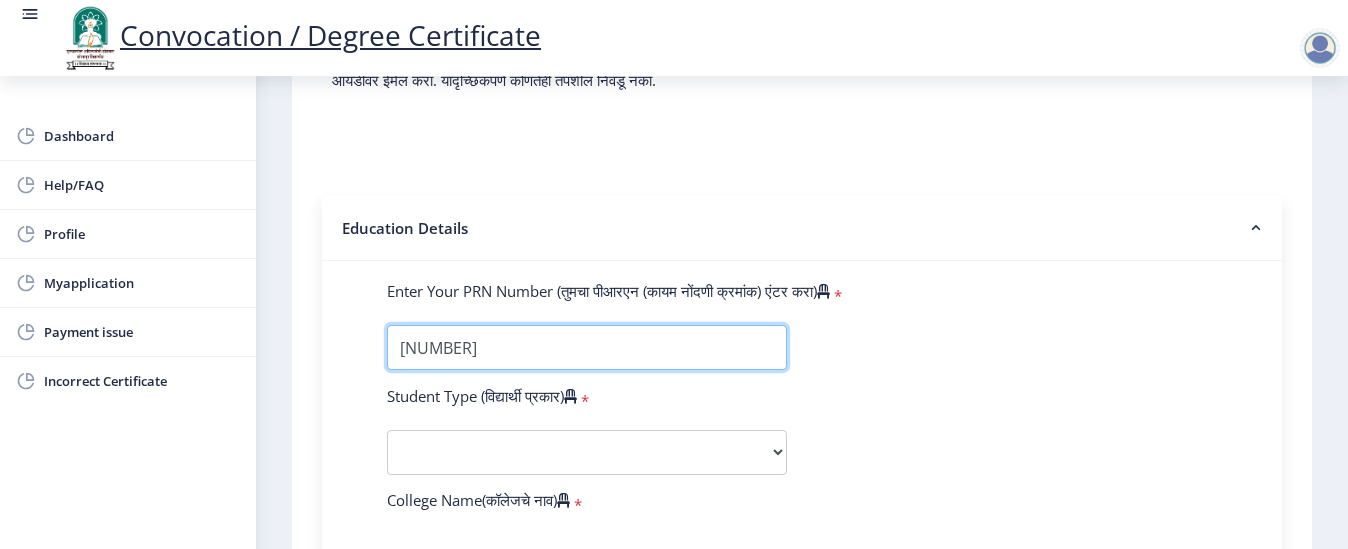 type on "[NUMBER]" 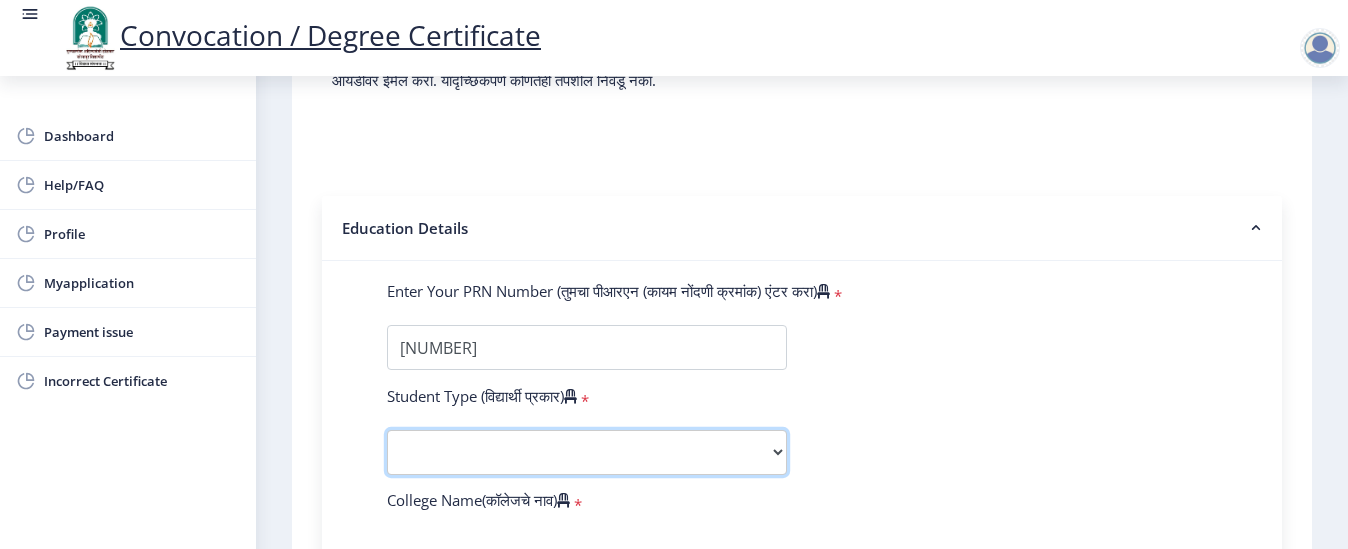 click on "Select Student Type Regular External" at bounding box center [587, 452] 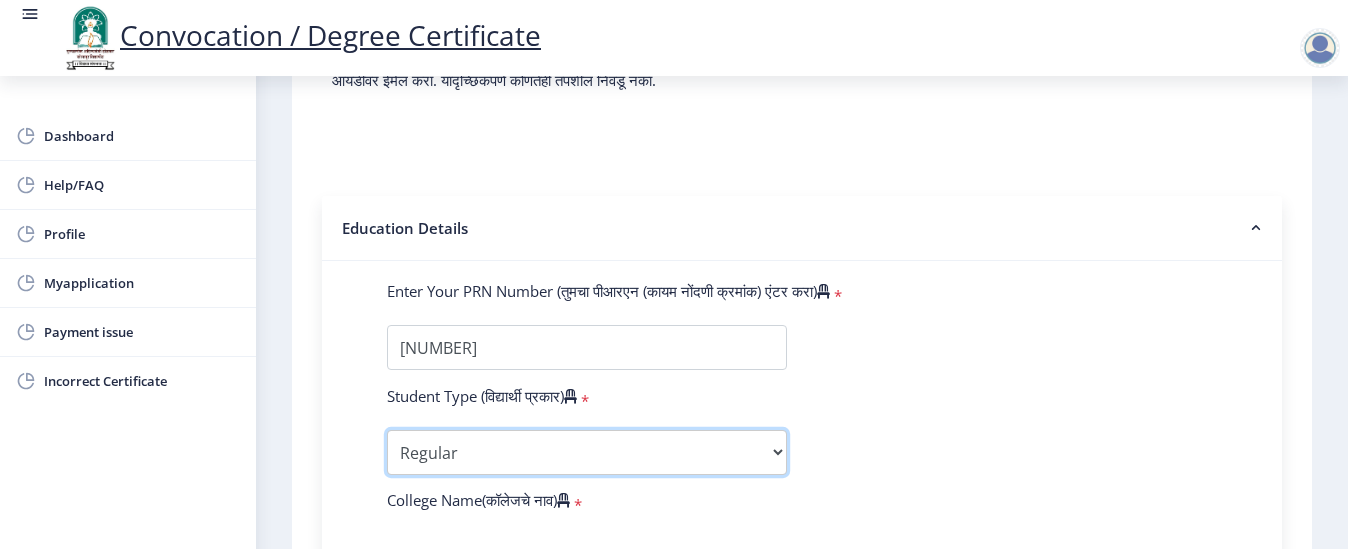 click on "Select Student Type Regular External" at bounding box center [587, 452] 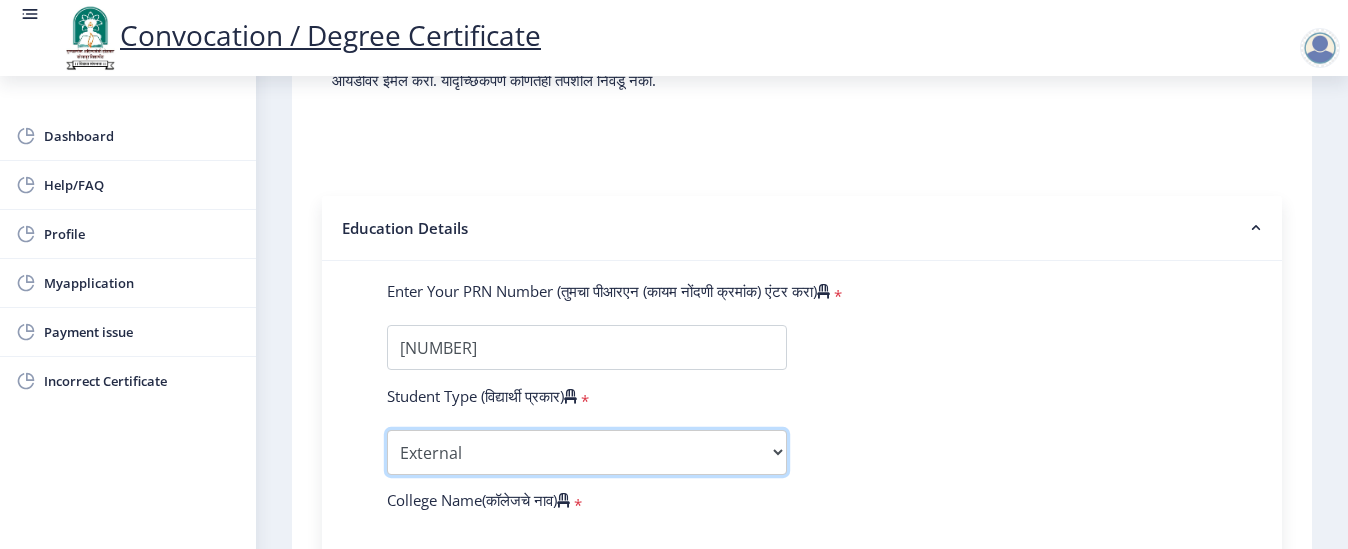 click on "Select Student Type Regular External" at bounding box center (587, 452) 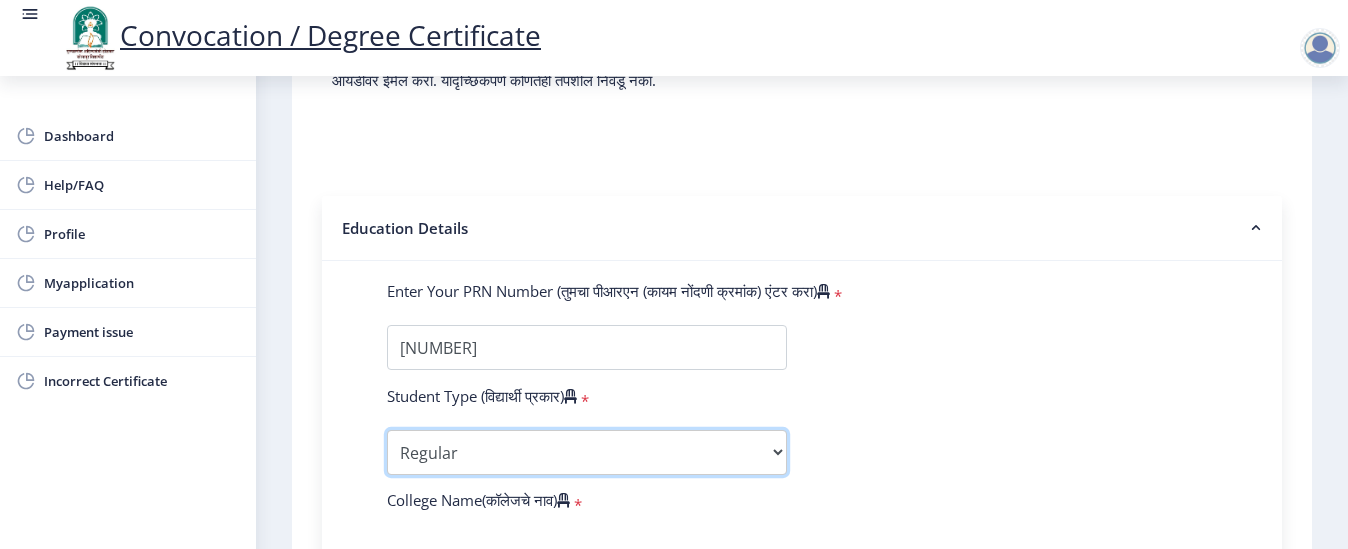 click on "Select Student Type Regular External" at bounding box center [587, 452] 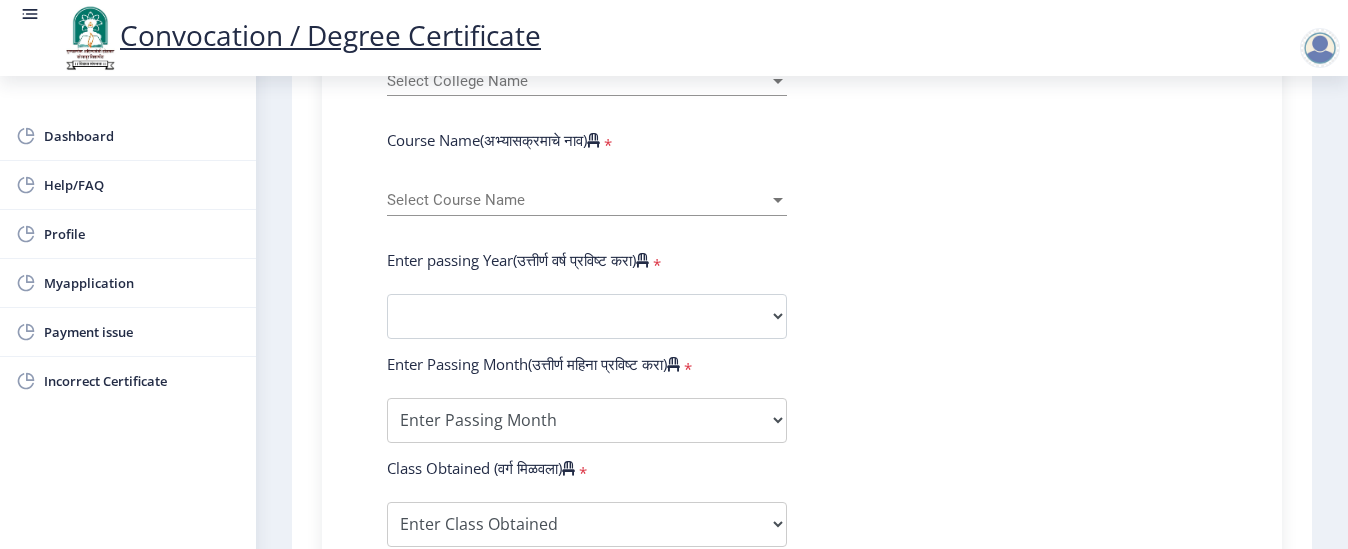 click on "Enter Your PRN Number (तुमचा पीआरएन (कायम नोंदणी क्रमांक) एंटर करा)   * Student Type (विद्यार्थी प्रकार)    * Select Student Type Regular External College Name(कॉलेजचे नाव)   * Select College Name Select College Name Course Name(अभ्यासक्रमाचे नाव)   * Select Course Name Select Course Name Enter passing Year(उत्तीर्ण वर्ष प्रविष्ट करा)   *  2025   2024   2023   2022   2021   2020   2019   2018   2017   2016   2015   2014   2013   2012   2011   2010   2009   2008   2007   2006   2005   2004   2003   2002   2001   2000   1999   1998   1997   1996   1995   1994   1993   1992   1991   1990   1989   1988   1987   1986   1985   1984   1983   1982   1981   1980   1979   1978   1977   1976  Enter Passing Month(उत्तीर्ण महिना प्रविष्ट करा)   * Enter Passing Month" 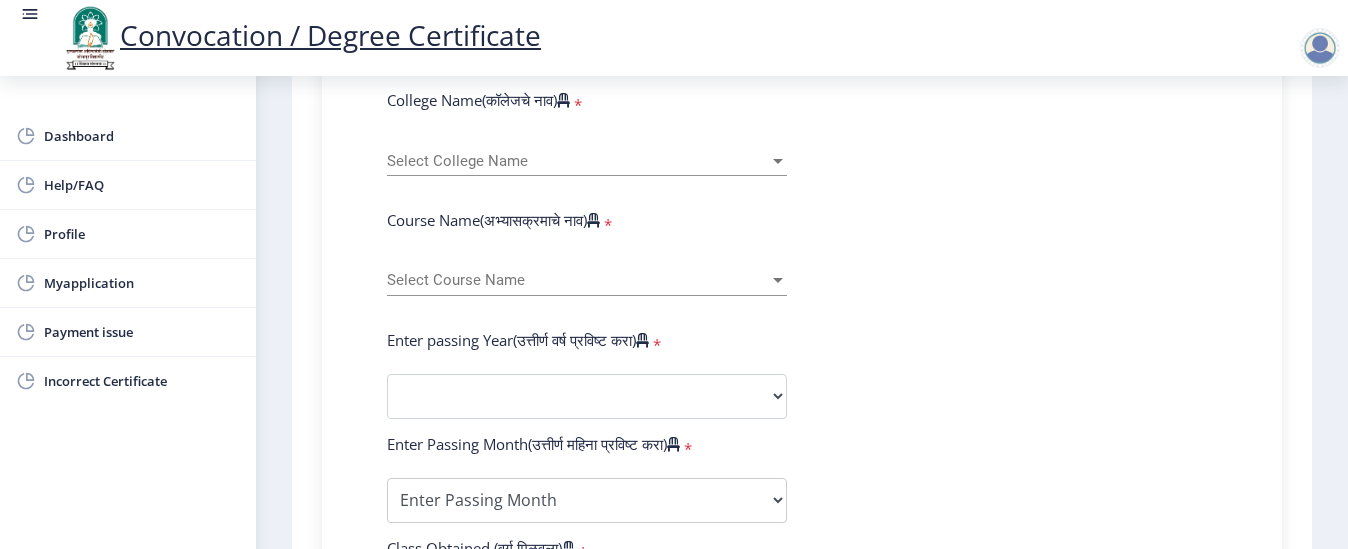 scroll, scrollTop: 680, scrollLeft: 0, axis: vertical 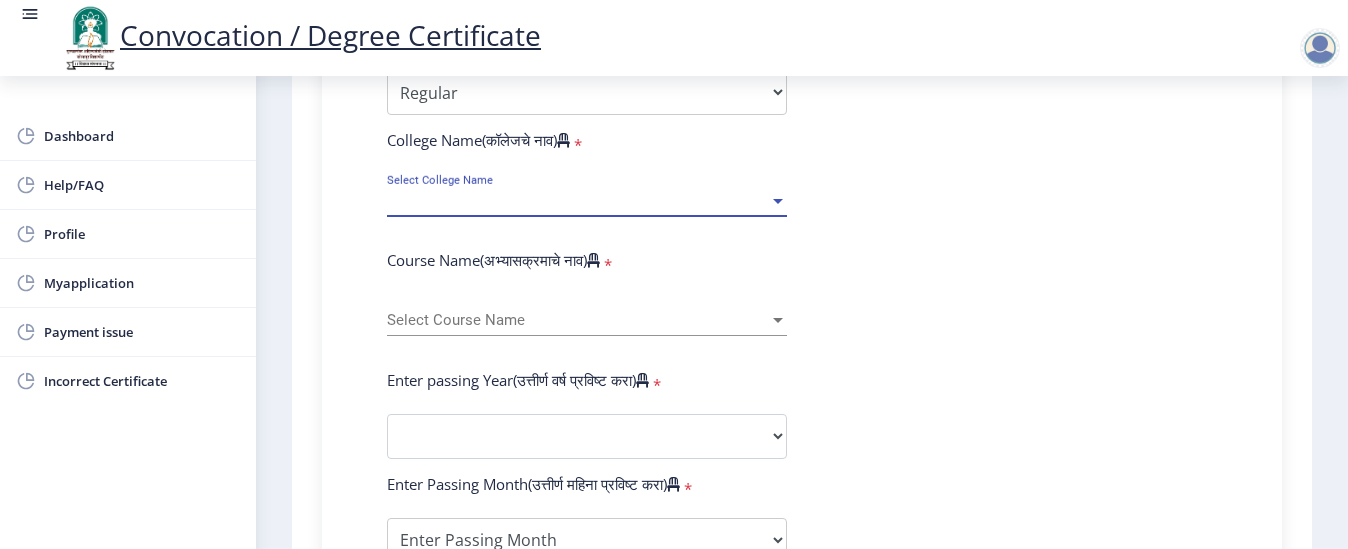 click on "Select College Name" at bounding box center (578, 201) 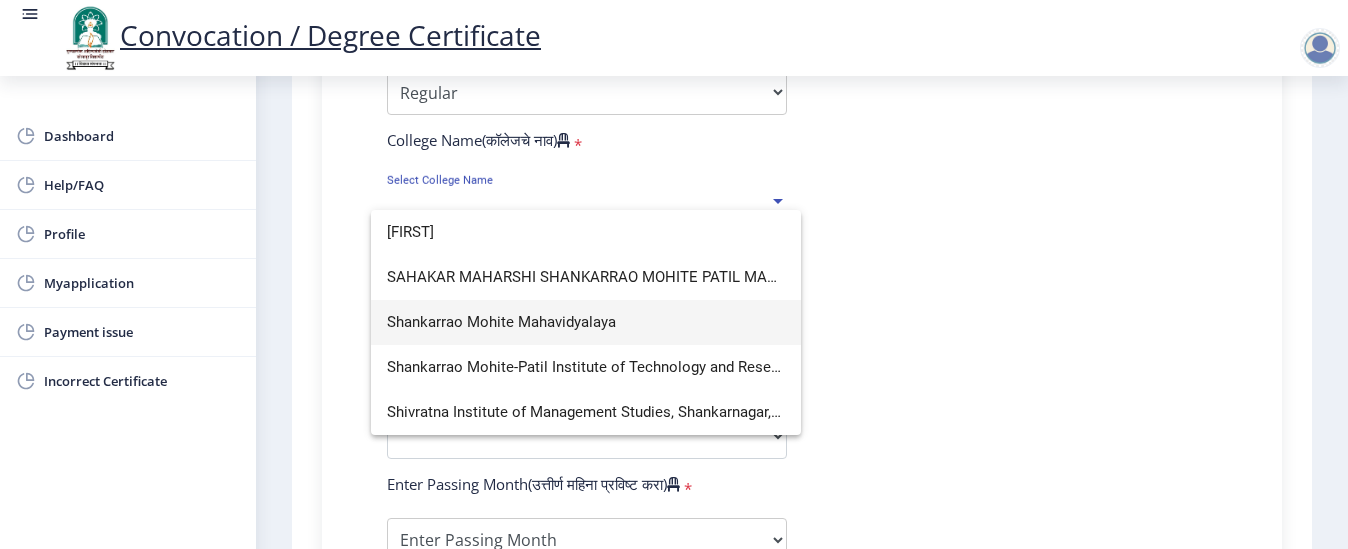 type on "[FIRST]" 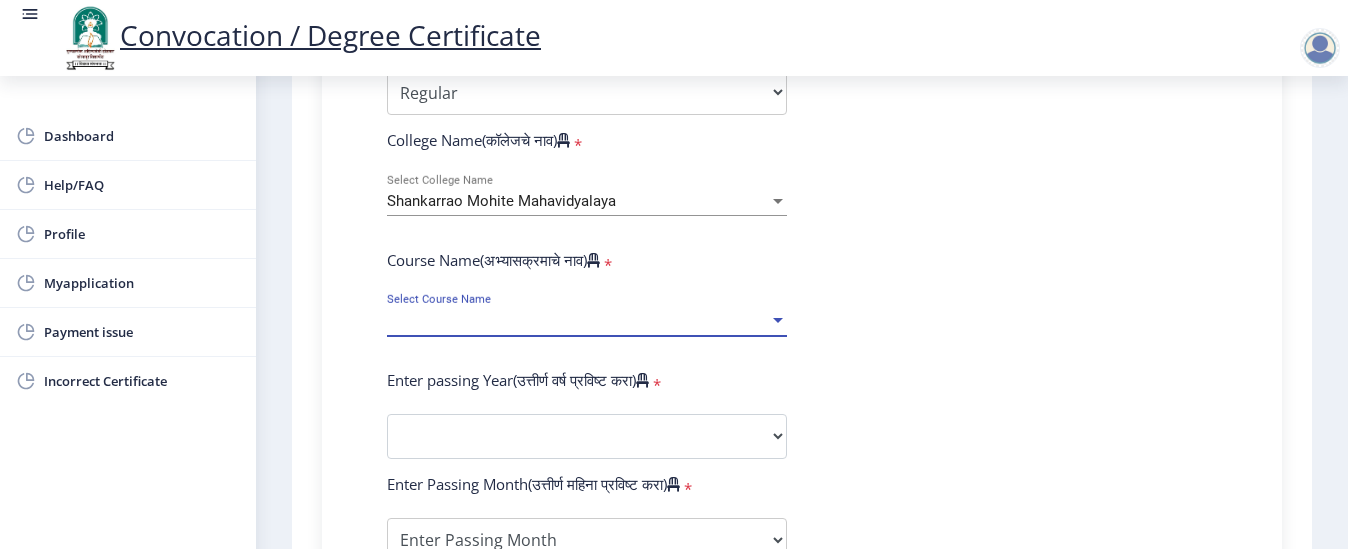 click at bounding box center [778, 320] 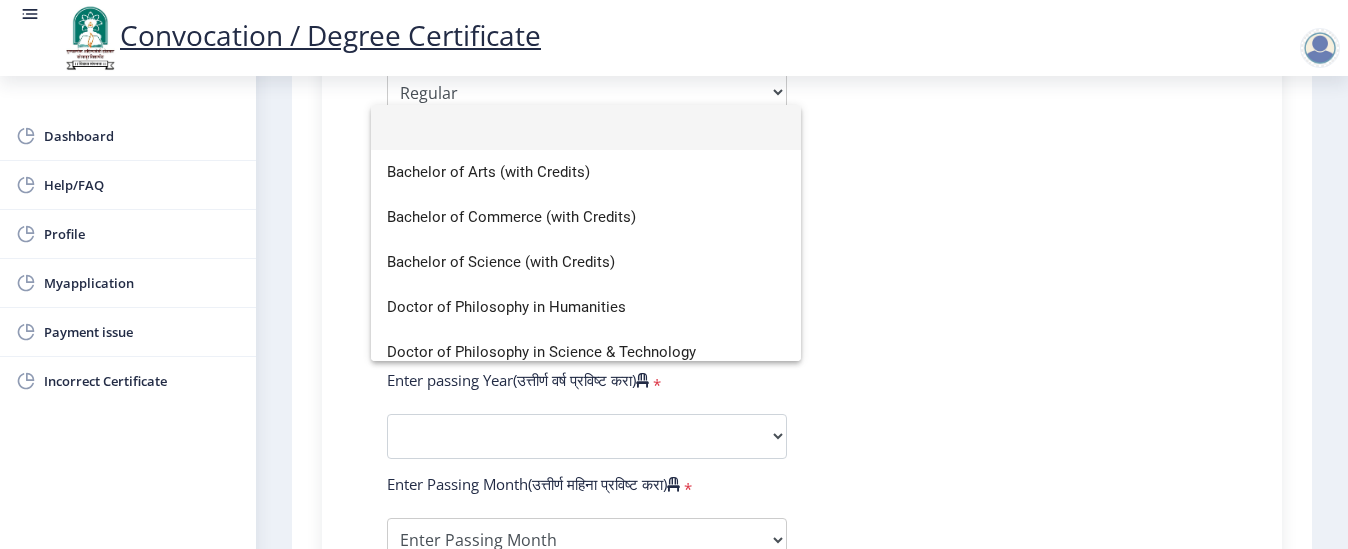 scroll, scrollTop: 40, scrollLeft: 0, axis: vertical 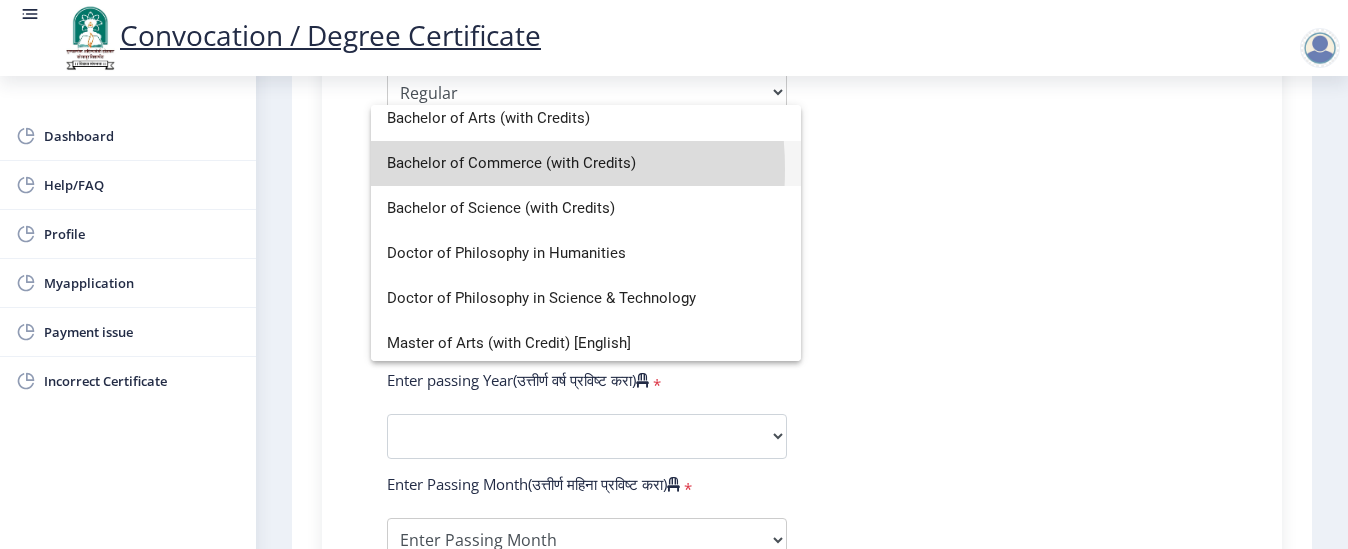 click on "Bachelor of Commerce (with Credits)" at bounding box center (586, 163) 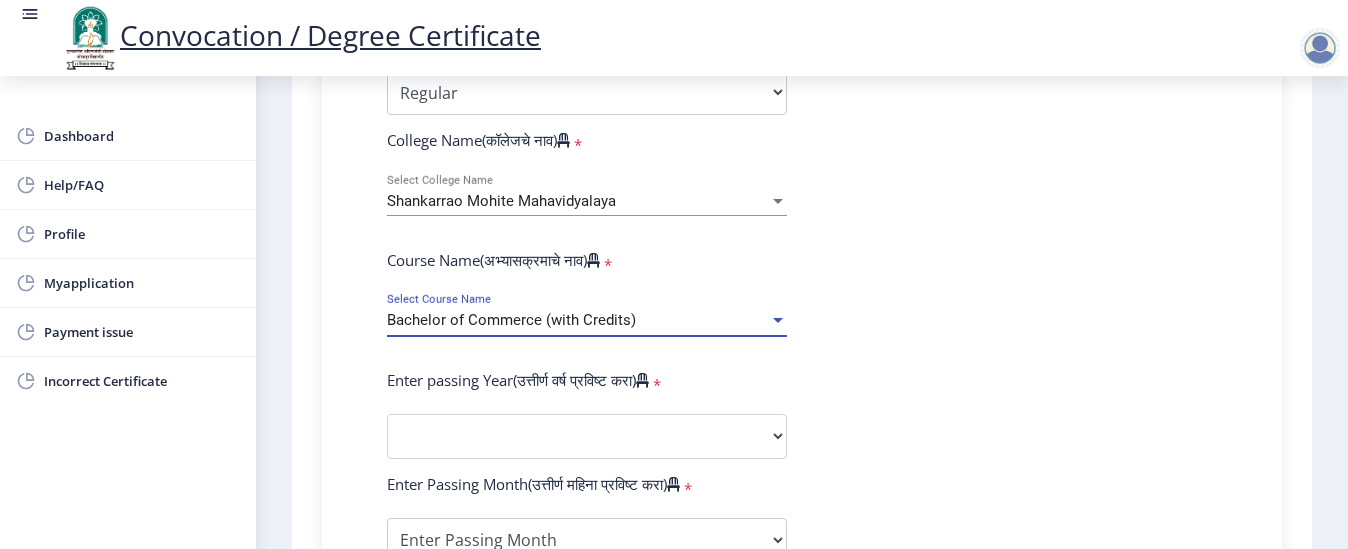 select 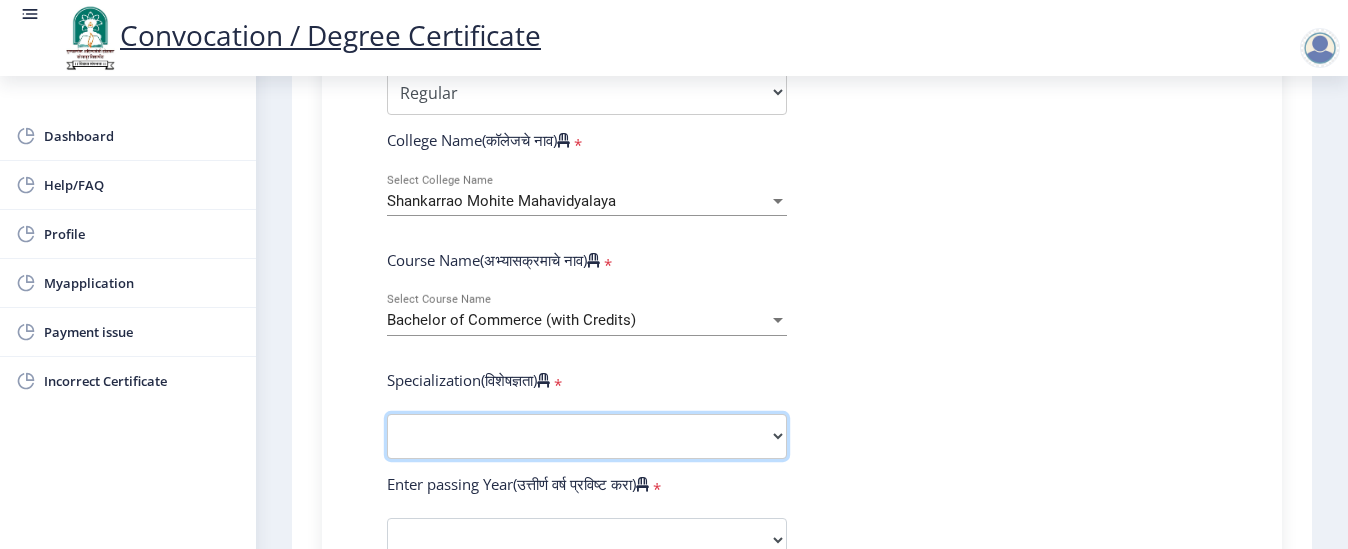 click on "Specialization Banking Advanced Accountancy Advanced Banking Advanced Cost Accounting Advanced Costing Industrial Management Insurance Advanced Insurance Advanced Statistics Other" at bounding box center [587, 436] 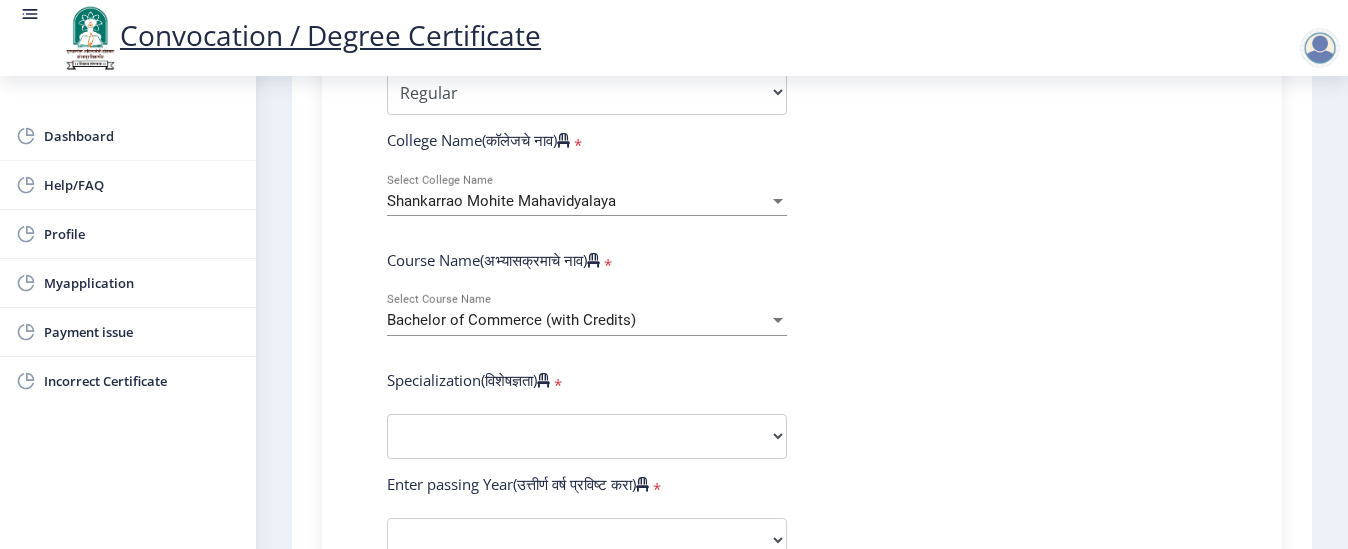select 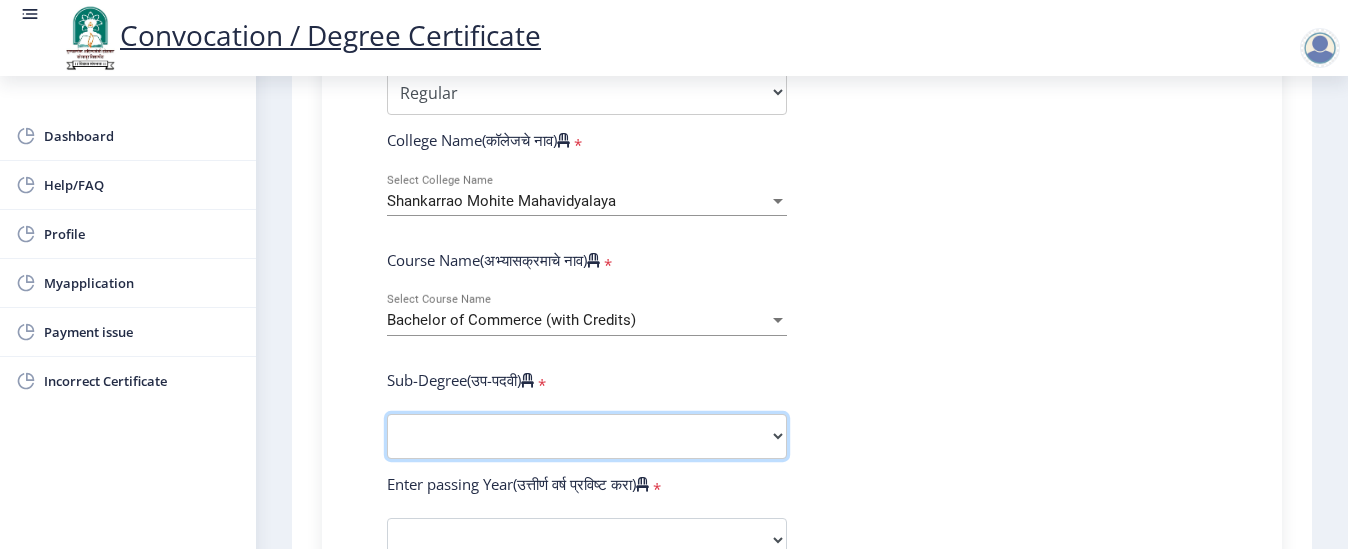 click on "Sub-Degree Other" at bounding box center (587, 436) 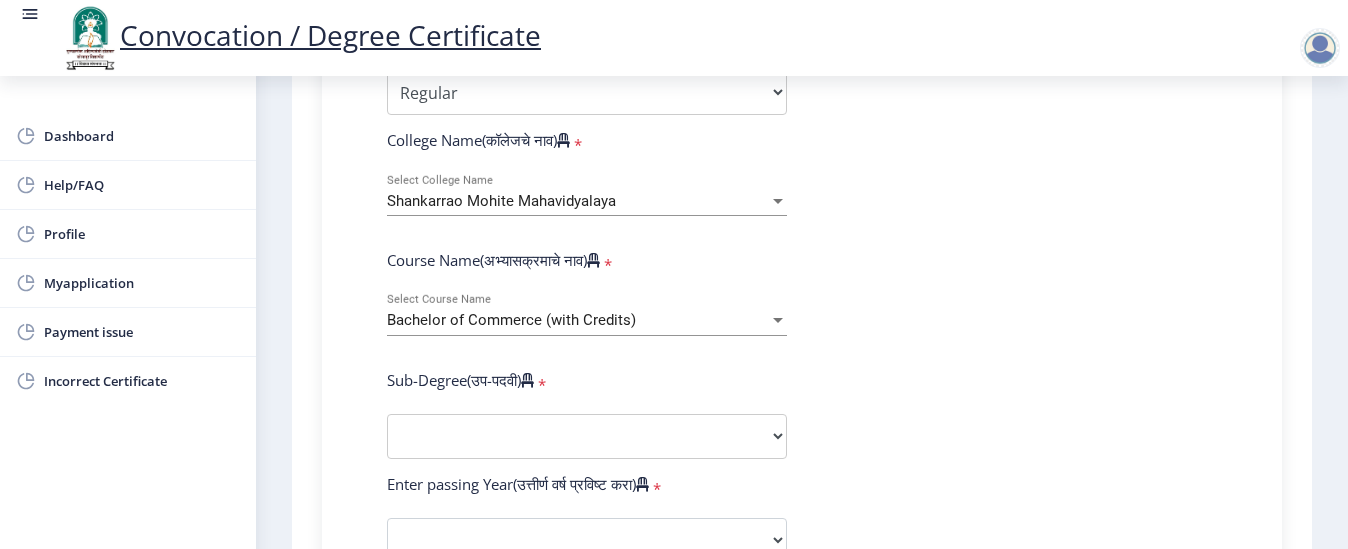 select 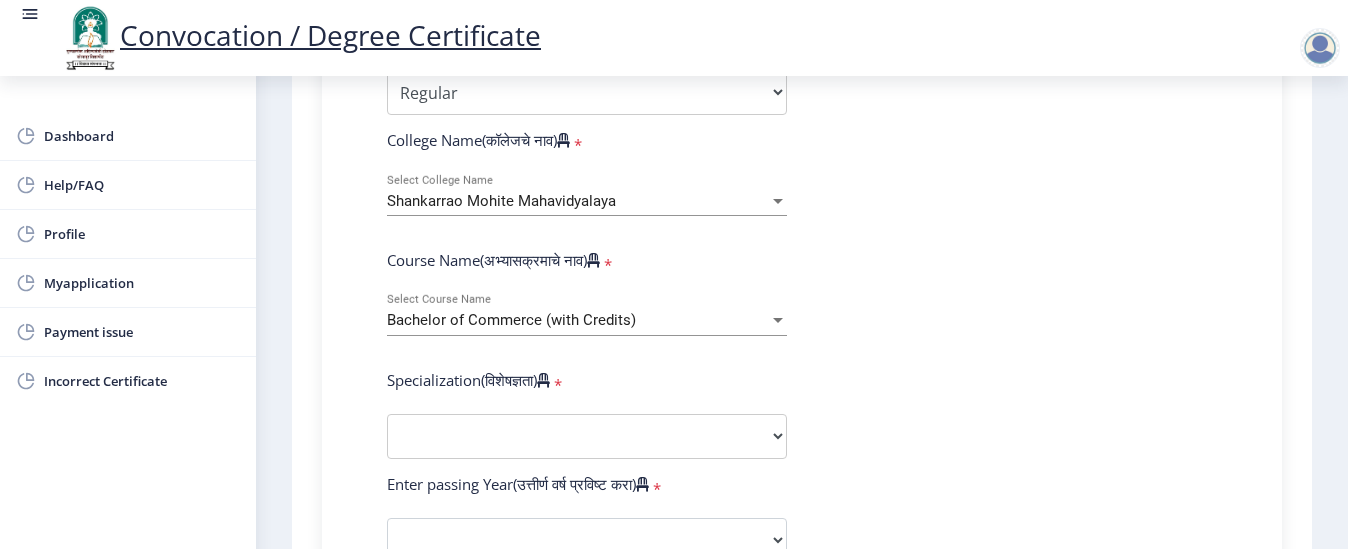 click on "Enter Your PRN Number (तुमचा पीआरएन (कायम नोंदणी क्रमांक) एंटर करा)   * Student Type (विद्यार्थी प्रकार)    * Select Student Type Regular External College Name(कॉलेजचे नाव)   * Shankarrao Mohite Mahavidyalaya Select College Name Course Name(अभ्यासक्रमाचे नाव)   * Bachelor of Commerce (with Credits) Select Course Name  Specialization(विशेषज्ञता)   * Specialization Banking Advanced Accountancy Advanced Banking Advanced Cost Accounting Advanced Costing Industrial Management Insurance Advanced Insurance Advanced Statistics Other Enter passing Year(उत्तीर्ण वर्ष प्रविष्ट करा)   *  2025   2024   2023   2022   2021   2020   2019   2018   2017   2016   2015   2014   2013   2012   2011   2010   2009   2008   2007   2006   2005   2004   2003   2002   2001   2000   1999   1998   1997   1996" 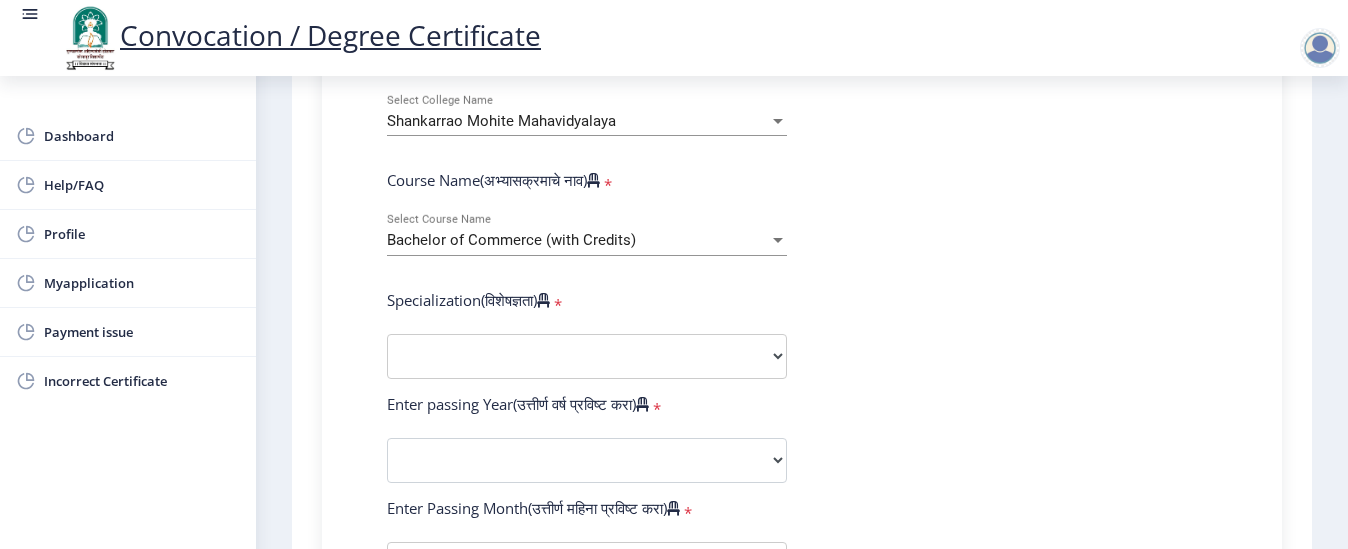 scroll, scrollTop: 800, scrollLeft: 0, axis: vertical 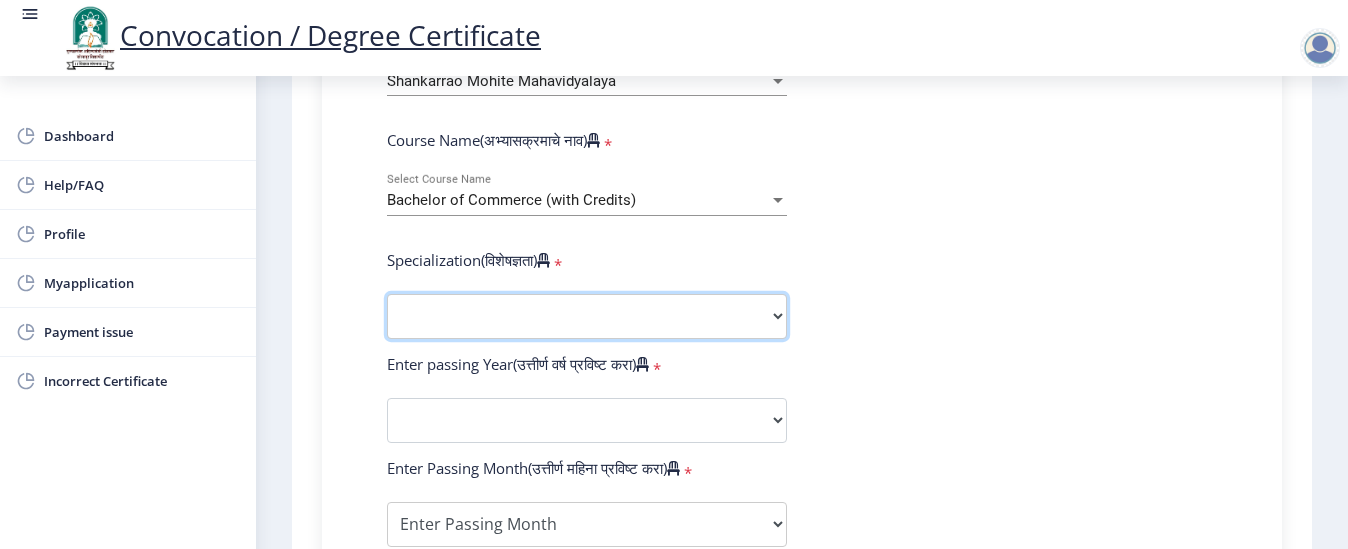 click on "Specialization Banking Advanced Accountancy Advanced Banking Advanced Cost Accounting Advanced Costing Industrial Management Insurance Advanced Insurance Advanced Statistics Other" at bounding box center [587, 316] 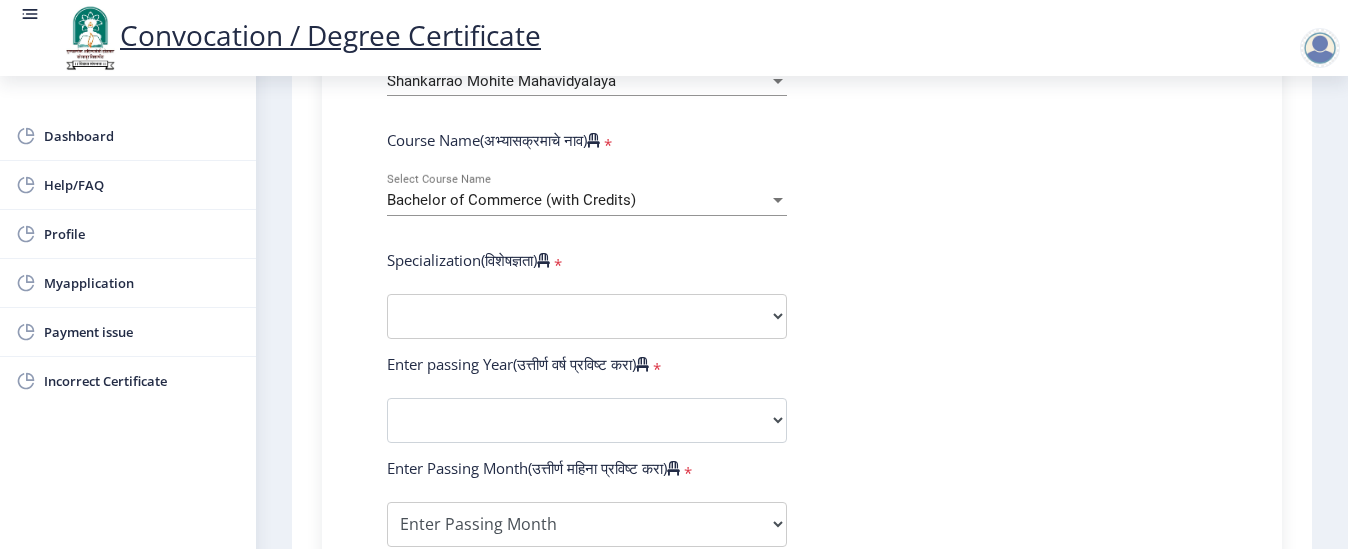 select 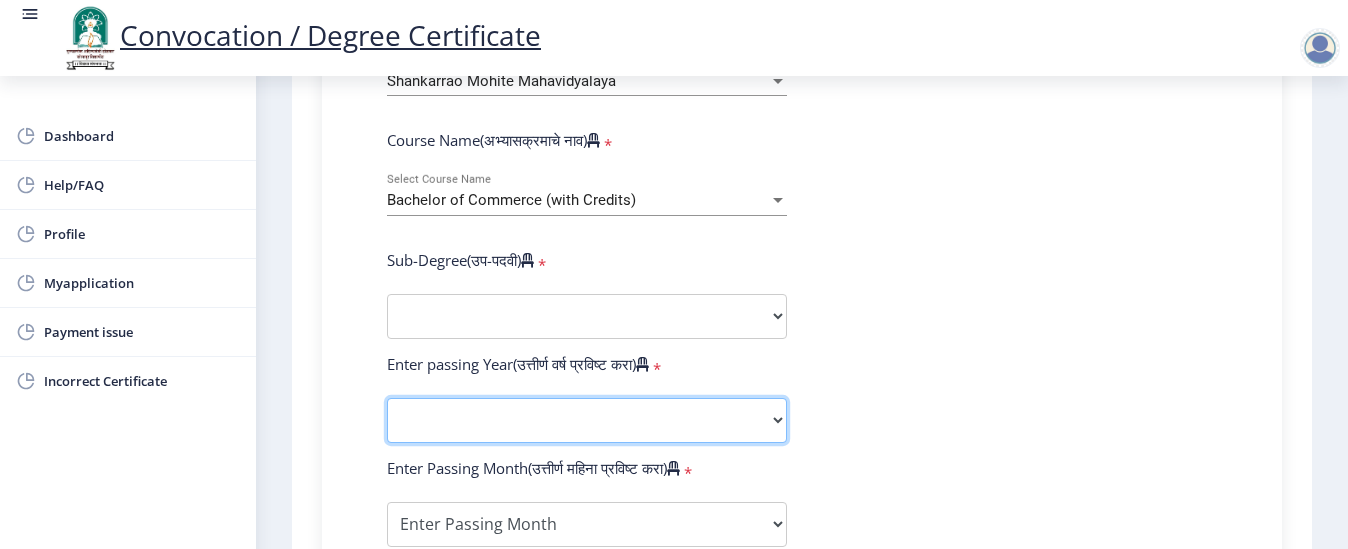click on "2025   2024   2023   2022   2021   2020   2019   2018   2017   2016   2015   2014   2013   2012   2011   2010   2009   2008   2007   2006   2005   2004   2003   2002   2001   2000   1999   1998   1997   1996   1995   1994   1993   1992   1991   1990   1989   1988   1987   1986   1985   1984   1983   1982   1981   1980   1979   1978   1977   1976" 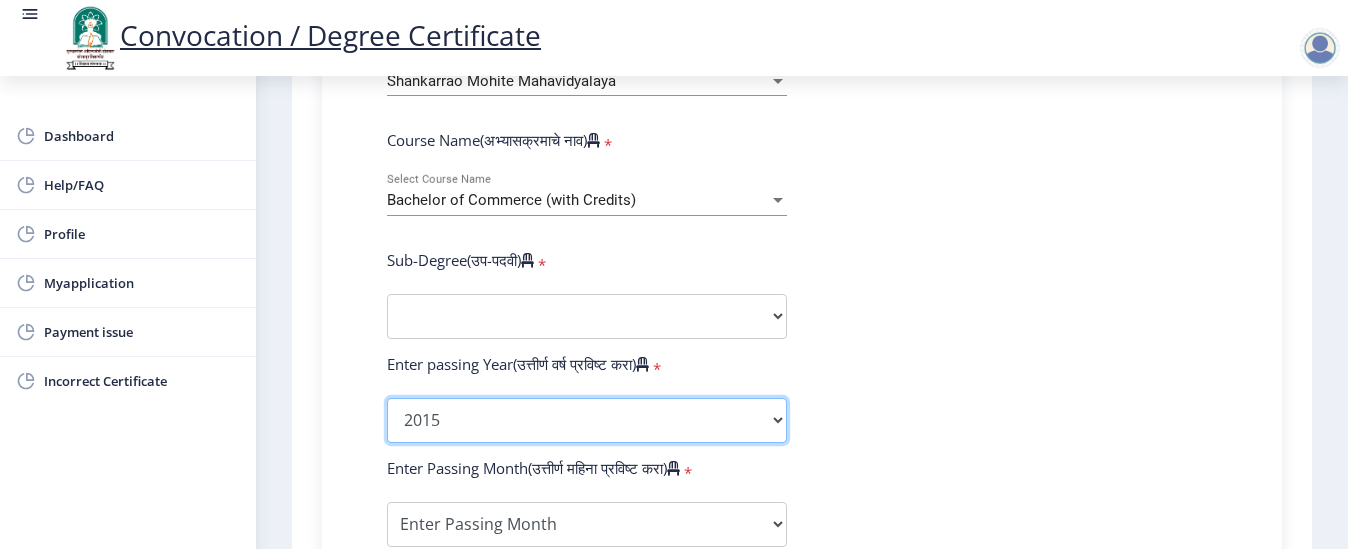 click on "2025   2024   2023   2022   2021   2020   2019   2018   2017   2016   2015   2014   2013   2012   2011   2010   2009   2008   2007   2006   2005   2004   2003   2002   2001   2000   1999   1998   1997   1996   1995   1994   1993   1992   1991   1990   1989   1988   1987   1986   1985   1984   1983   1982   1981   1980   1979   1978   1977   1976" 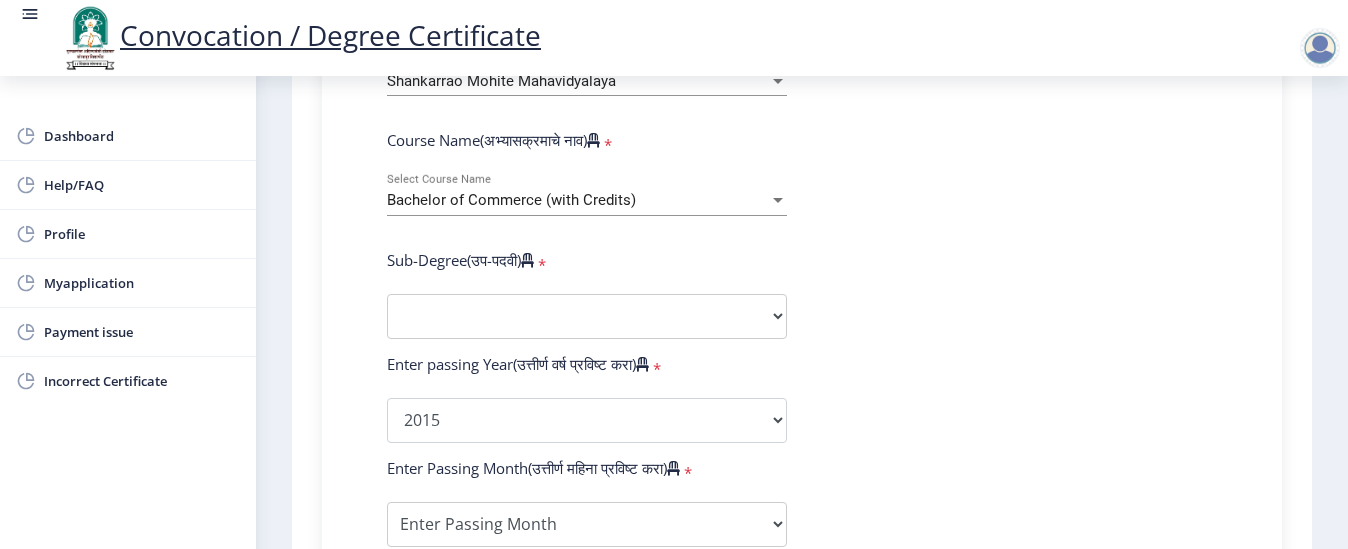 click on "Enter Your PRN Number (तुमचा पीआरएन (कायम नोंदणी क्रमांक) एंटर करा)   * Student Type (विद्यार्थी प्रकार)    * Select Student Type Regular External College Name(कॉलेजचे नाव)   * Shankarrao Mohite Mahavidyalaya Select College Name Course Name(अभ्यासक्रमाचे नाव)   * Bachelor of Commerce (with Credits) Select Course Name  Sub-Degree(उप-पदवी)   * Sub-Degree Other Enter passing Year(उत्तीर्ण वर्ष प्रविष्ट करा)   *  2025   2024   2023   2022   2021   2020   2019   2018   2017   2016   2015   2014   2013   2012   2011   2010   2009   2008   2007   2006   2005   2004   2003   2002   2001   2000   1999   1998   1997   1996   1995   1994   1993   1992   1991   1990   1989   1988   1987   1986   1985   1984   1983   1982   1981   1980   1979   1978   1977   1976  * Enter Passing Month March April May" 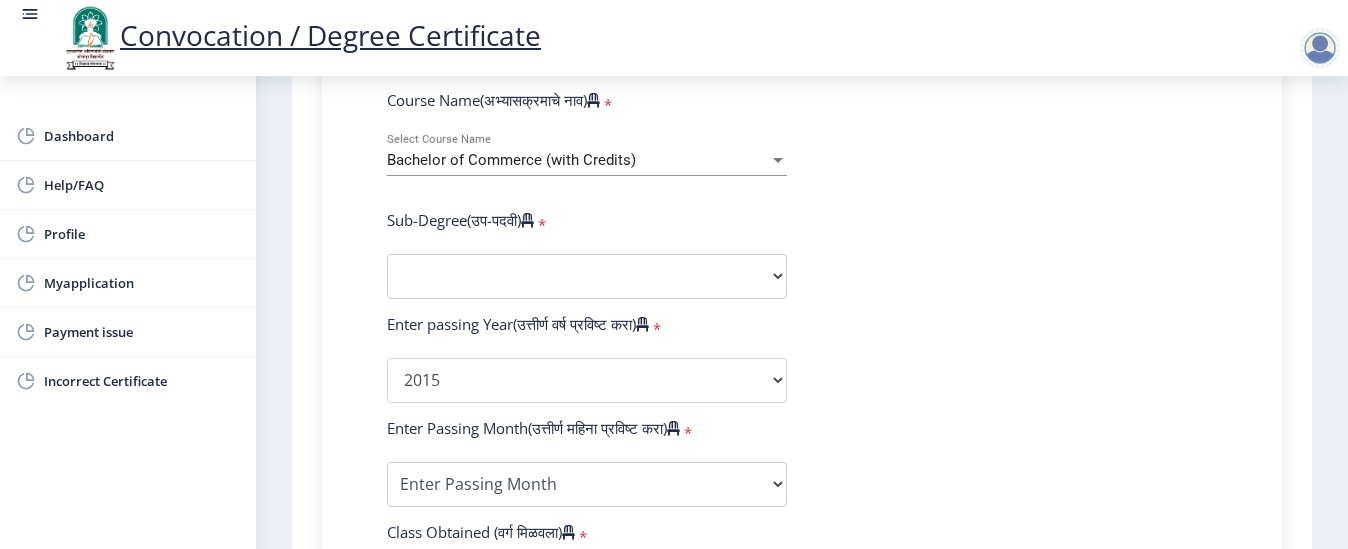 scroll, scrollTop: 880, scrollLeft: 0, axis: vertical 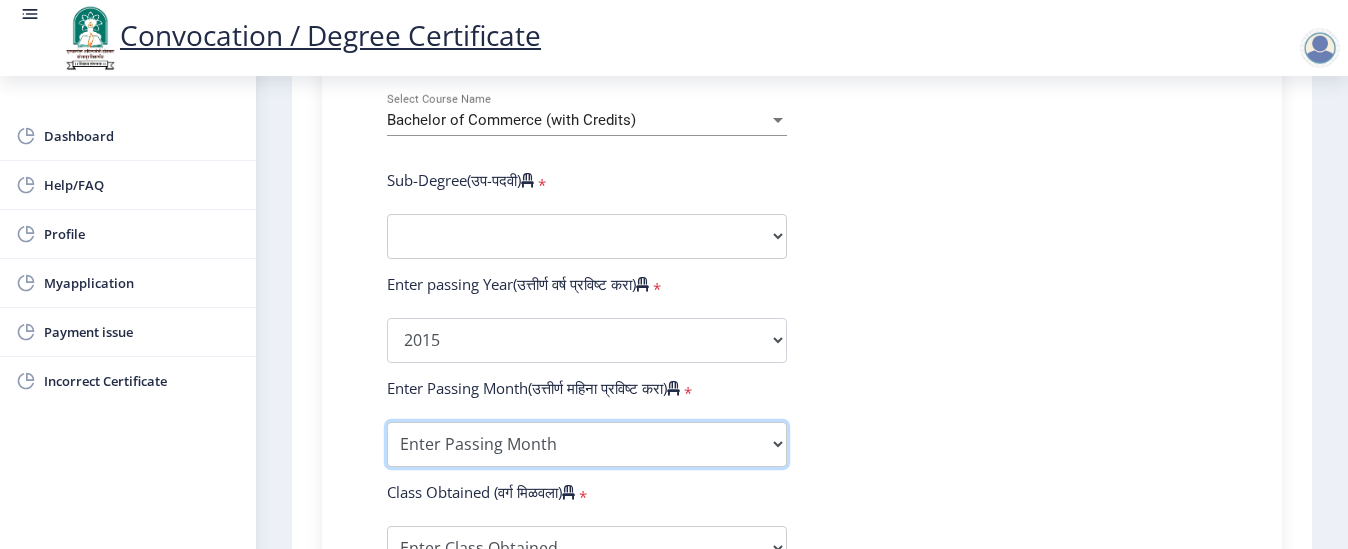 click on "Enter Passing Month March April May October November December" at bounding box center [587, 444] 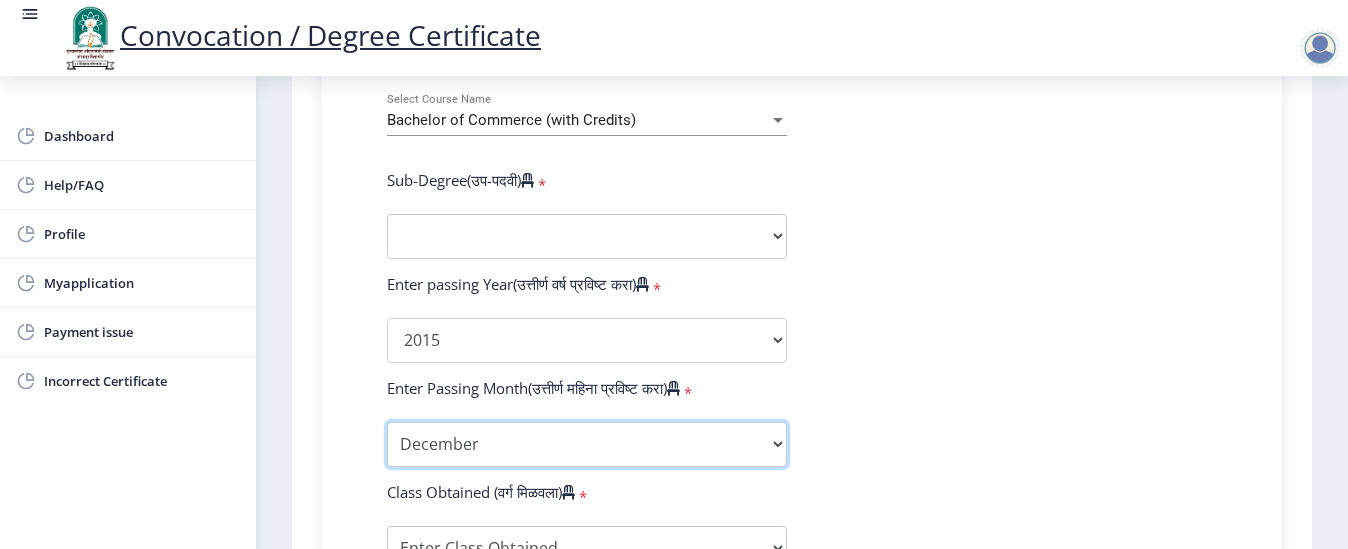 click on "Enter Passing Month March April May October November December" at bounding box center [587, 444] 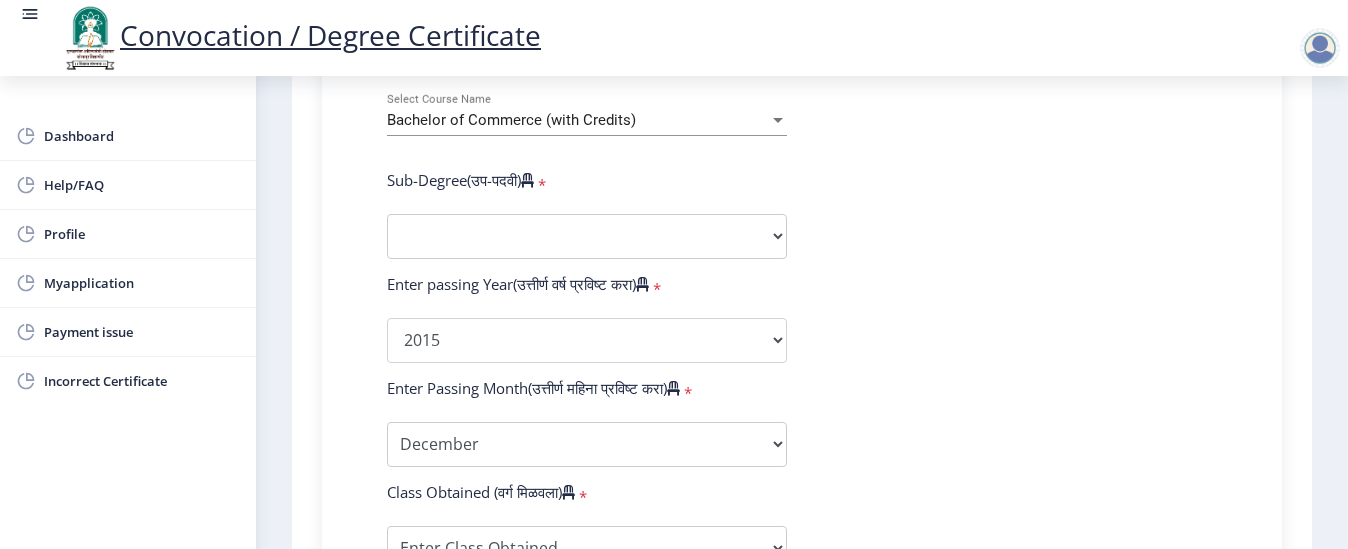 click on "Enter Your PRN Number (तुमचा पीआरएन (कायम नोंदणी क्रमांक) एंटर करा)   * Student Type (विद्यार्थी प्रकार)    * Select Student Type Regular External College Name(कॉलेजचे नाव)   * Shankarrao Mohite Mahavidyalaya Select College Name Course Name(अभ्यासक्रमाचे नाव)   * Bachelor of Commerce (with Credits) Select Course Name  Sub-Degree(उप-पदवी)   * Sub-Degree Other Enter passing Year(उत्तीर्ण वर्ष प्रविष्ट करा)   *  2025   2024   2023   2022   2021   2020   2019   2018   2017   2016   2015   2014   2013   2012   2011   2010   2009   2008   2007   2006   2005   2004   2003   2002   2001   2000   1999   1998   1997   1996   1995   1994   1993   1992   1991   1990   1989   1988   1987   1986   1985   1984   1983   1982   1981   1980   1979   1978   1977   1976  * Enter Passing Month March April May" 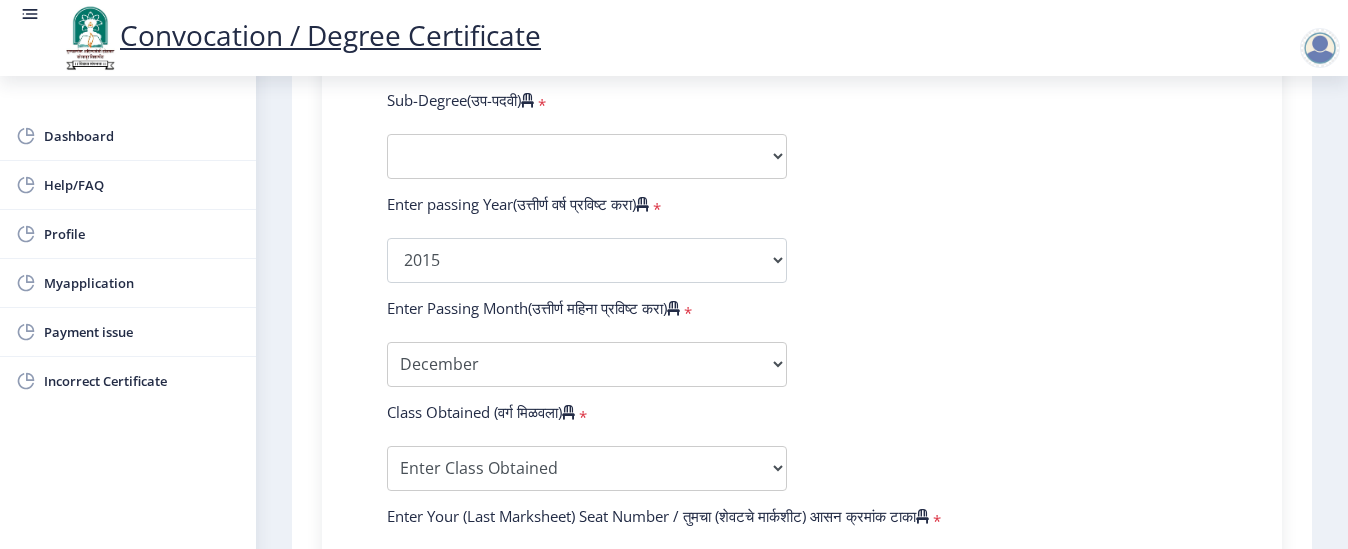 scroll, scrollTop: 1000, scrollLeft: 0, axis: vertical 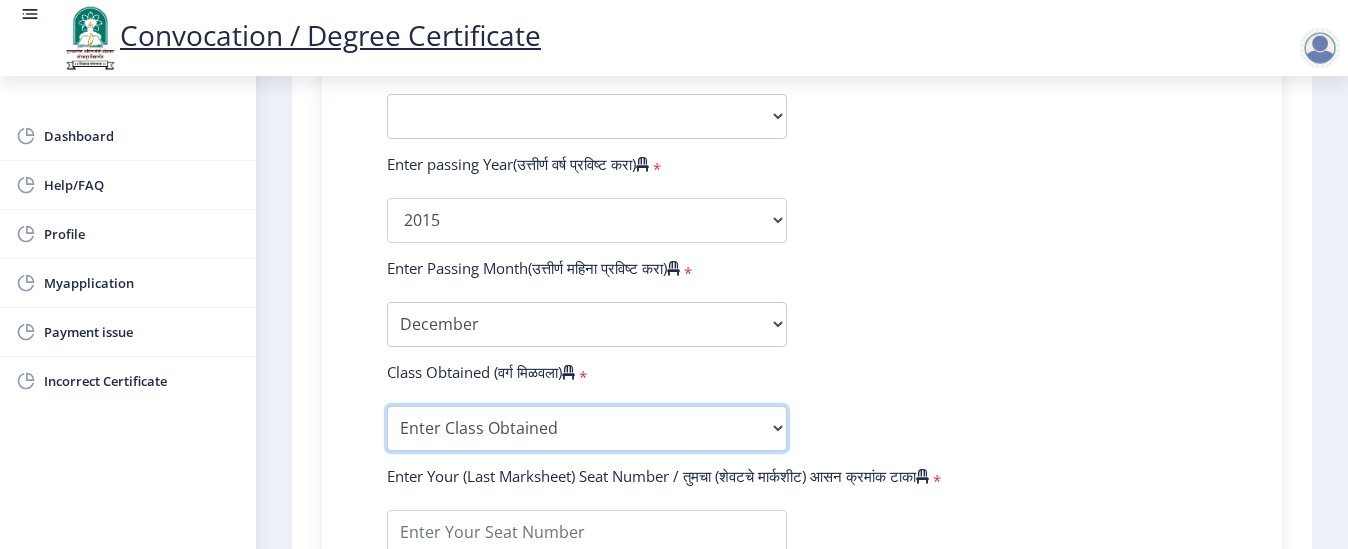click on "Enter Class Obtained FIRST CLASS WITH DISTINCTION FIRST CLASS HIGHER SECOND CLASS SECOND CLASS PASS CLASS Grade O Grade A+ Grade A Grade B+ Grade B Grade C+ Grade C Grade D Grade E" at bounding box center (587, 428) 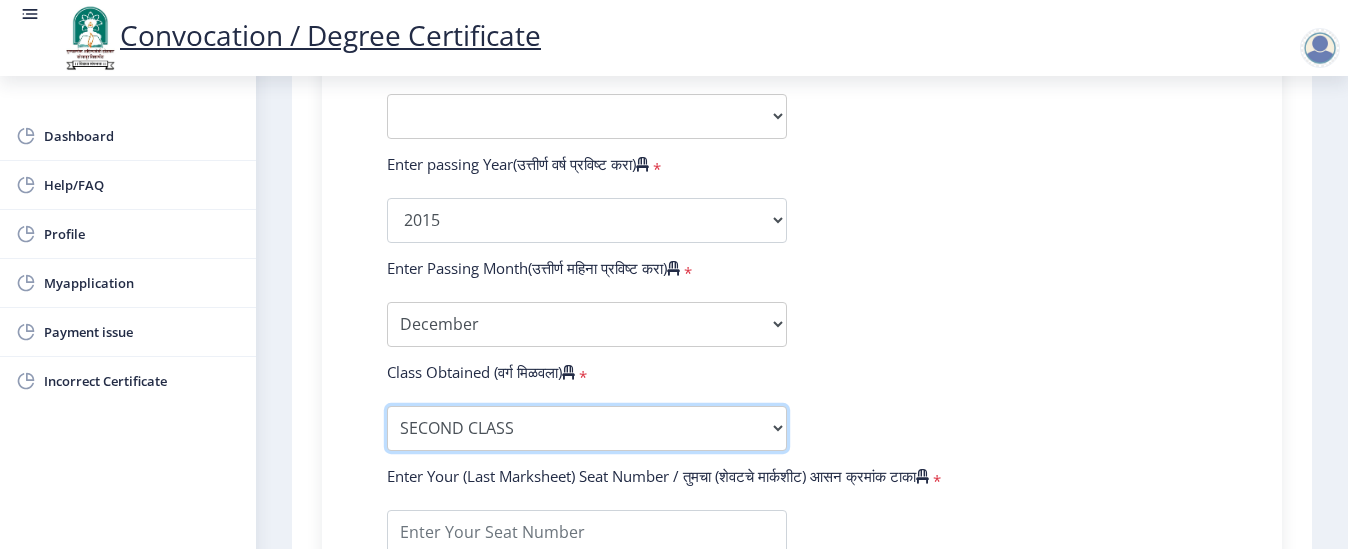 click on "Enter Class Obtained FIRST CLASS WITH DISTINCTION FIRST CLASS HIGHER SECOND CLASS SECOND CLASS PASS CLASS Grade O Grade A+ Grade A Grade B+ Grade B Grade C+ Grade C Grade D Grade E" at bounding box center (587, 428) 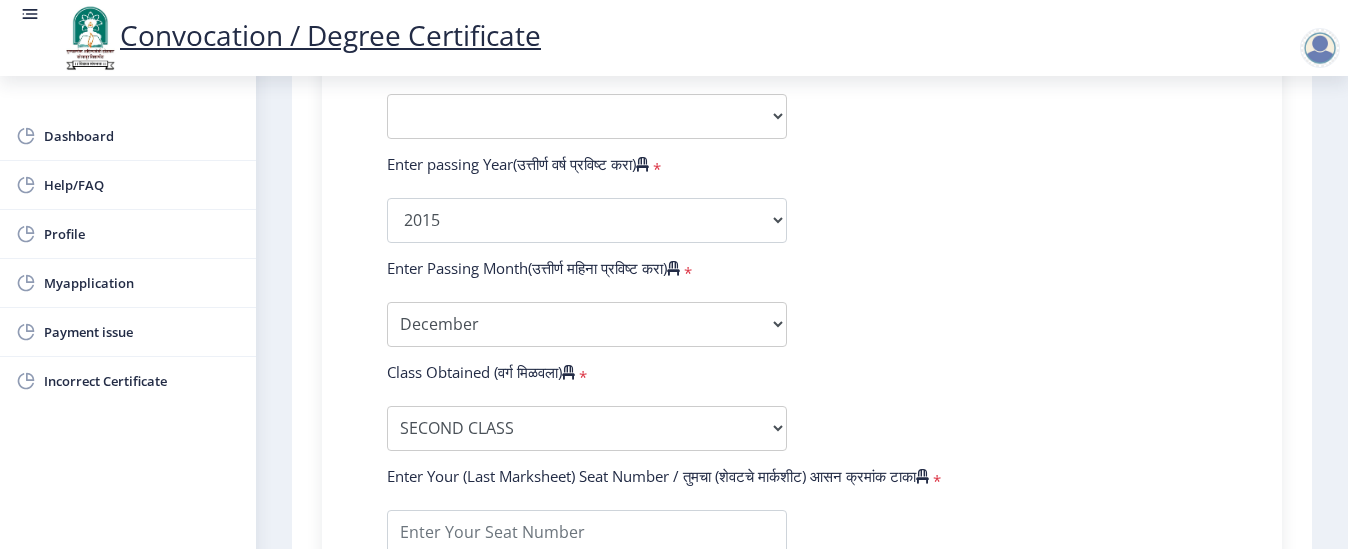 click on "Enter Your PRN Number (तुमचा पीआरएन (कायम नोंदणी क्रमांक) एंटर करा)   * Student Type (विद्यार्थी प्रकार)    * Select Student Type Regular External College Name(कॉलेजचे नाव)   * Shankarrao Mohite Mahavidyalaya Select College Name Course Name(अभ्यासक्रमाचे नाव)   * Bachelor of Commerce (with Credits) Select Course Name  Sub-Degree(उप-पदवी)   * Sub-Degree Other Enter passing Year(उत्तीर्ण वर्ष प्रविष्ट करा)   *  2025   2024   2023   2022   2021   2020   2019   2018   2017   2016   2015   2014   2013   2012   2011   2010   2009   2008   2007   2006   2005   2004   2003   2002   2001   2000   1999   1998   1997   1996   1995   1994   1993   1992   1991   1990   1989   1988   1987   1986   1985   1984   1983   1982   1981   1980   1979   1978   1977   1976  * Enter Passing Month March April May" 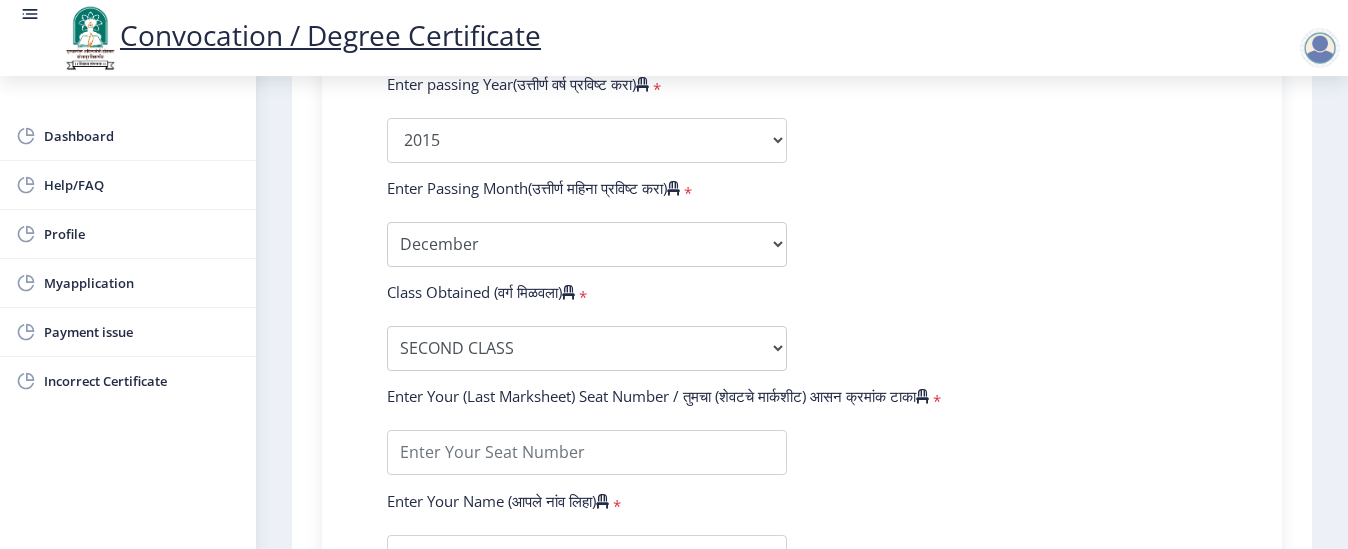 scroll, scrollTop: 1160, scrollLeft: 0, axis: vertical 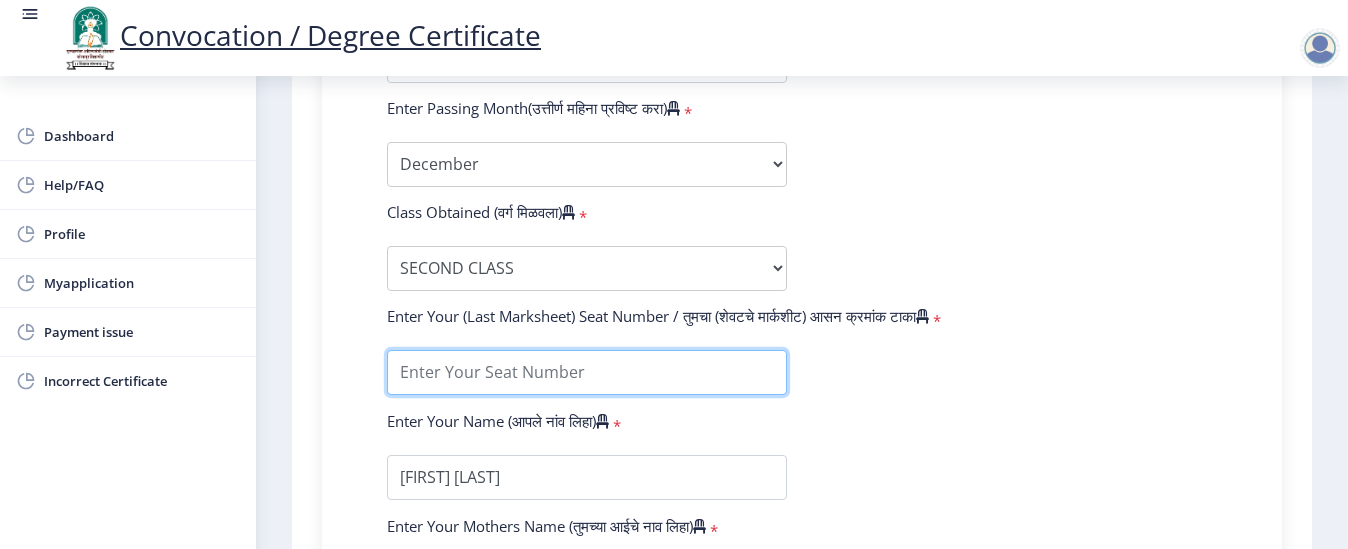click at bounding box center (587, 372) 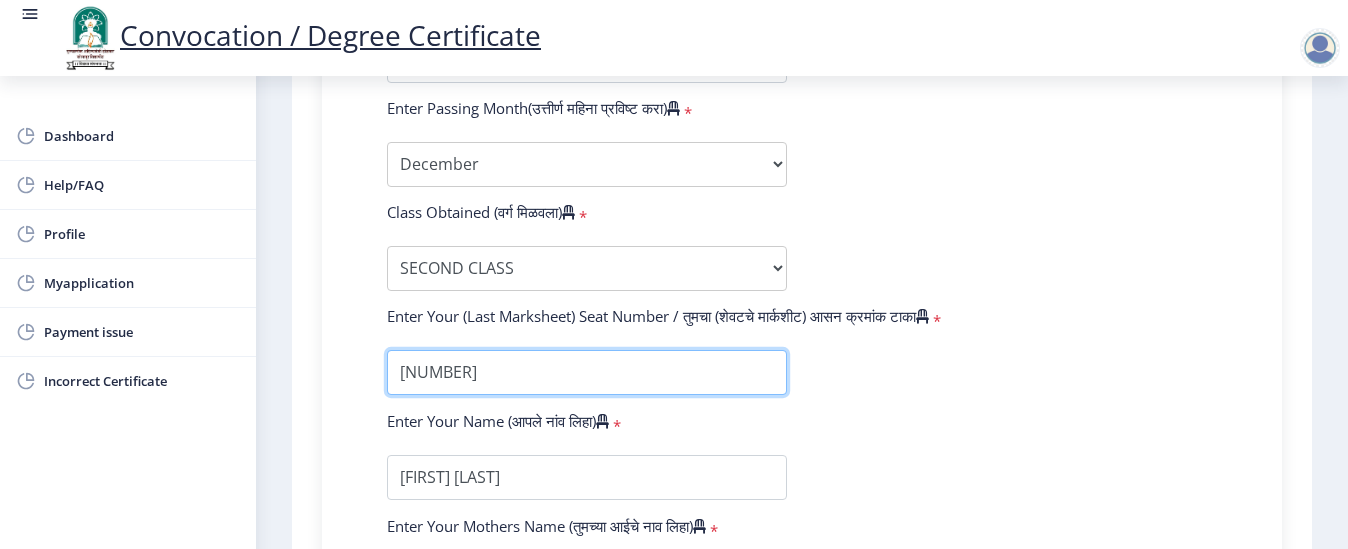 type on "[NUMBER]" 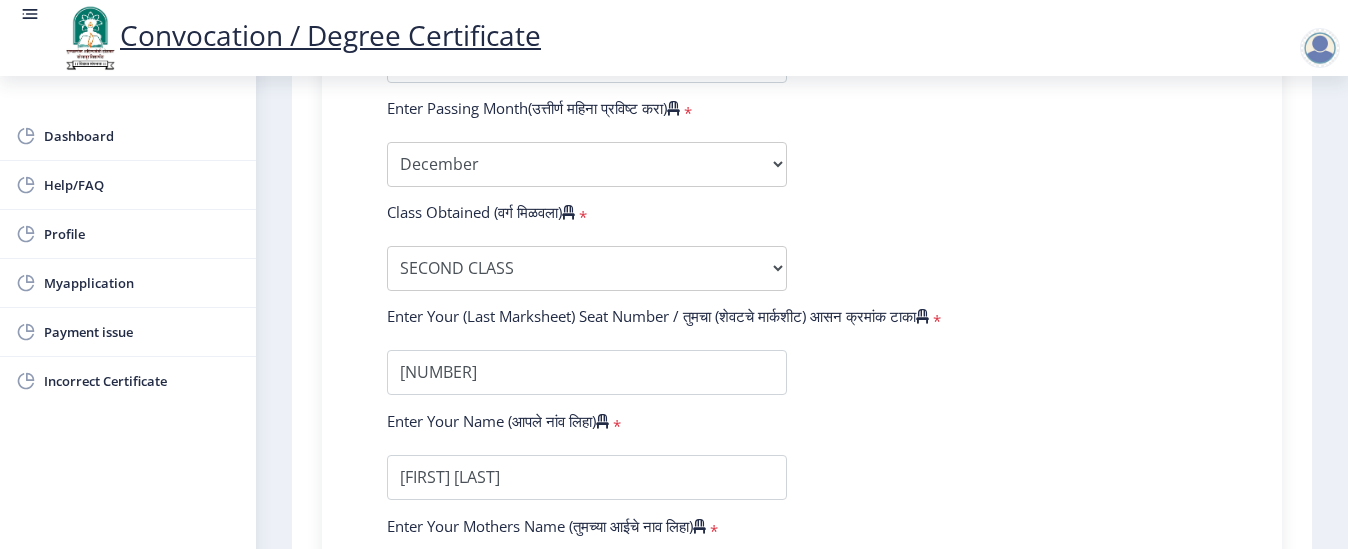 click on "Enter Your PRN Number (तुमचा पीआरएन (कायम नोंदणी क्रमांक) एंटर करा)   * Student Type (विद्यार्थी प्रकार)    * Select Student Type Regular External College Name(कॉलेजचे नाव)   * Shankarrao Mohite Mahavidyalaya Select College Name Course Name(अभ्यासक्रमाचे नाव)   * Bachelor of Commerce (with Credits) Select Course Name  Sub-Degree(उप-पदवी)   * Sub-Degree Other Enter passing Year(उत्तीर्ण वर्ष प्रविष्ट करा)   *  2025   2024   2023   2022   2021   2020   2019   2018   2017   2016   2015   2014   2013   2012   2011   2010   2009   2008   2007   2006   2005   2004   2003   2002   2001   2000   1999   1998   1997   1996   1995   1994   1993   1992   1991   1990   1989   1988   1987   1986   1985   1984   1983   1982   1981   1980   1979   1978   1977   1976  * Enter Passing Month March April May" 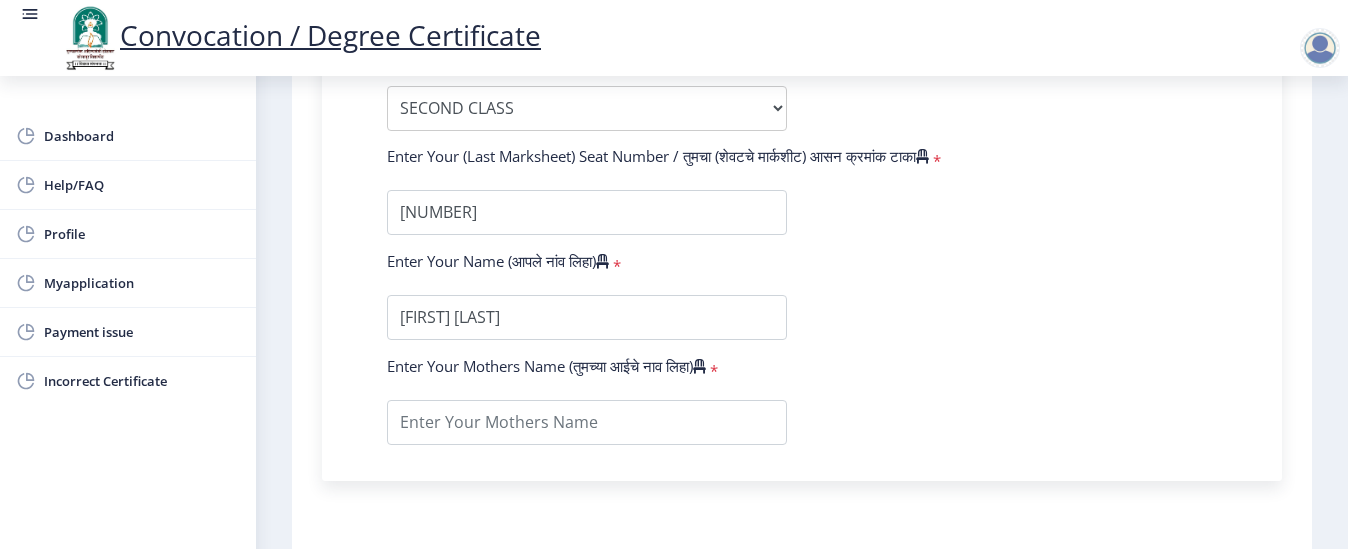scroll, scrollTop: 1360, scrollLeft: 0, axis: vertical 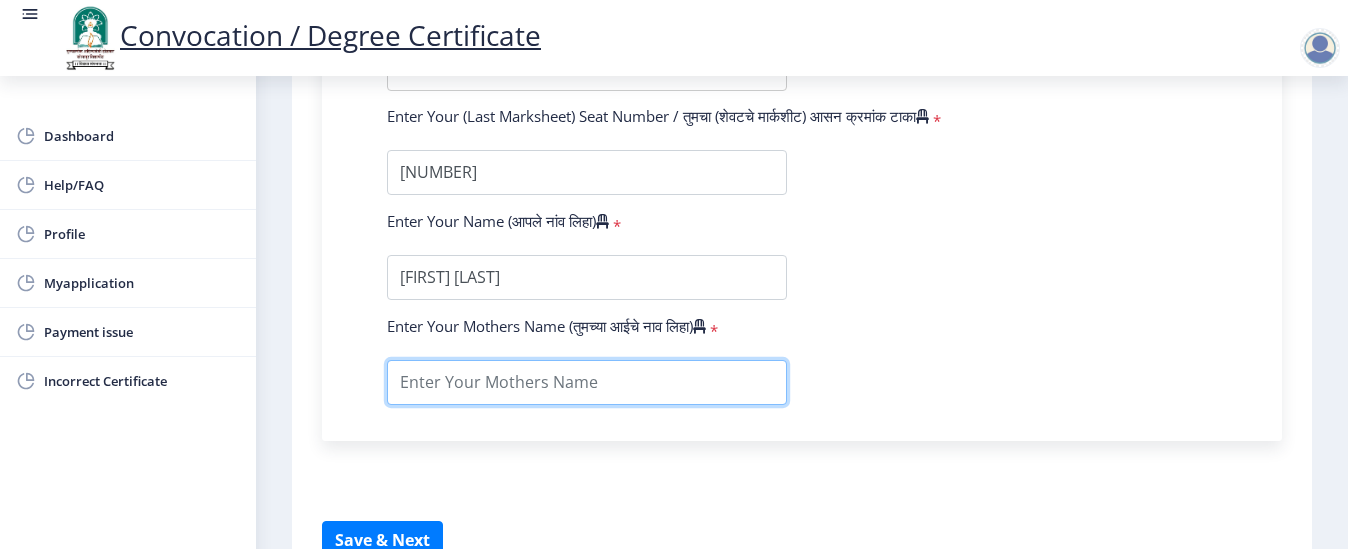 click at bounding box center [587, 382] 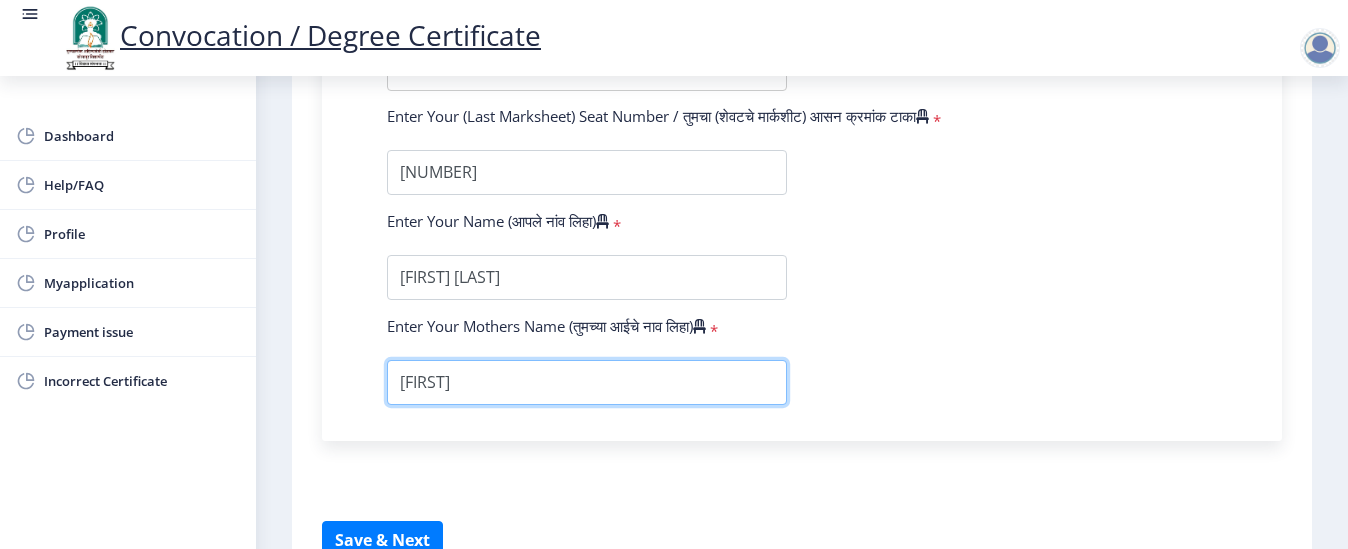 type on "[FIRST]" 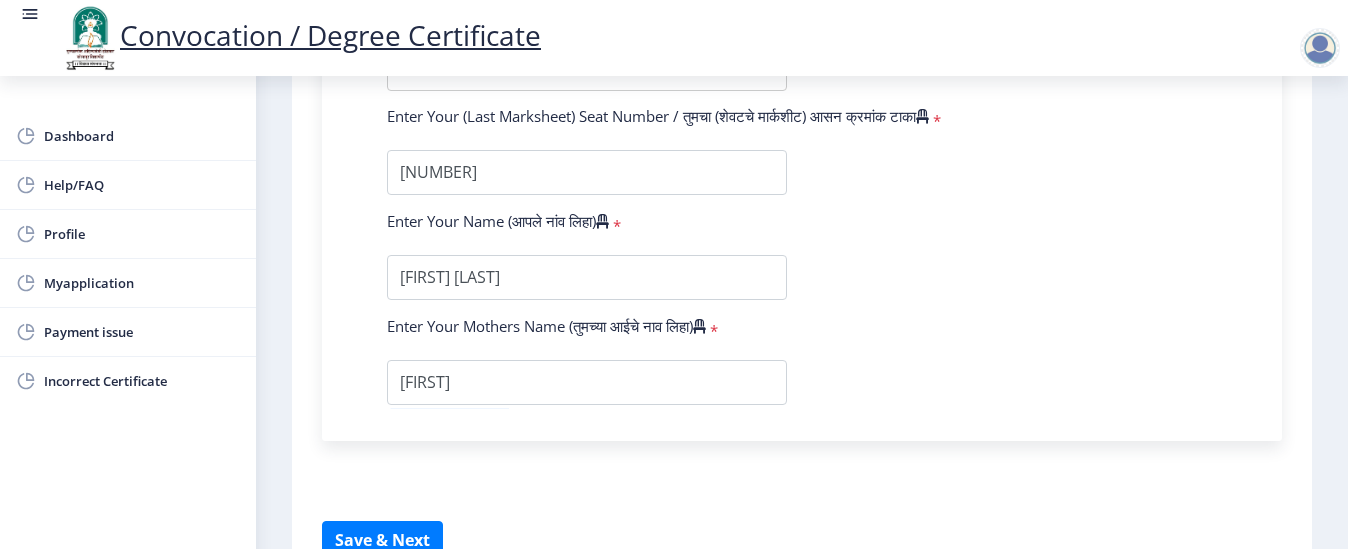 click on "Enter Your PRN Number (तुमचा पीआरएन (कायम नोंदणी क्रमांक) एंटर करा)   * Student Type (विद्यार्थी प्रकार)    * Select Student Type Regular External College Name(कॉलेजचे नाव)   * Shankarrao Mohite Mahavidyalaya Select College Name Course Name(अभ्यासक्रमाचे नाव)   * Bachelor of Commerce (with Credits) Select Course Name  Sub-Degree(उप-पदवी)   * Sub-Degree Other Enter passing Year(उत्तीर्ण वर्ष प्रविष्ट करा)   *  2025   2024   2023   2022   2021   2020   2019   2018   2017   2016   2015   2014   2013   2012   2011   2010   2009   2008   2007   2006   2005   2004   2003   2002   2001   2000   1999   1998   1997   1996   1995   1994   1993   1992   1991   1990   1989   1988   1987   1986   1985   1984   1983   1982   1981   1980   1979   1978   1977   1976  * Enter Passing Month March April May" 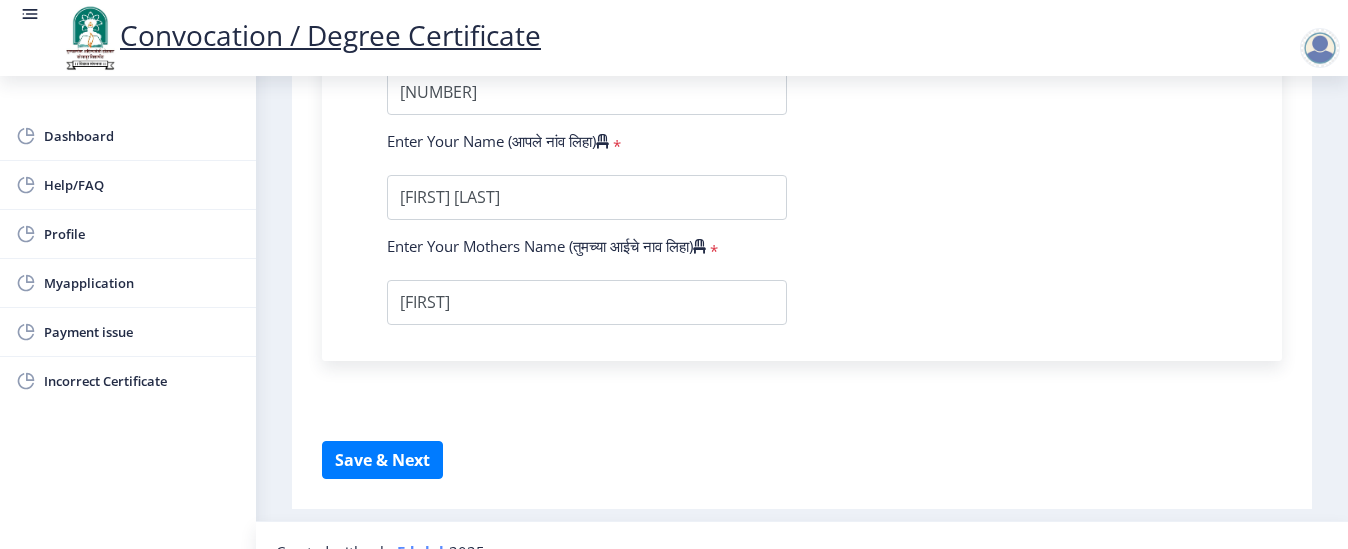 scroll, scrollTop: 1480, scrollLeft: 0, axis: vertical 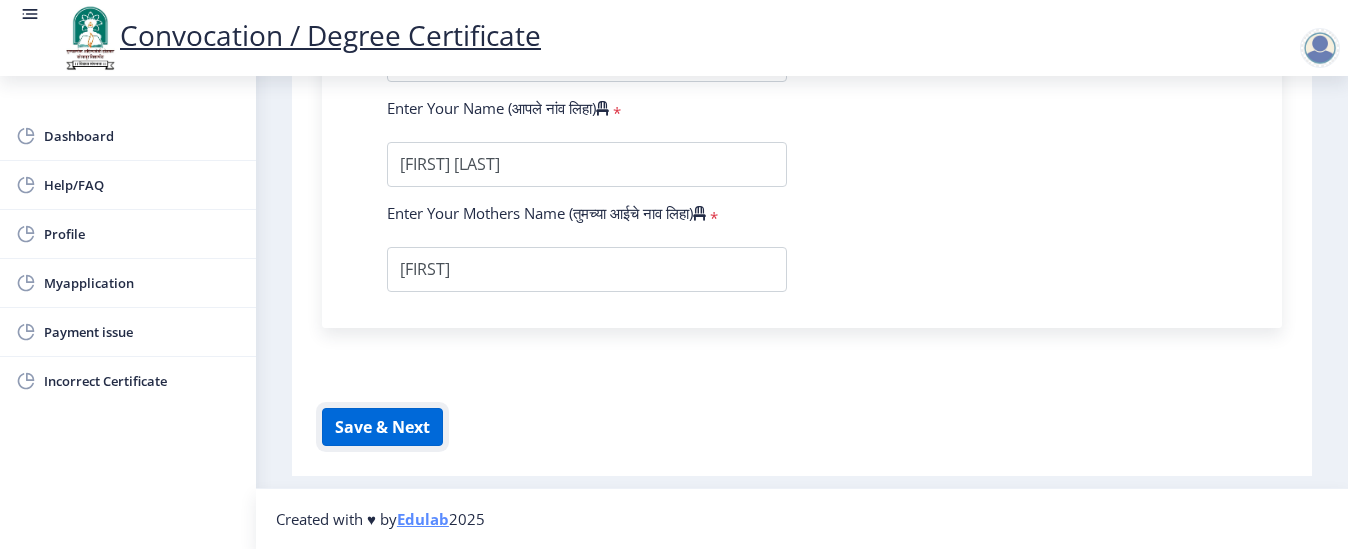 click on "Save & Next" 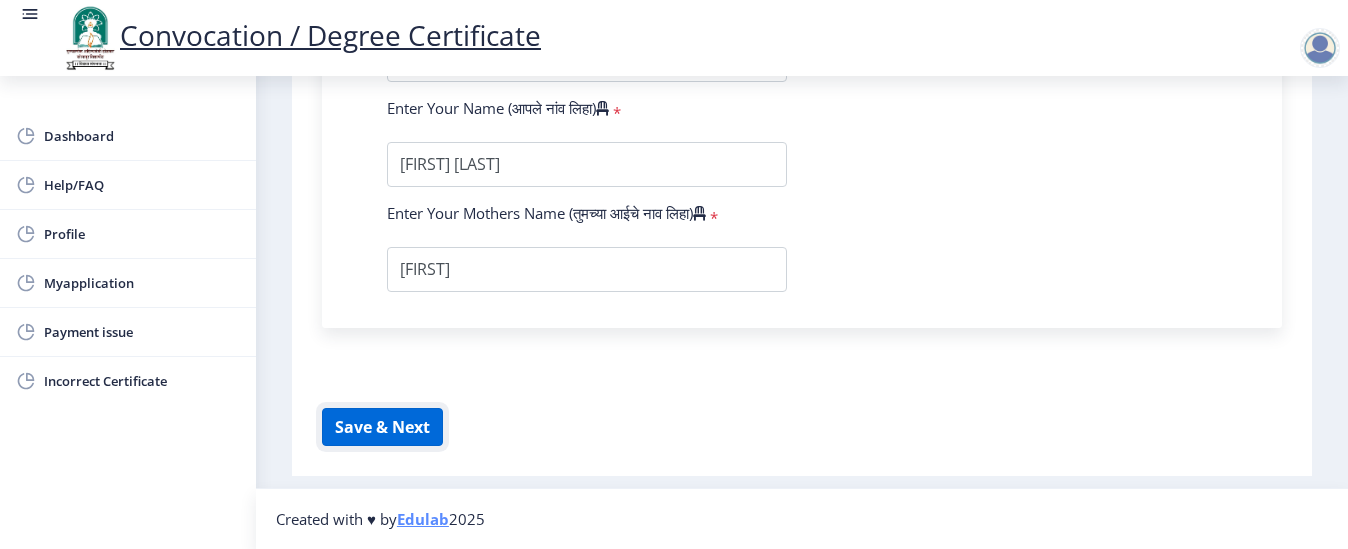 click on "Save & Next" 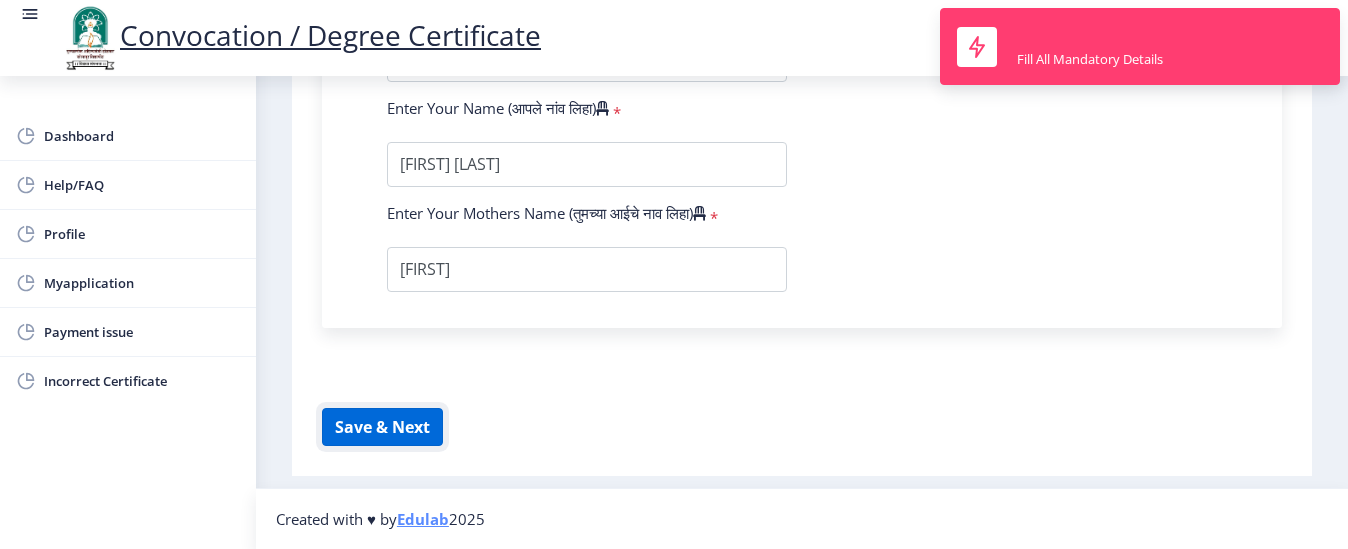 click on "Save & Next" 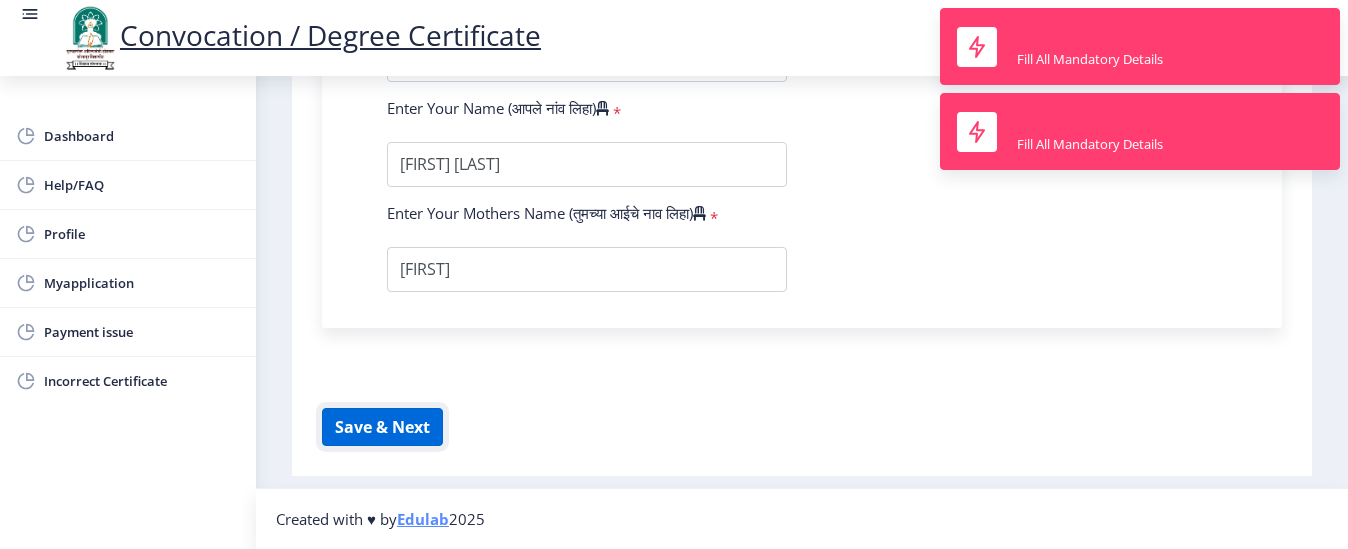 type 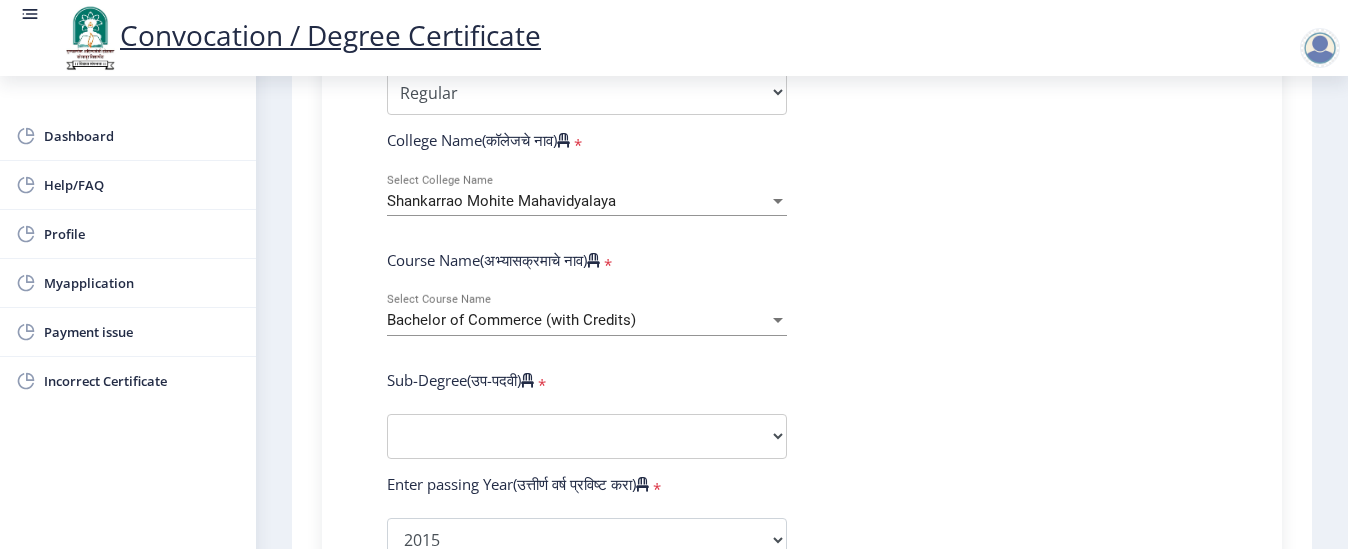 scroll, scrollTop: 720, scrollLeft: 0, axis: vertical 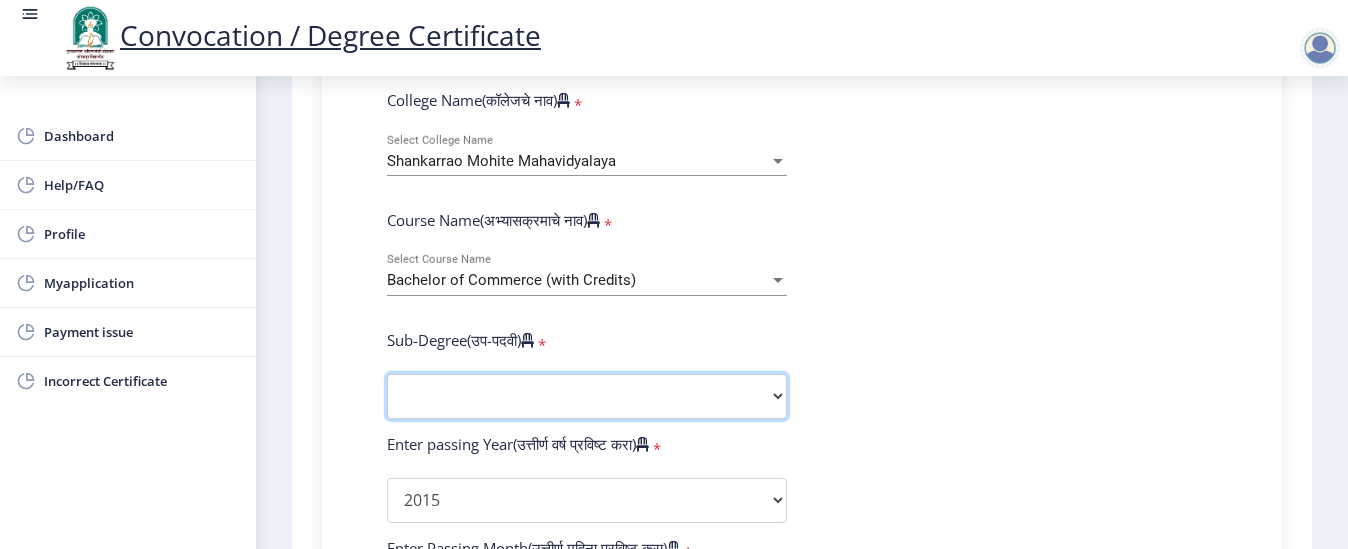 click on "Sub-Degree Other" at bounding box center (587, 396) 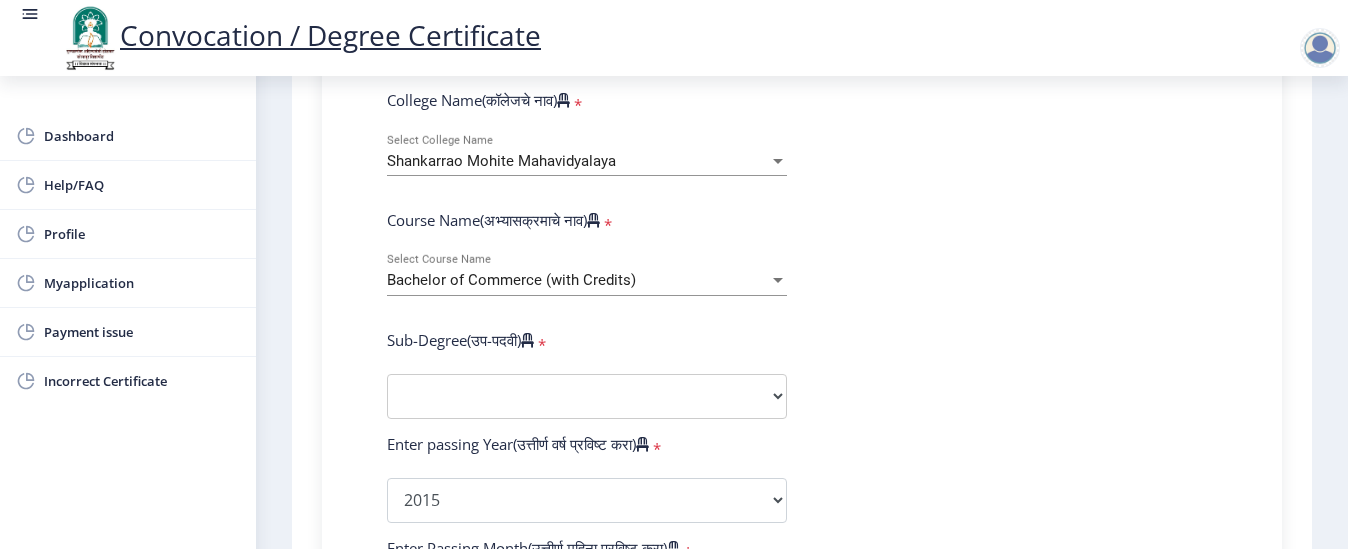 select 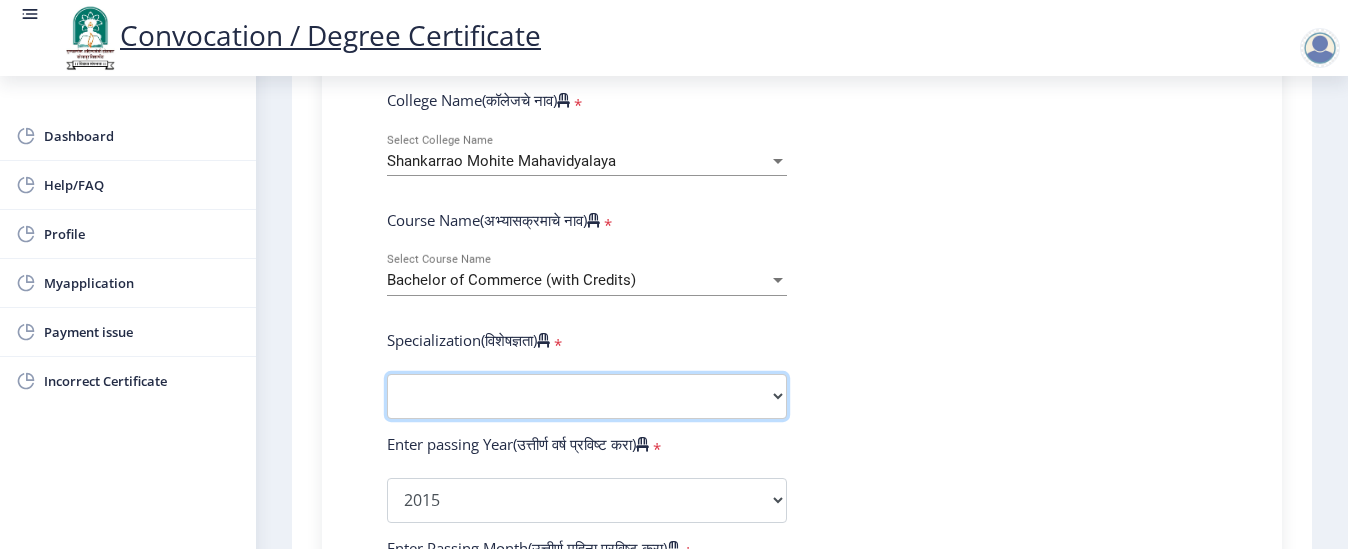 click on "Specialization Banking Advanced Accountancy Advanced Banking Advanced Cost Accounting Advanced Costing Industrial Management Insurance Advanced Insurance Advanced Statistics Other" at bounding box center (587, 396) 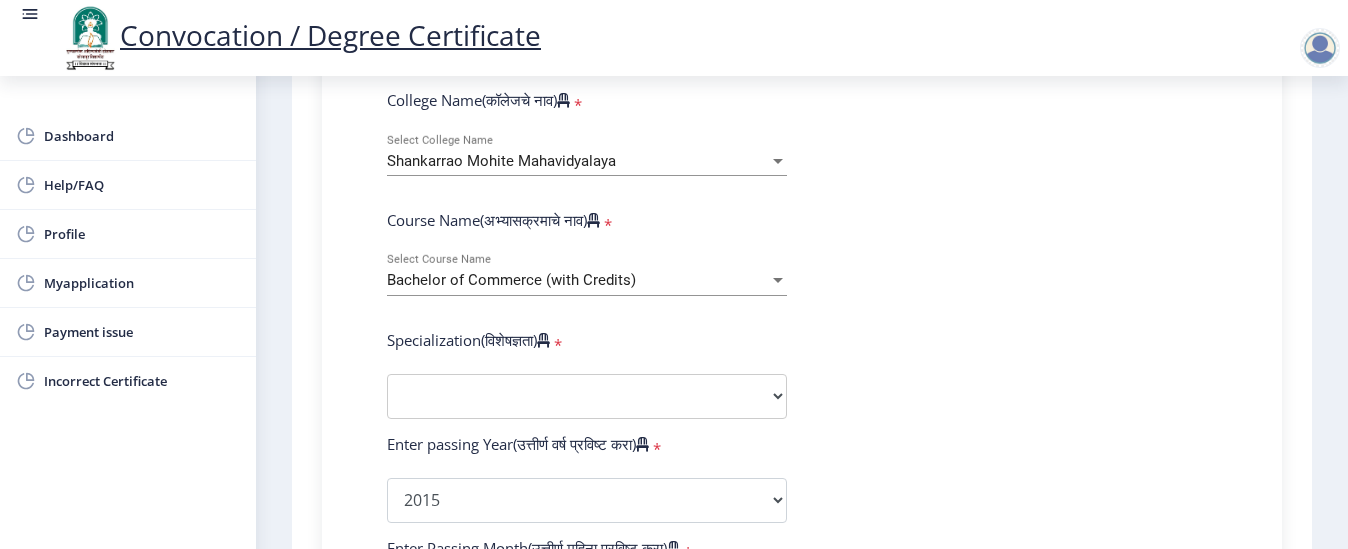 select 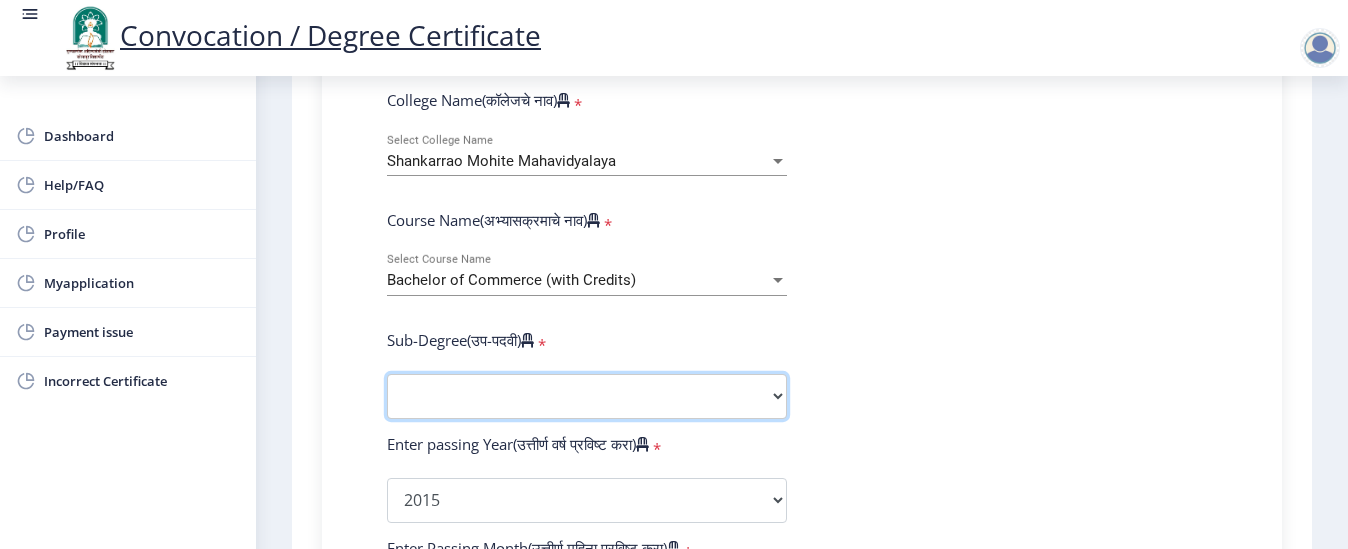 click on "Sub-Degree Other" at bounding box center (587, 396) 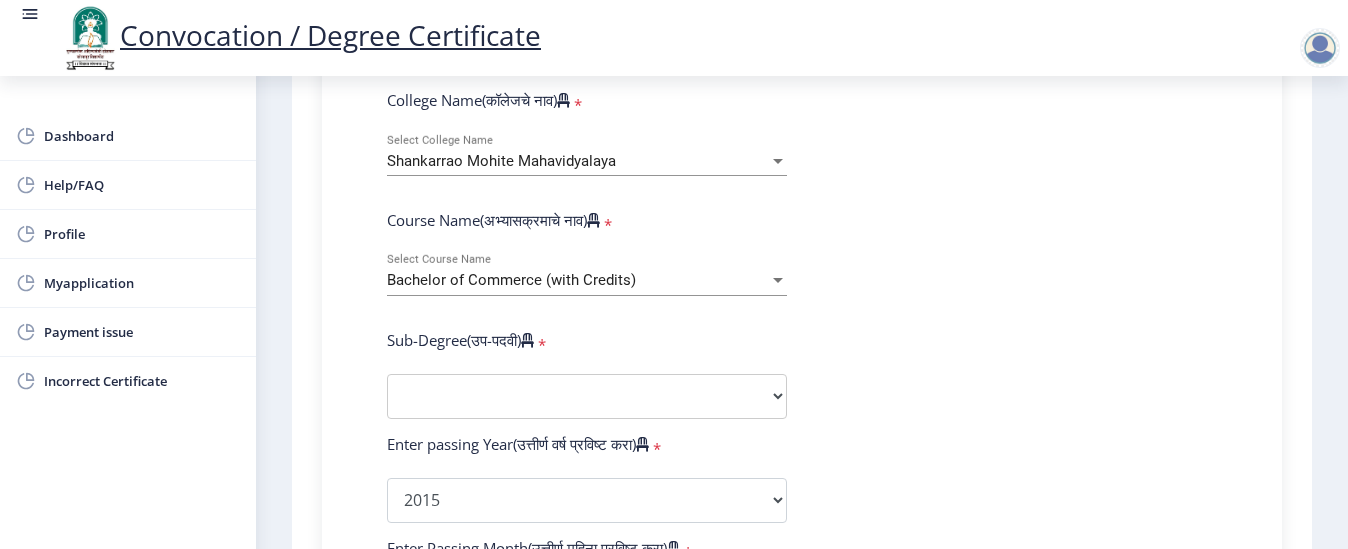 select 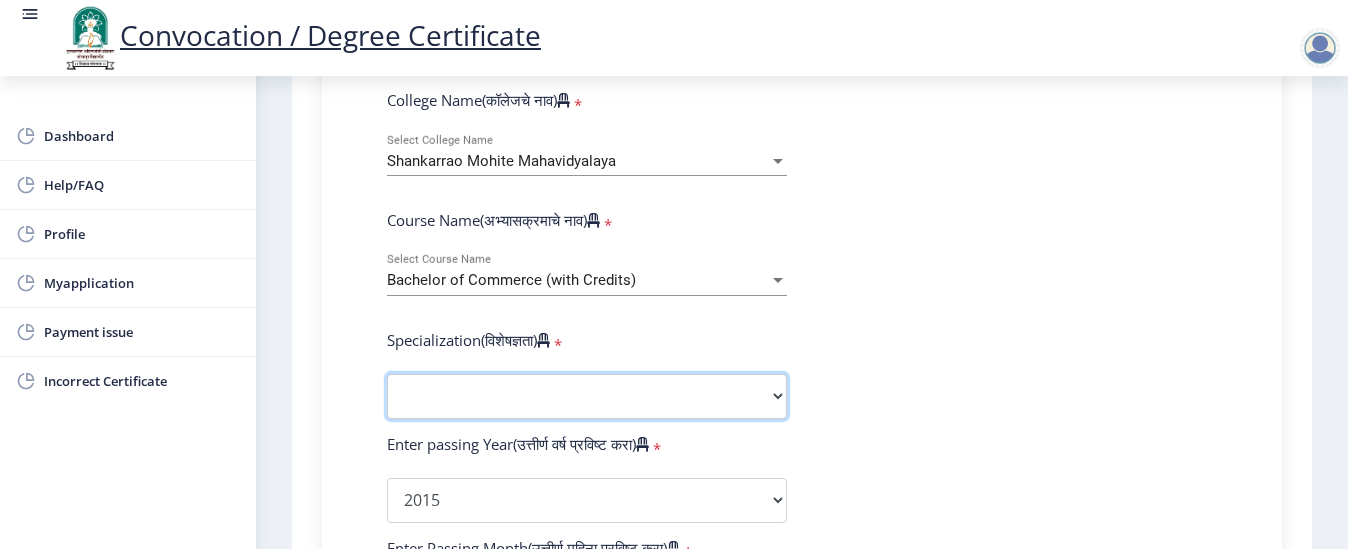 click on "Specialization Banking Advanced Accountancy Advanced Banking Advanced Cost Accounting Advanced Costing Industrial Management Insurance Advanced Insurance Advanced Statistics Other" at bounding box center (587, 396) 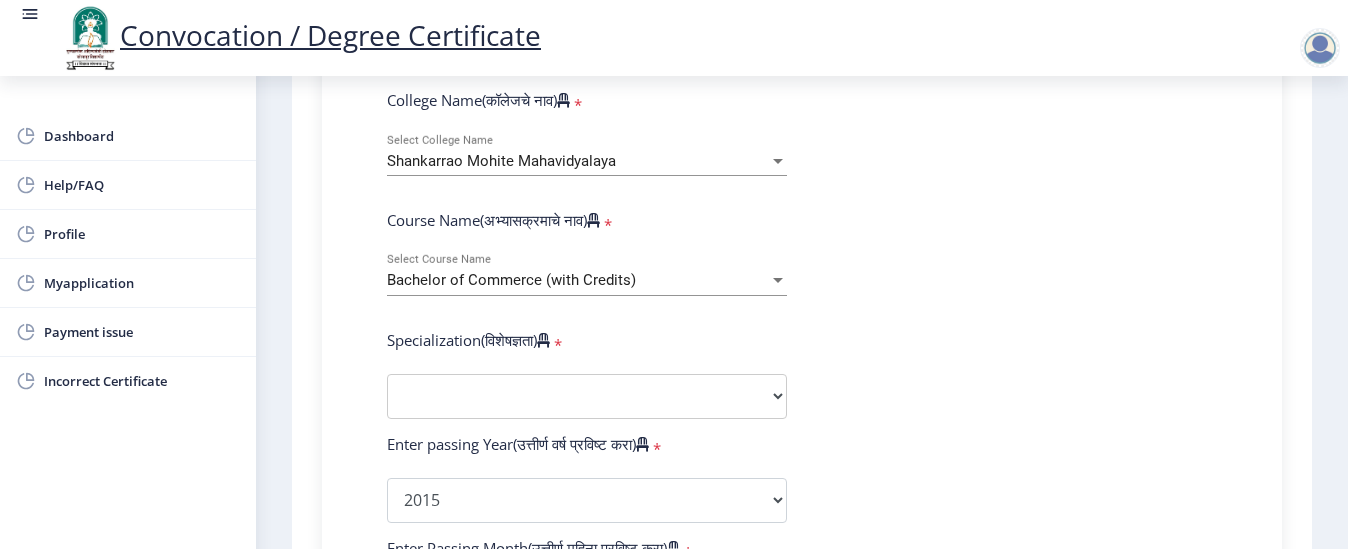 select 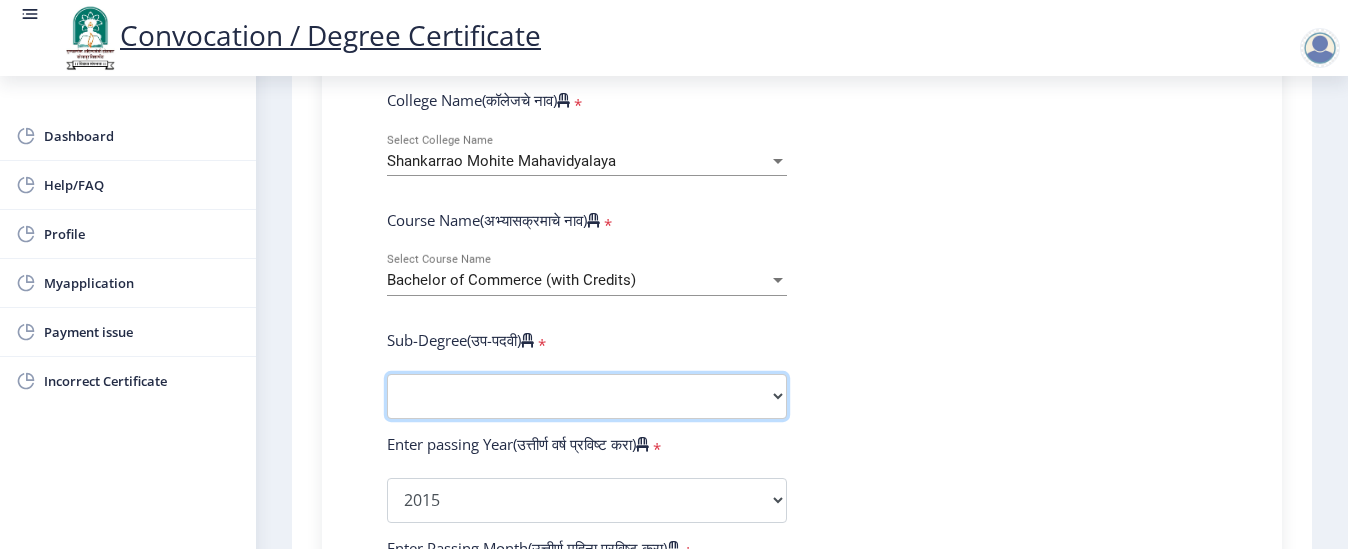 click on "Sub-Degree Other" at bounding box center (587, 396) 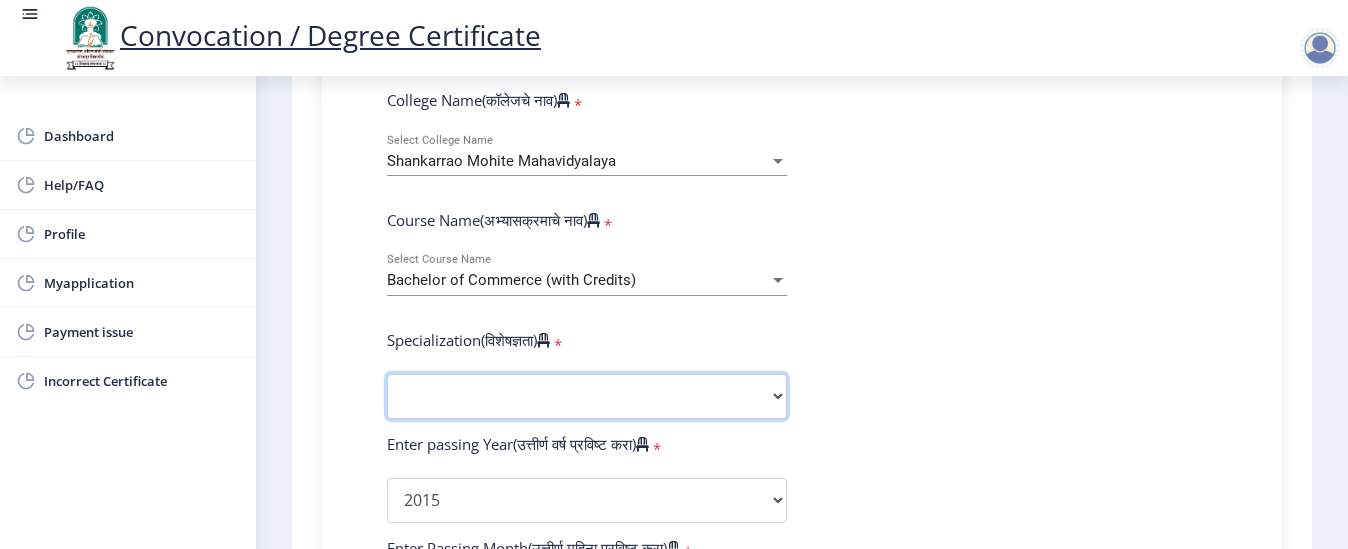 click on "Specialization Banking Advanced Accountancy Advanced Banking Advanced Cost Accounting Advanced Costing Industrial Management Insurance Advanced Insurance Advanced Statistics Other" at bounding box center (587, 396) 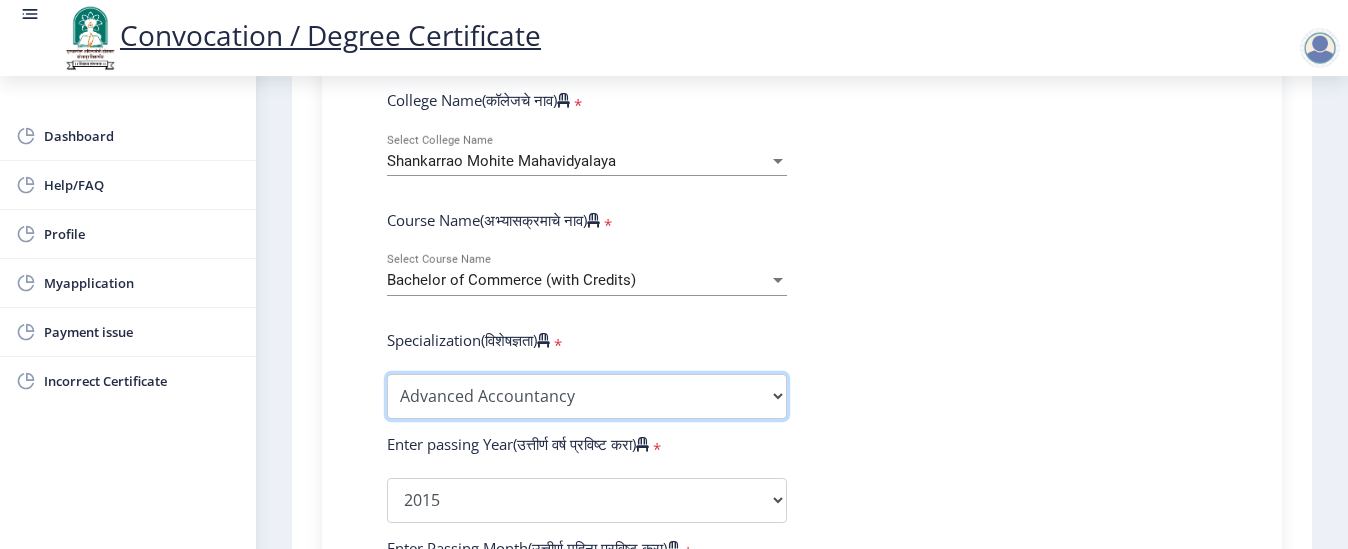 click on "Specialization Banking Advanced Accountancy Advanced Banking Advanced Cost Accounting Advanced Costing Industrial Management Insurance Advanced Insurance Advanced Statistics Other" at bounding box center [587, 396] 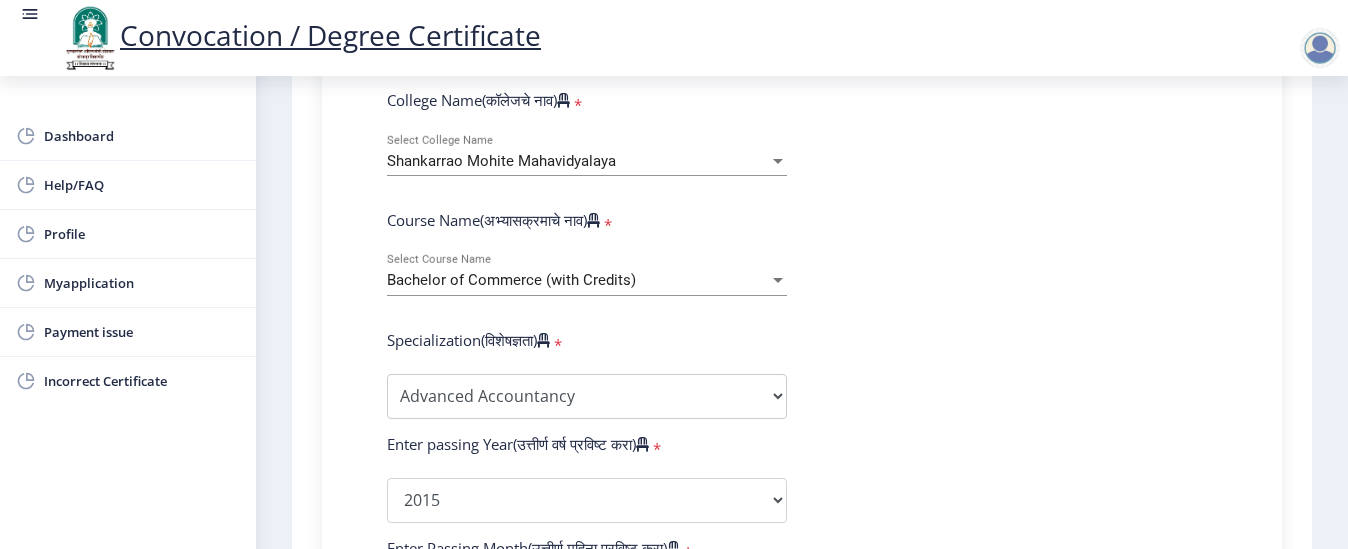 click on "Enter Your PRN Number (तुमचा पीआरएन (कायम नोंदणी क्रमांक) एंटर करा)   * Student Type (विद्यार्थी प्रकार)    * Select Student Type Regular External College Name(कॉलेजचे नाव)   * Shankarrao Mohite Mahavidyalaya Select College Name Course Name(अभ्यासक्रमाचे नाव)   * Bachelor of Commerce (with Credits) Select Course Name  Specialization(विशेषज्ञता)   * Specialization Banking Advanced Accountancy Advanced Banking Advanced Cost Accounting Advanced Costing Industrial Management Insurance Advanced Insurance Advanced Statistics Other Enter passing Year(उत्तीर्ण वर्ष प्रविष्ट करा)   *  2025   2024   2023   2022   2021   2020   2019   2018   2017   2016   2015   2014   2013   2012   2011   2010   2009   2008   2007   2006   2005   2004   2003   2002   2001   2000   1999   1998   1997   1996" 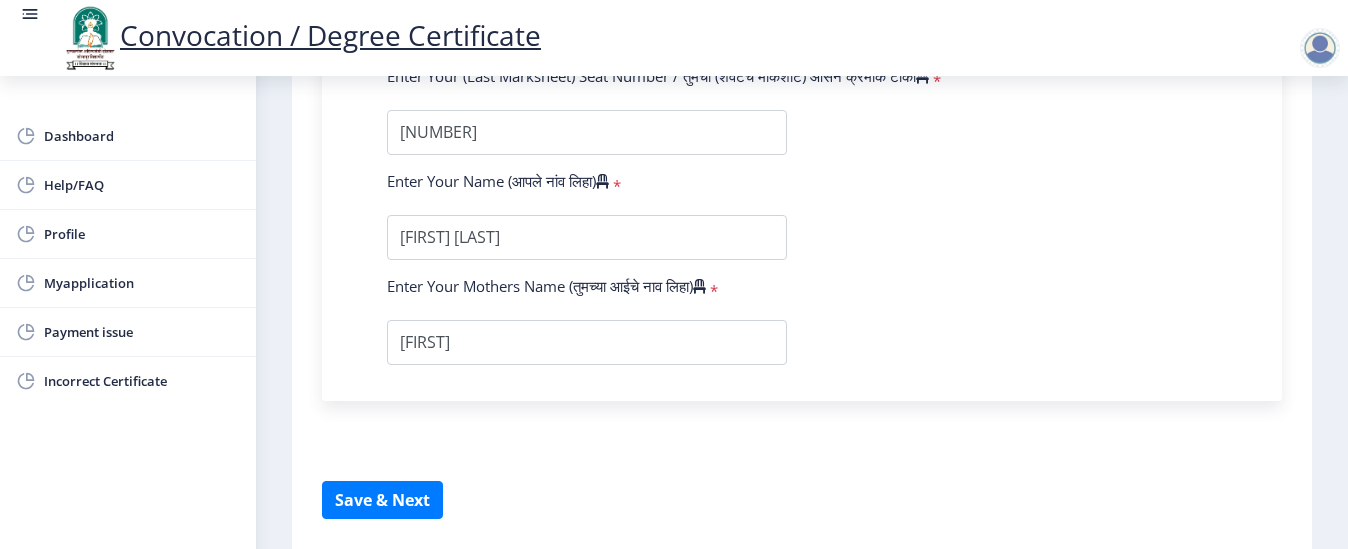 scroll, scrollTop: 1440, scrollLeft: 0, axis: vertical 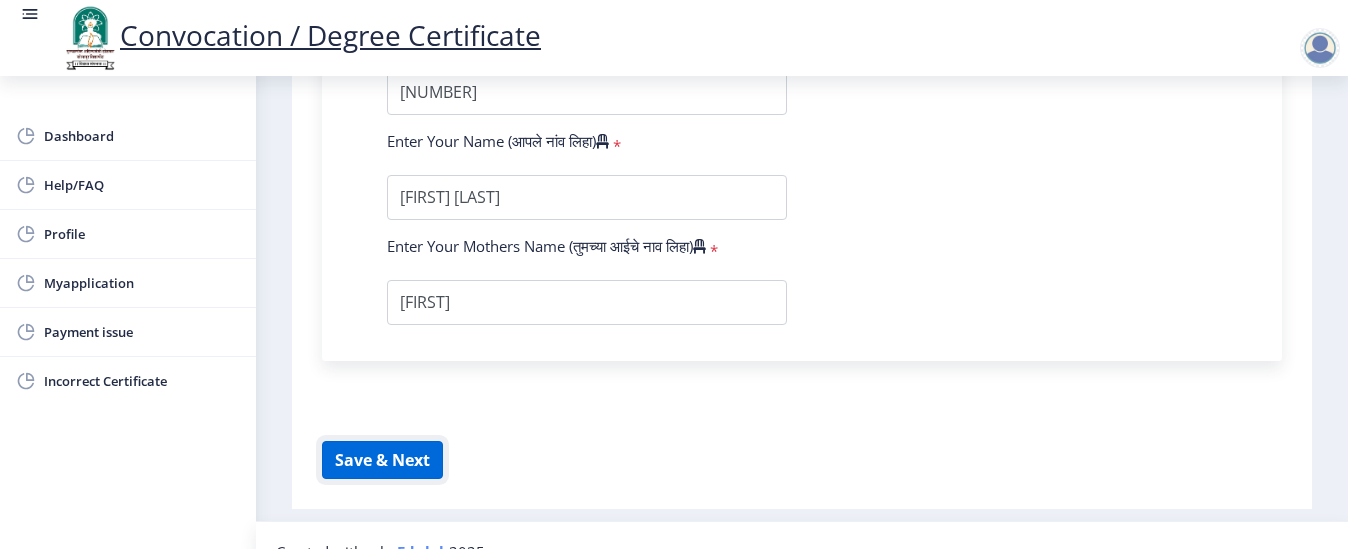 click on "Save & Next" 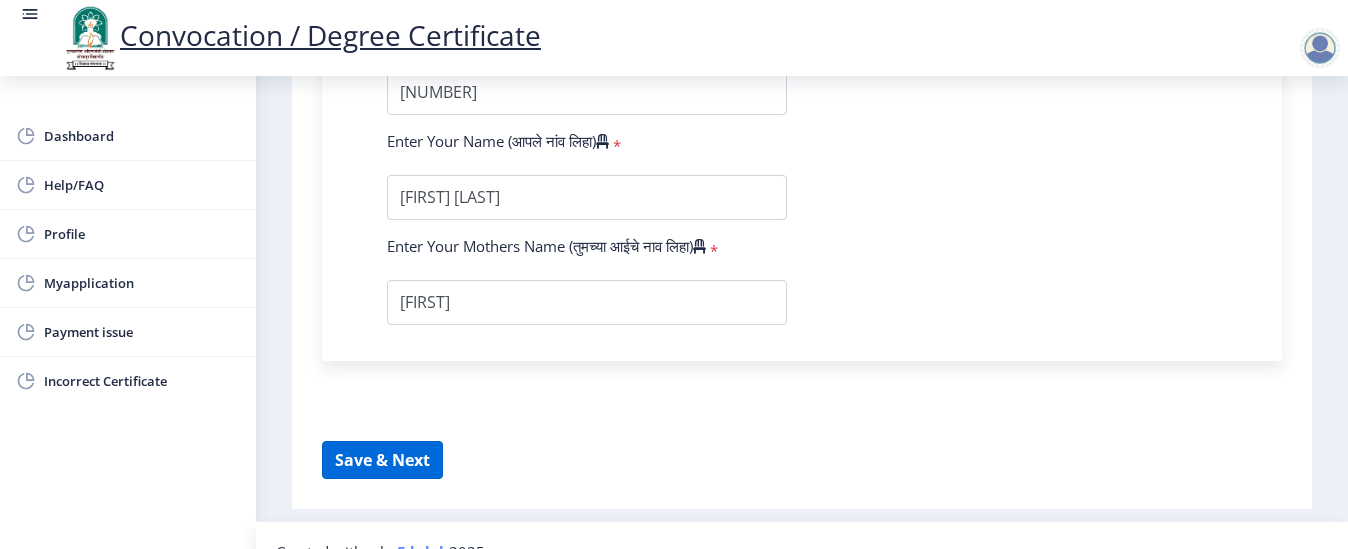 select 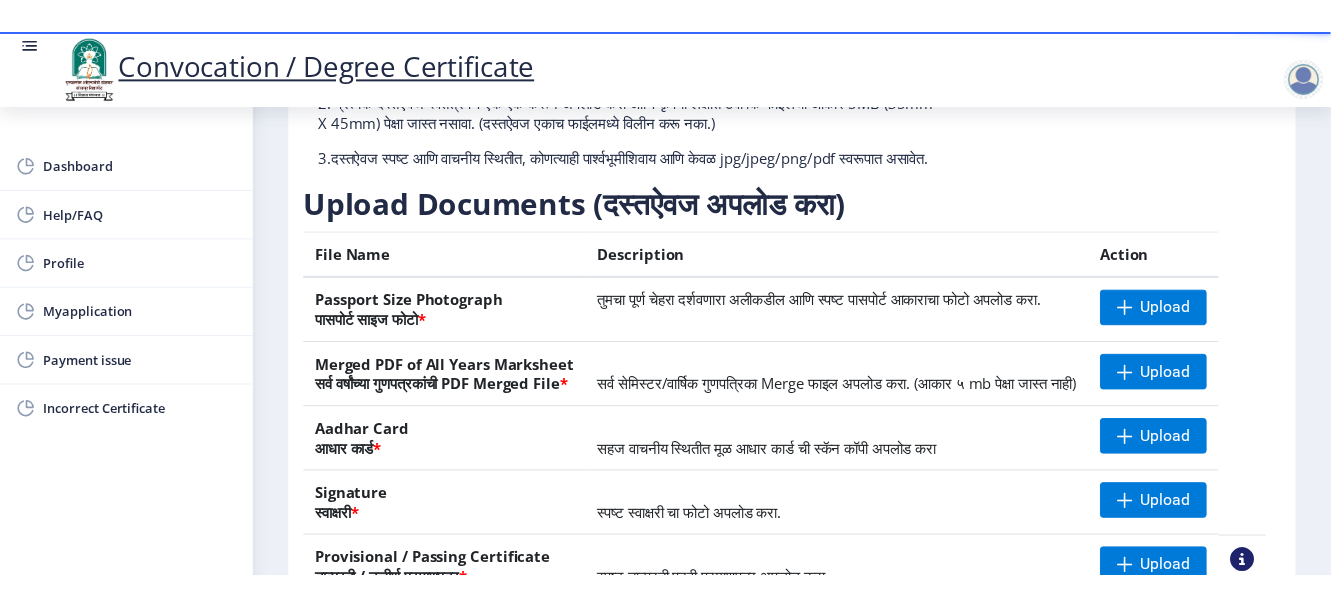 scroll, scrollTop: 280, scrollLeft: 0, axis: vertical 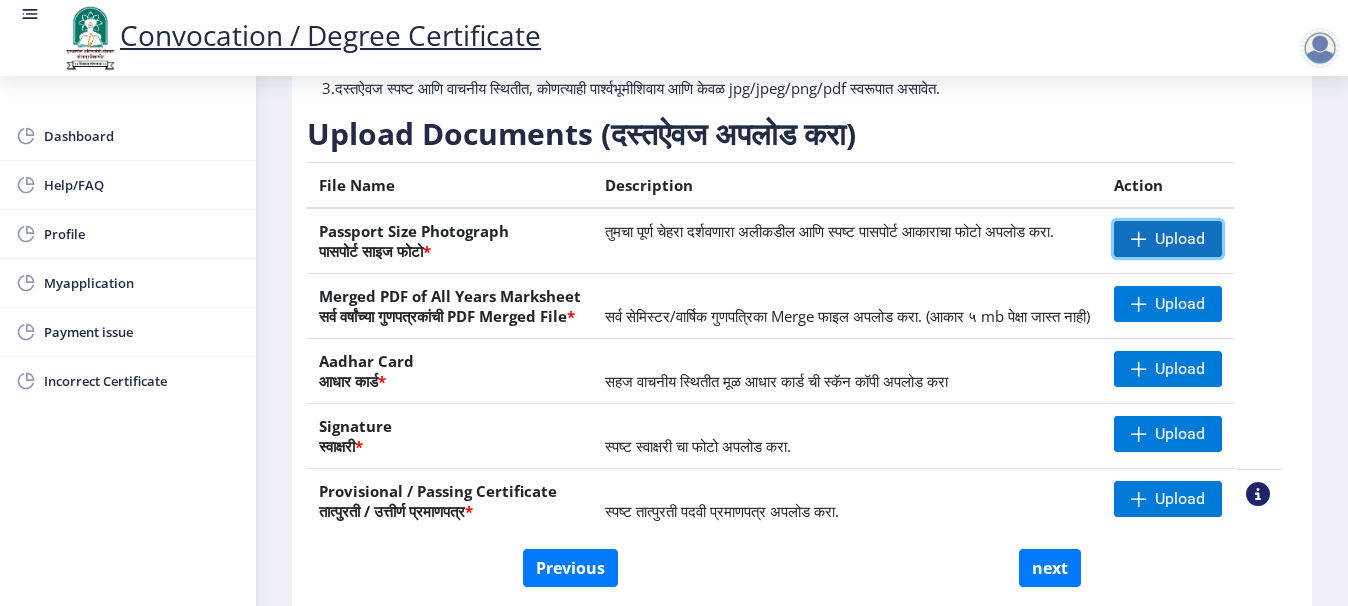 click on "Upload" 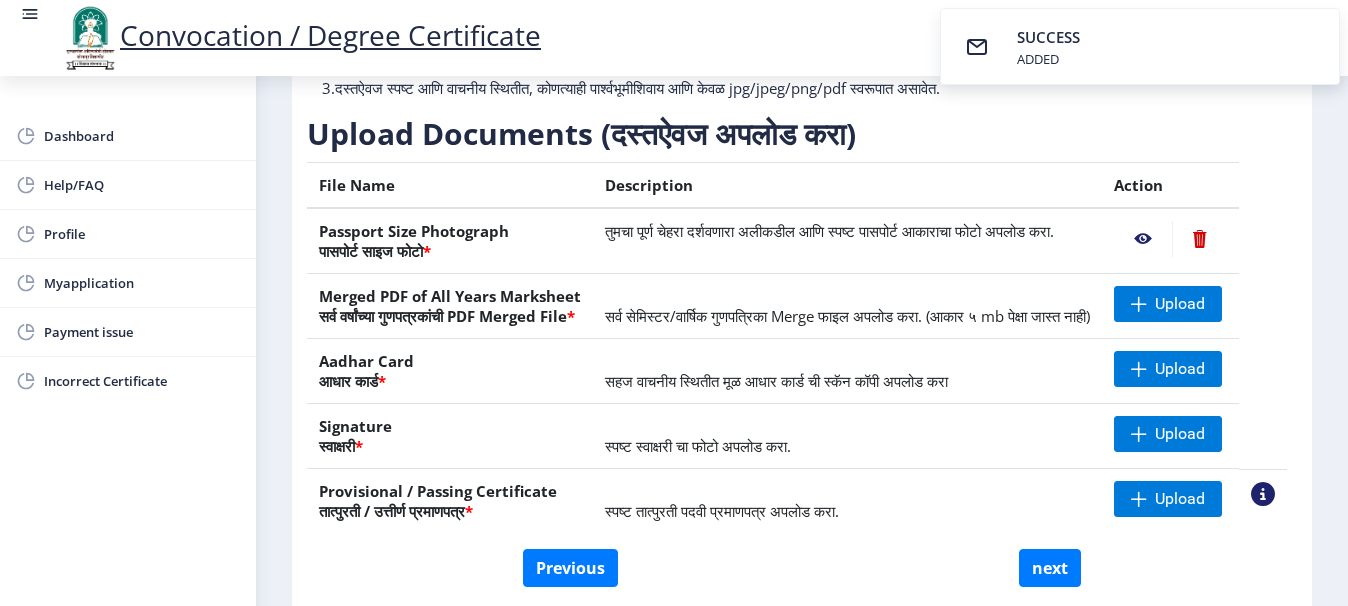 click 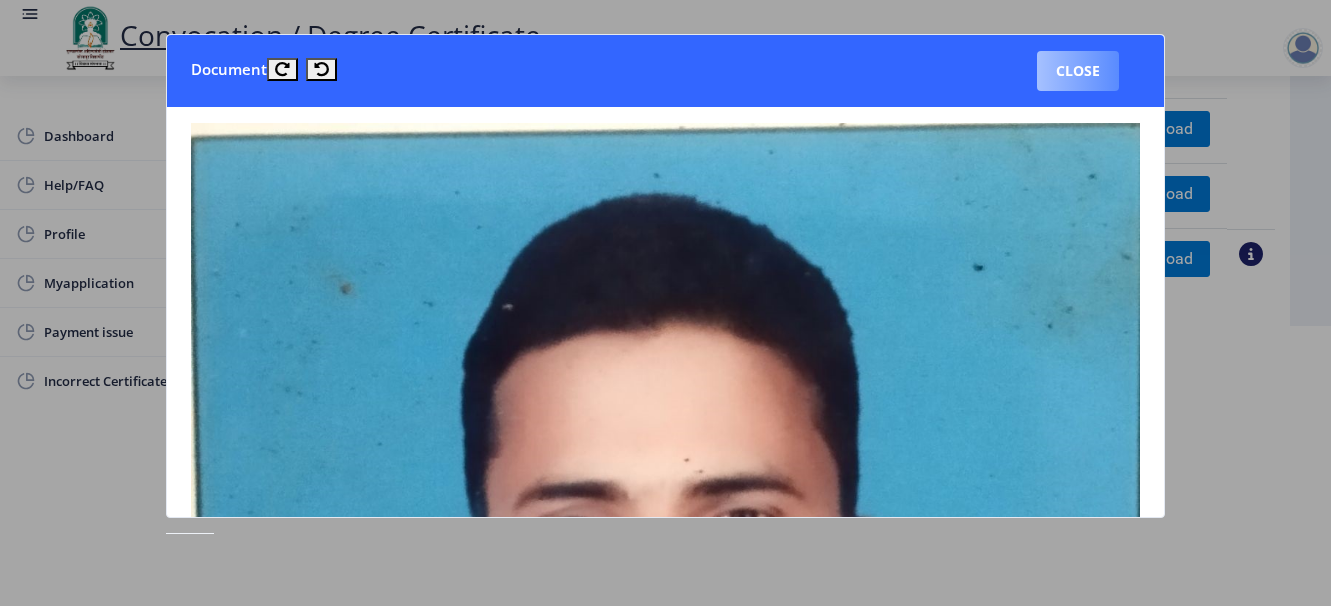 click on "Close" at bounding box center [1078, 71] 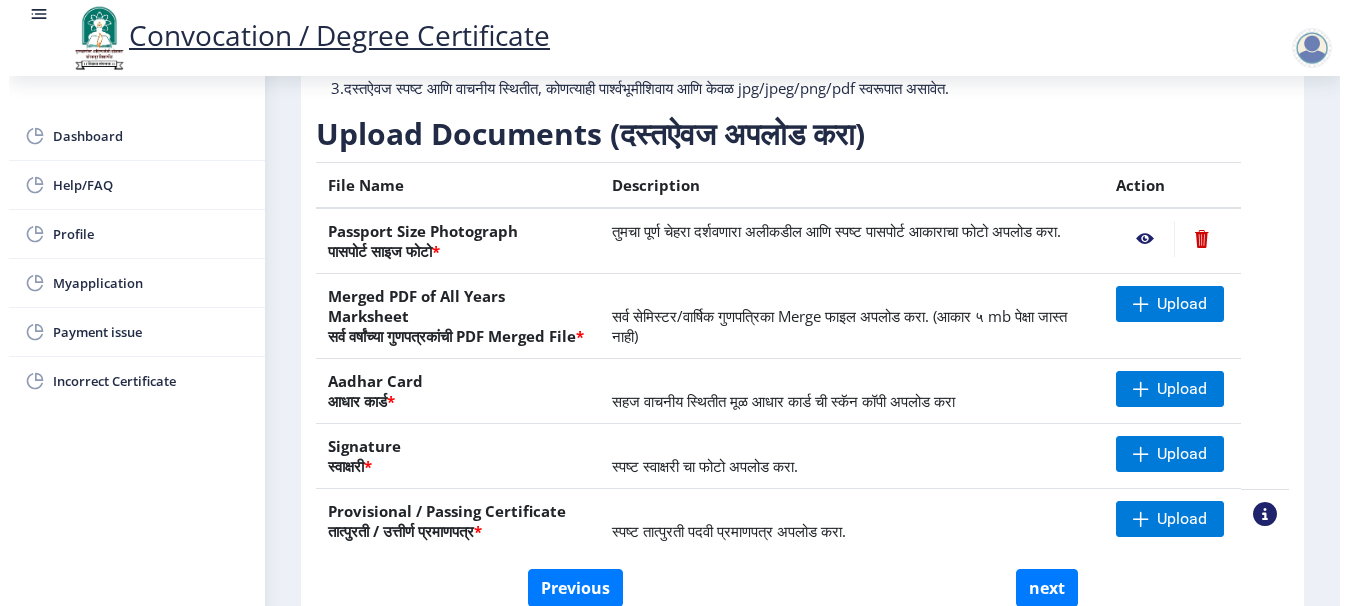 scroll, scrollTop: 208, scrollLeft: 0, axis: vertical 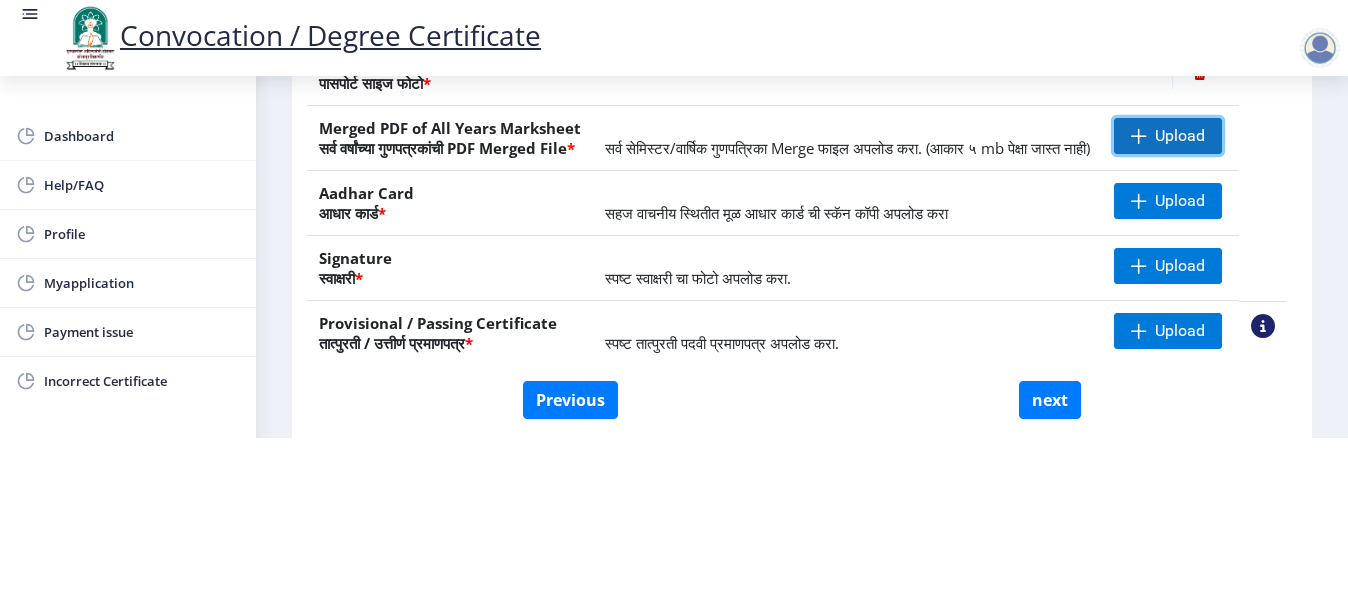 click 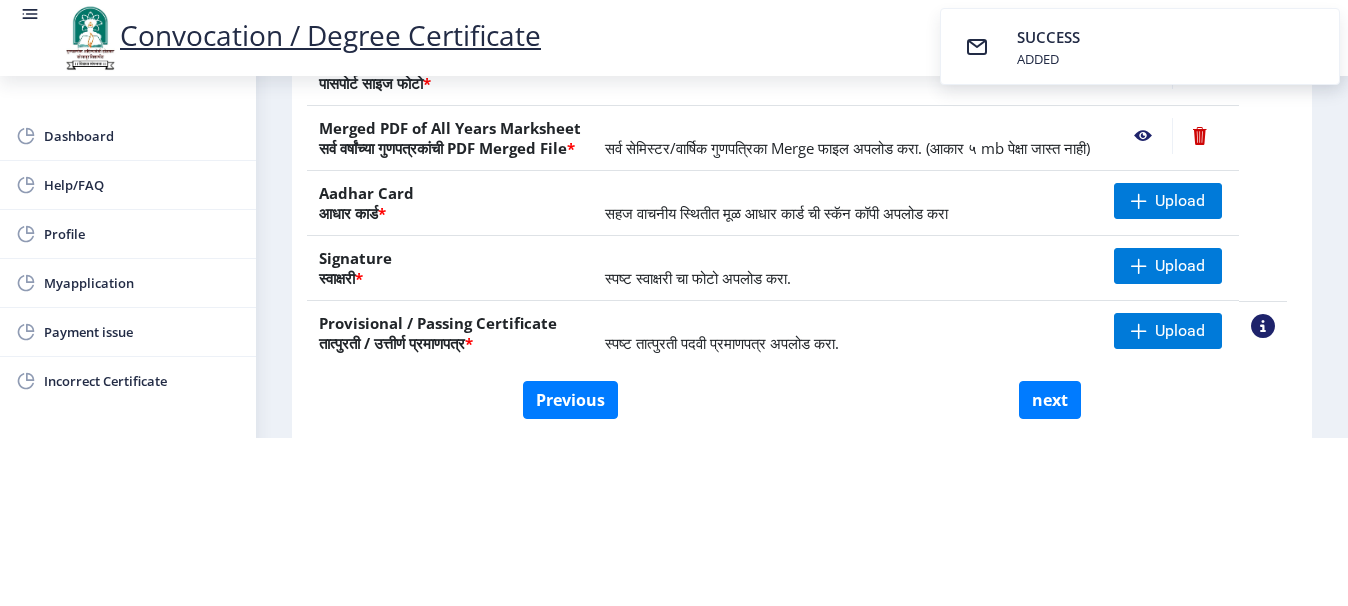 click 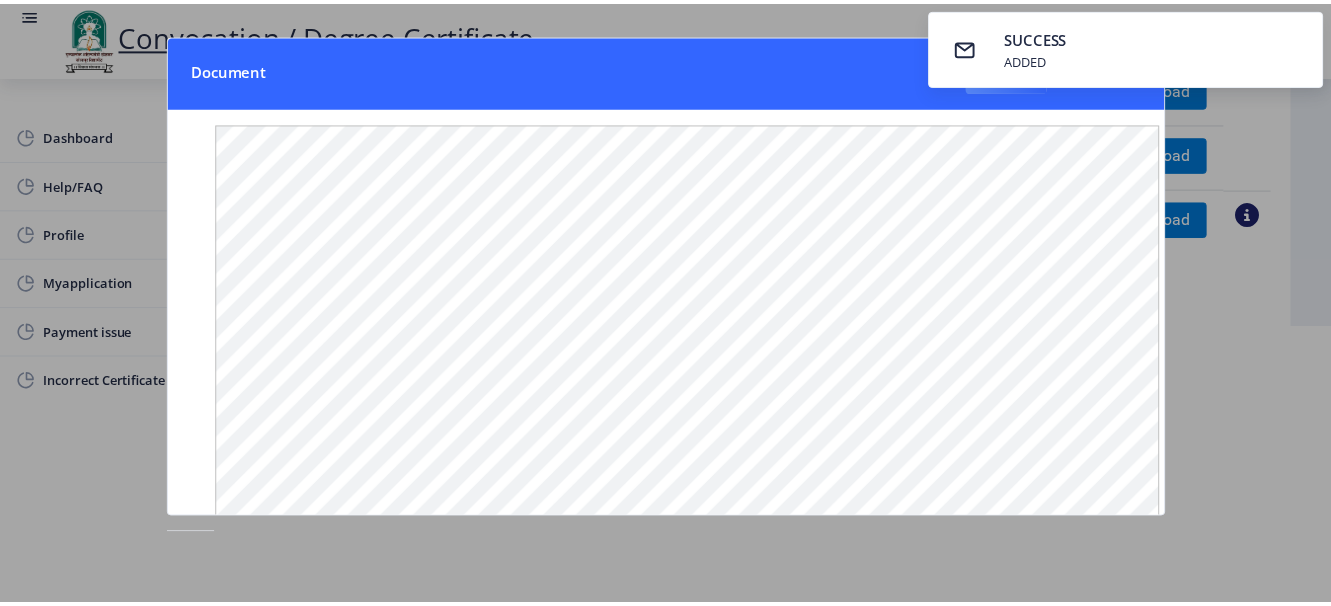 scroll, scrollTop: 0, scrollLeft: 0, axis: both 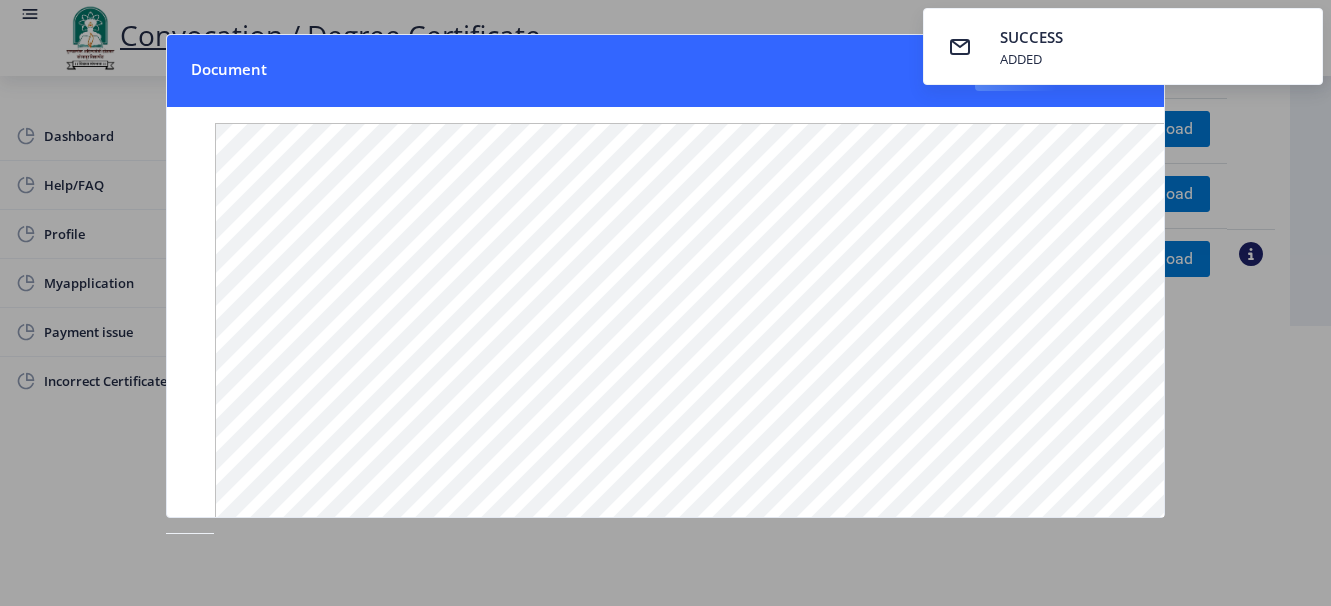 click on "SUCCESS  ADDED" at bounding box center [1123, 46] 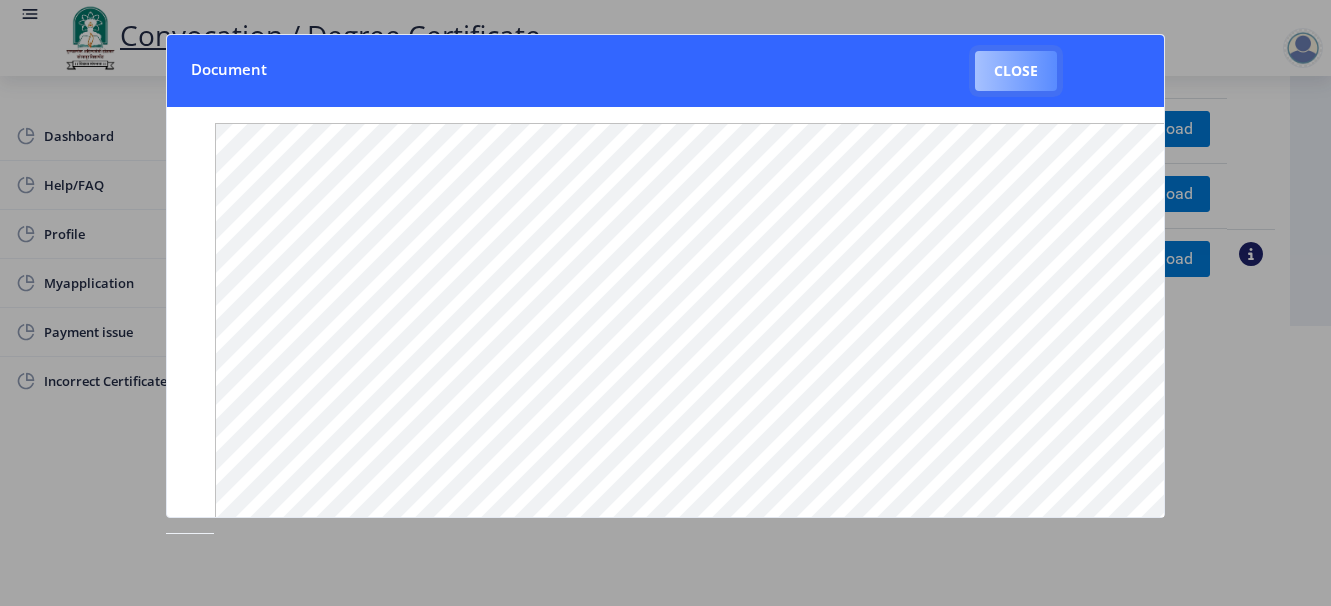 click on "Close" at bounding box center [1016, 71] 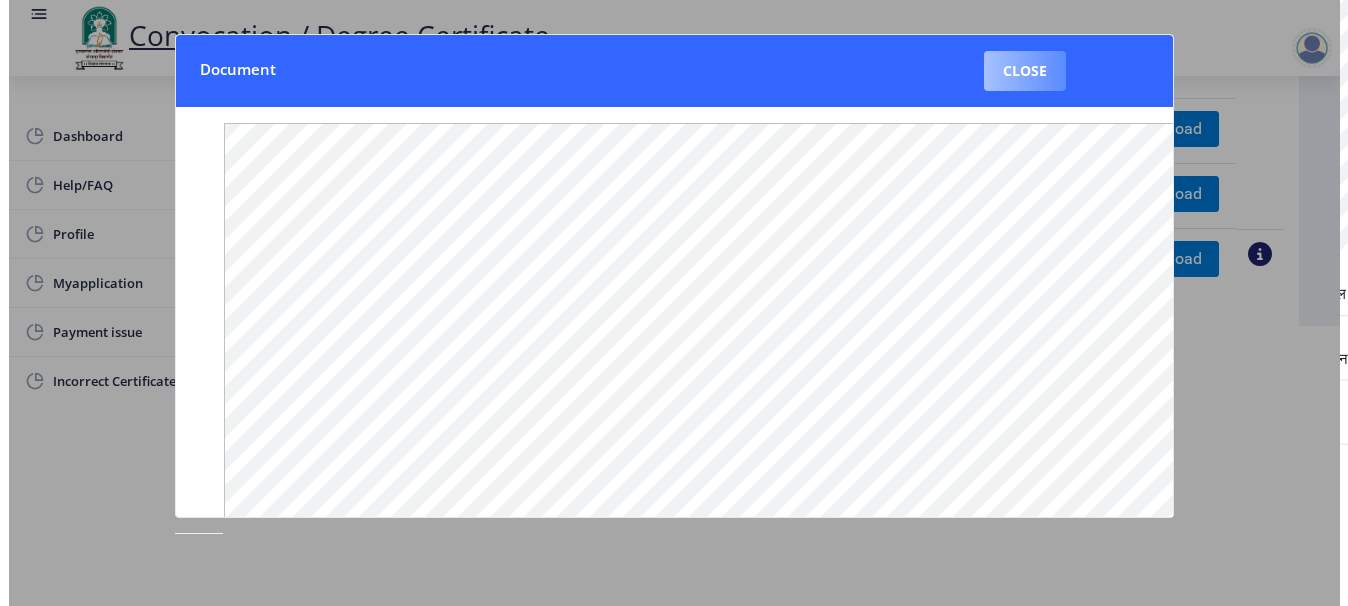 scroll, scrollTop: 208, scrollLeft: 0, axis: vertical 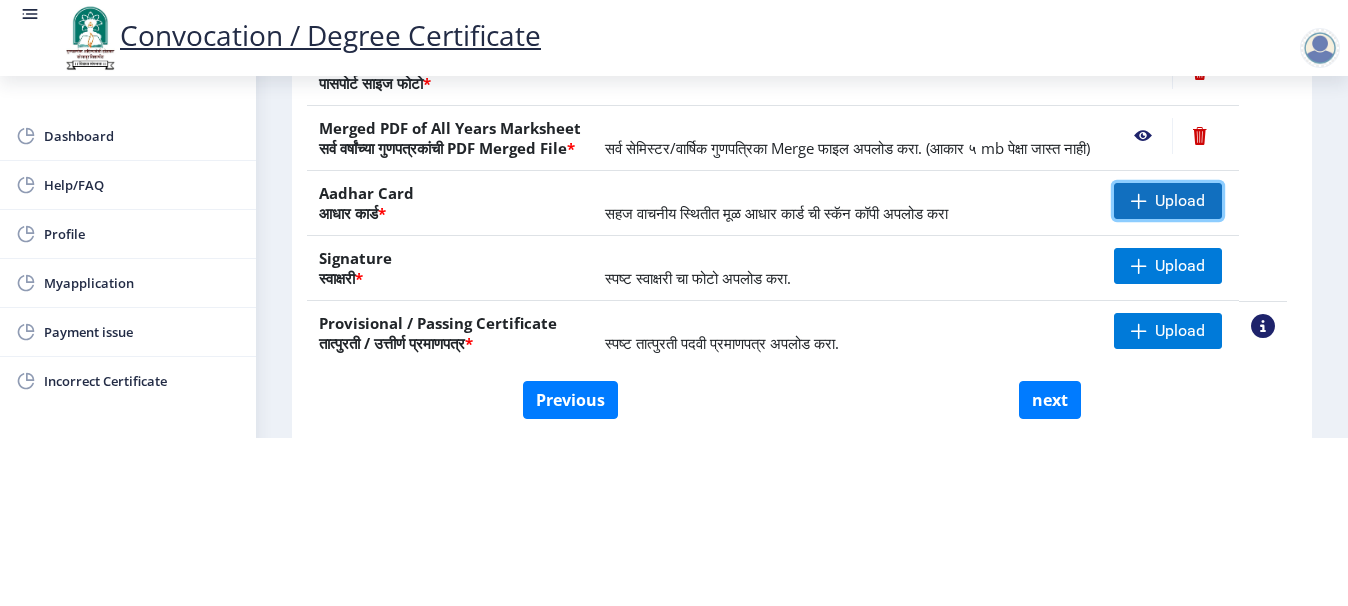 click on "Upload" 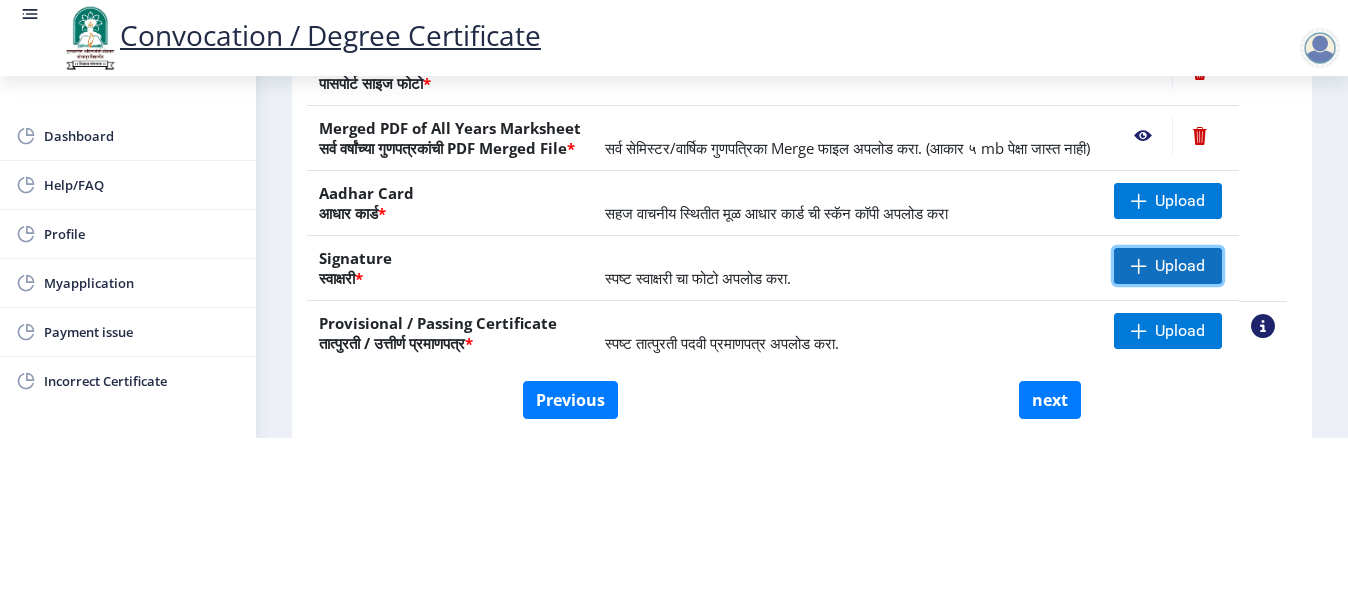 click on "Upload" 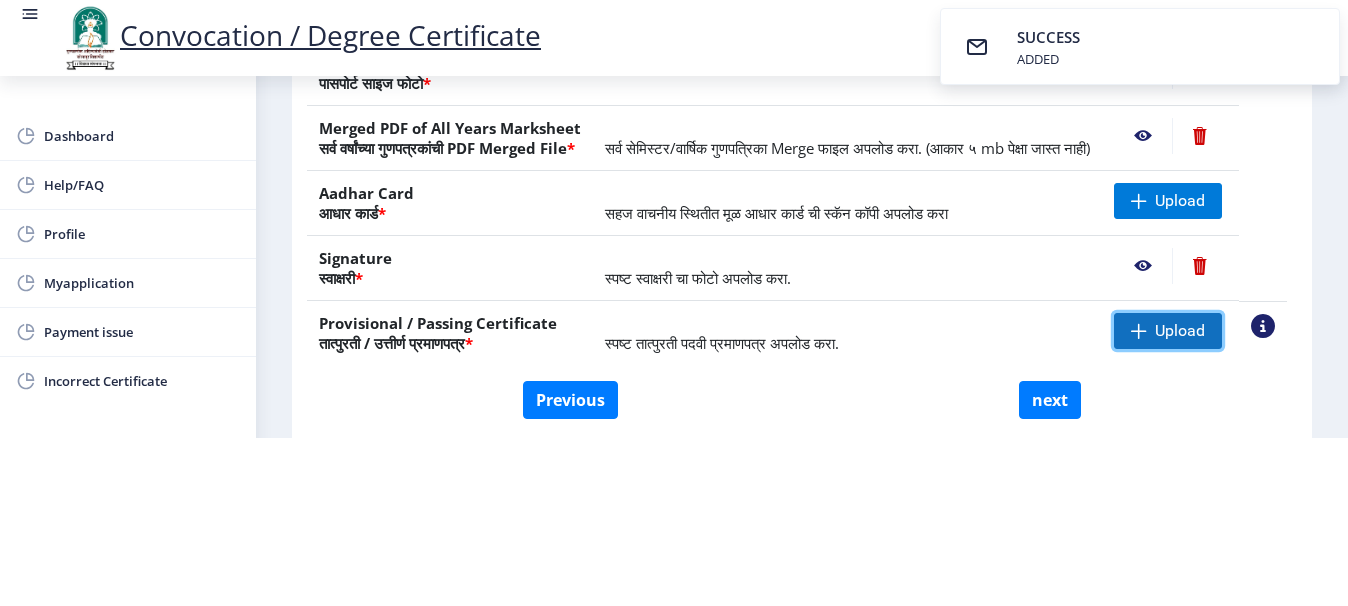 click on "Upload" 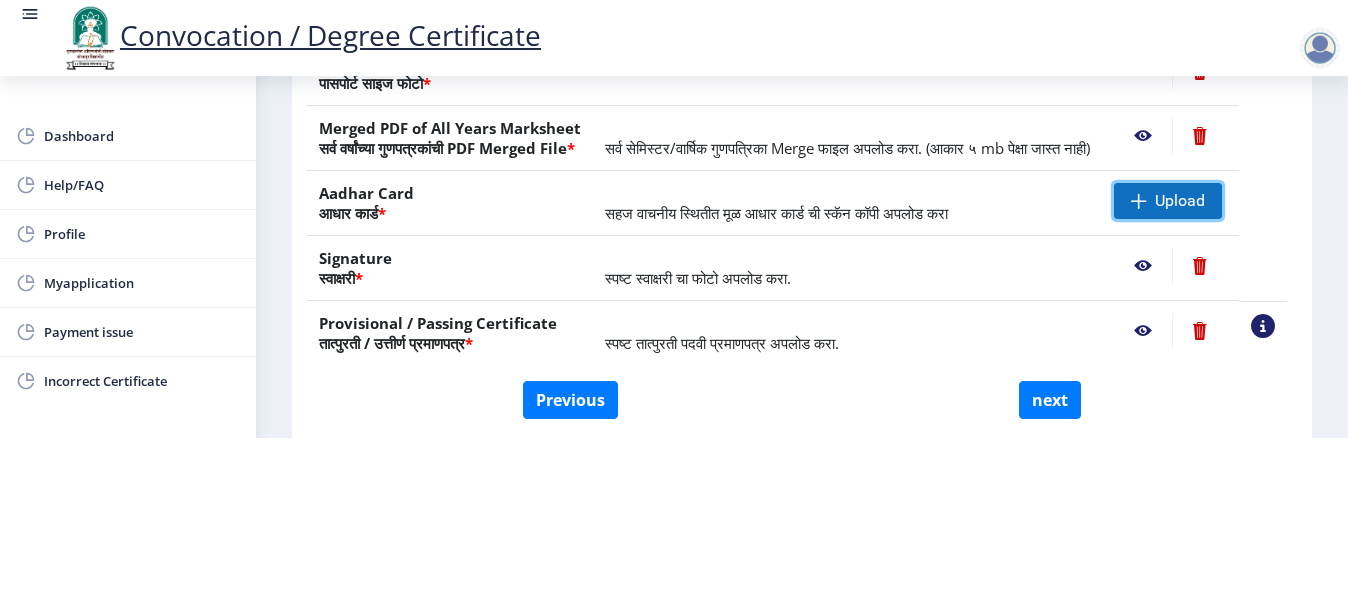 click on "Upload" 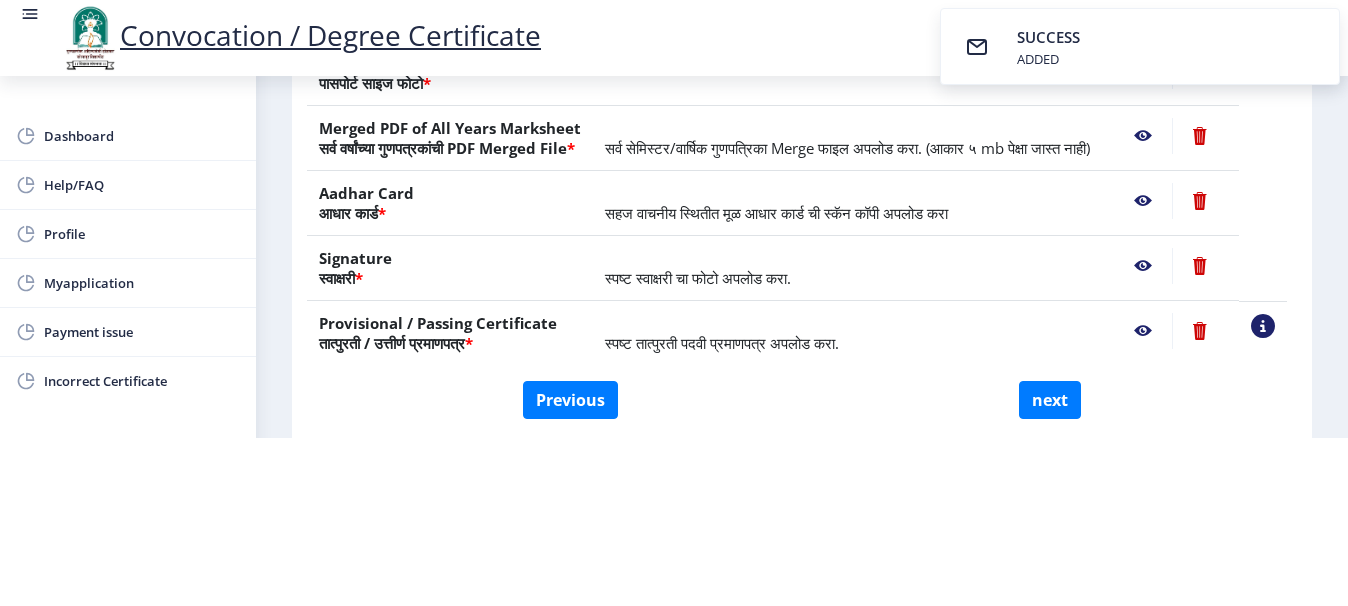 scroll, scrollTop: 360, scrollLeft: 0, axis: vertical 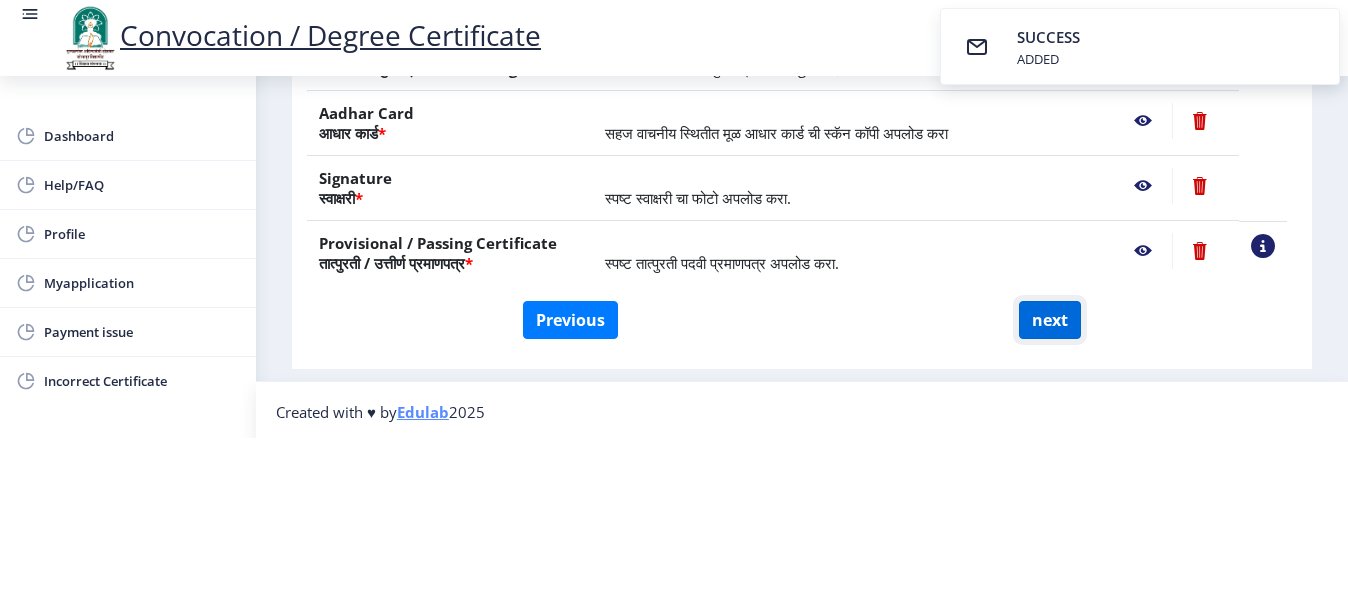 click on "next" 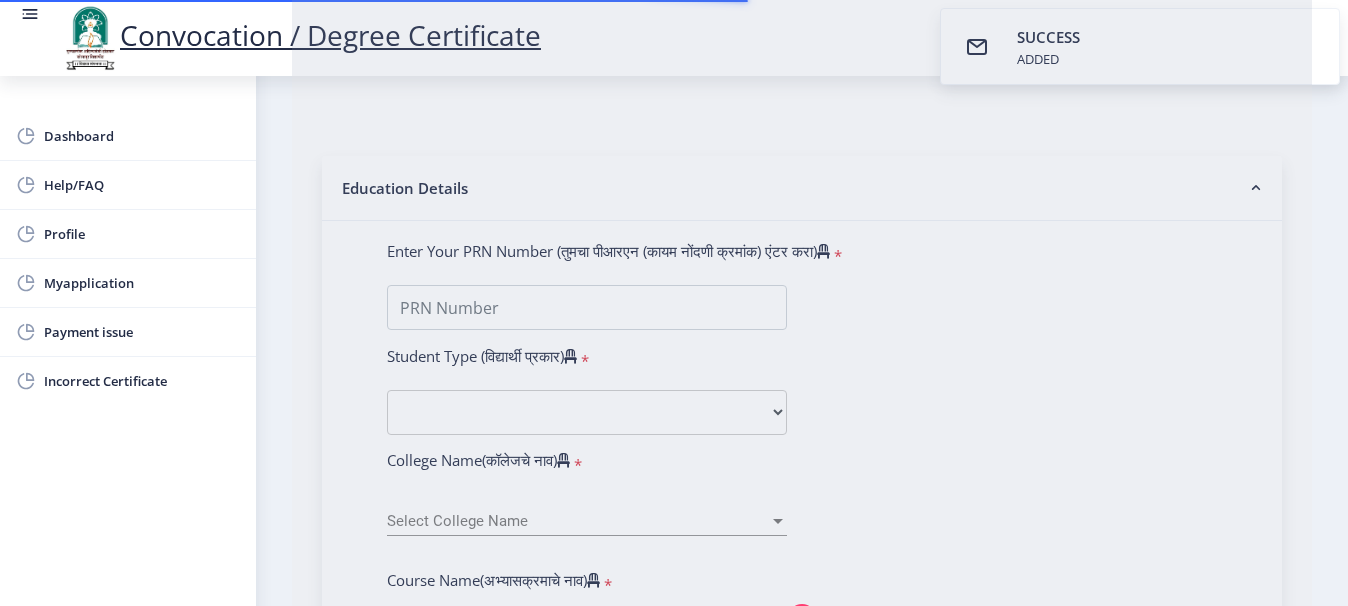 select 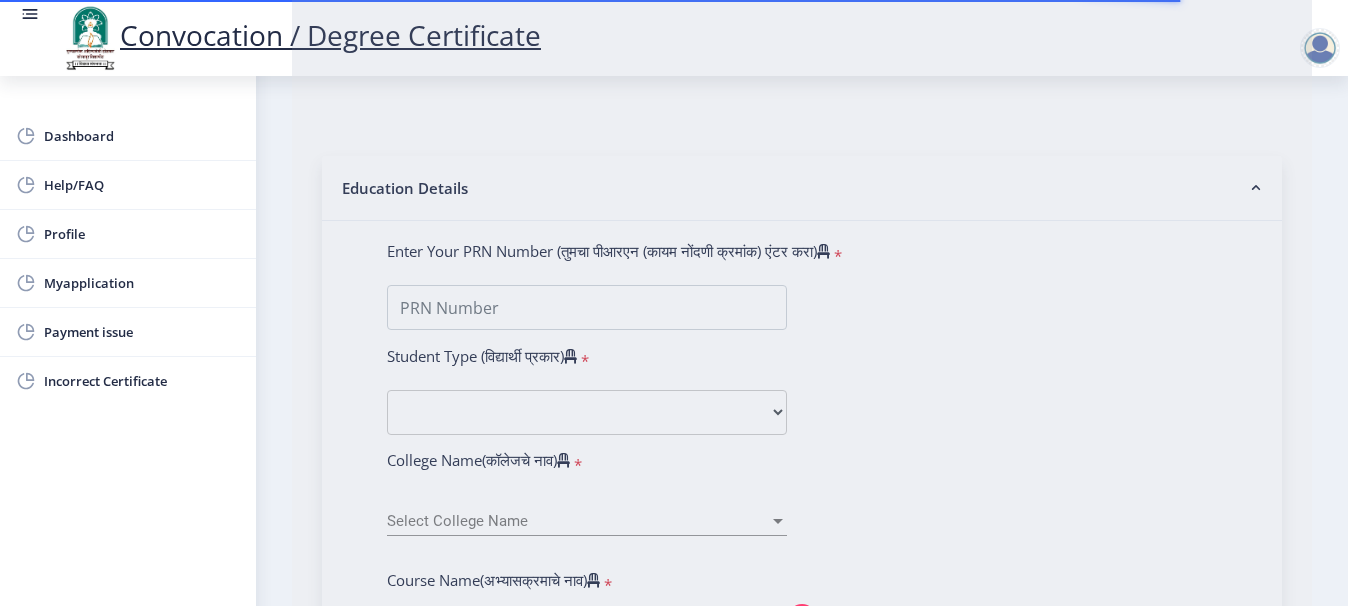 scroll, scrollTop: 0, scrollLeft: 0, axis: both 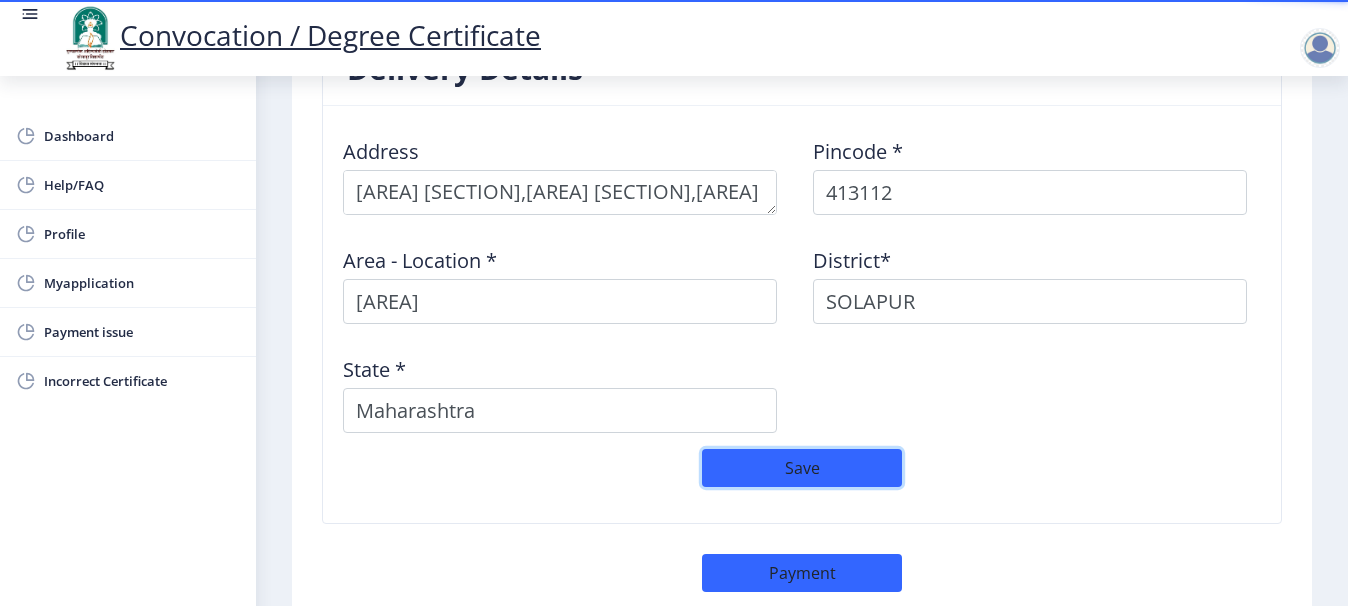 click on "Save" 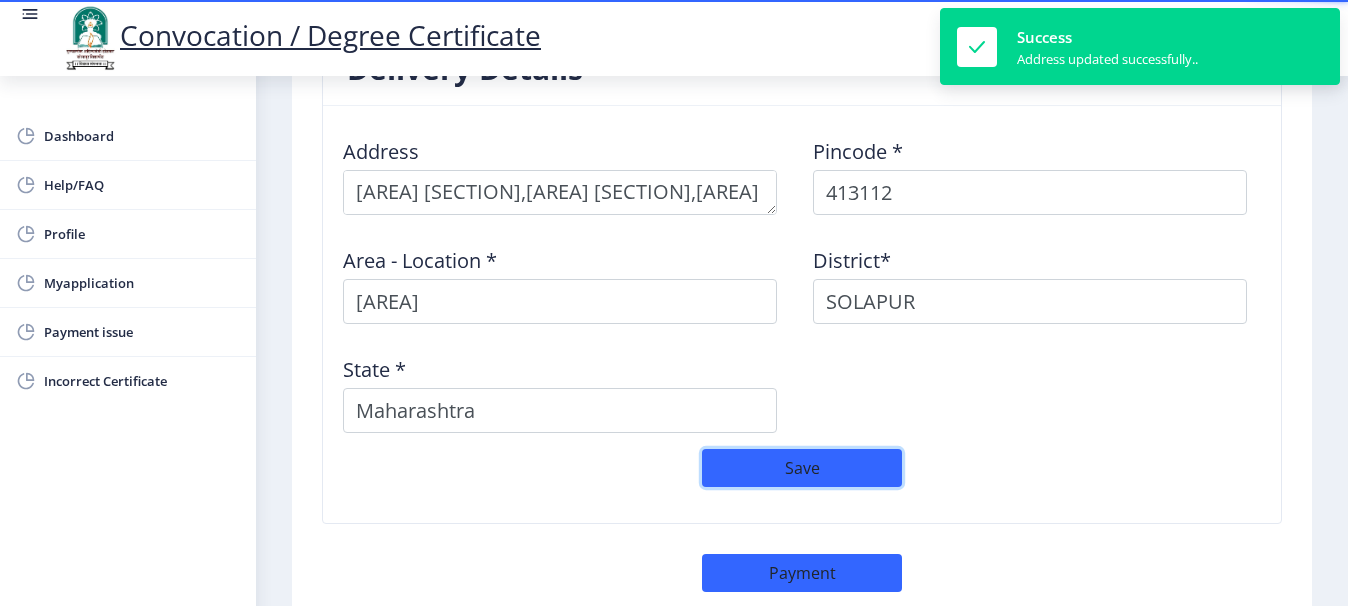 type 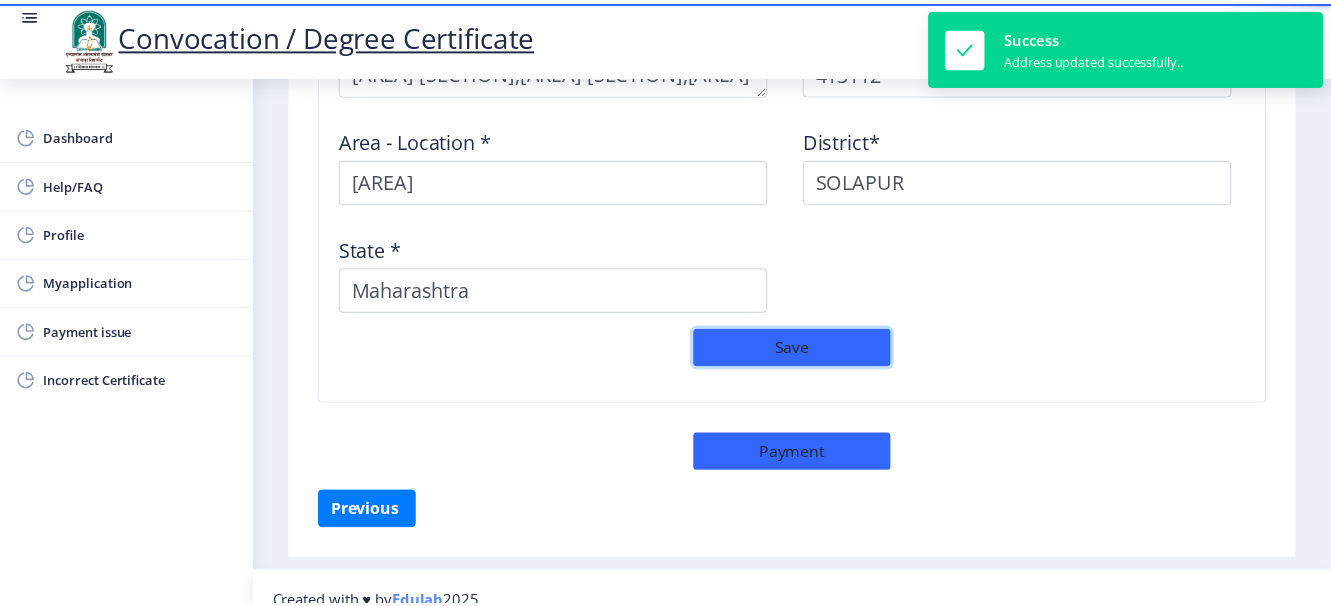 scroll, scrollTop: 1787, scrollLeft: 0, axis: vertical 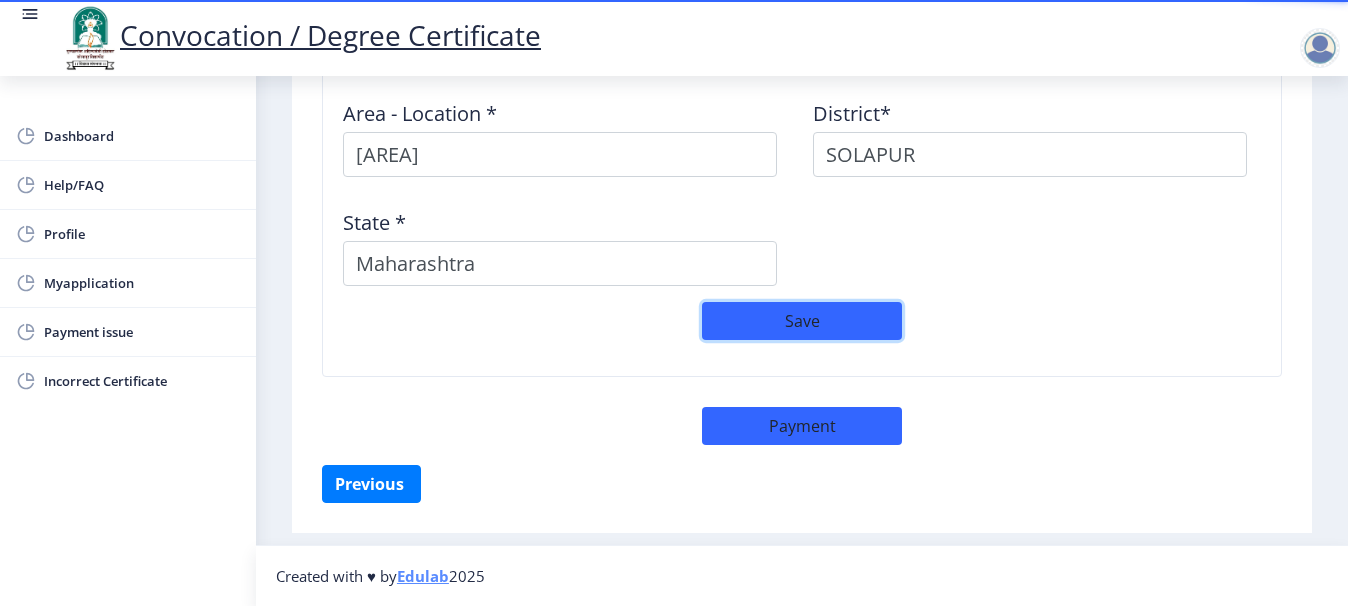 click on "Save" 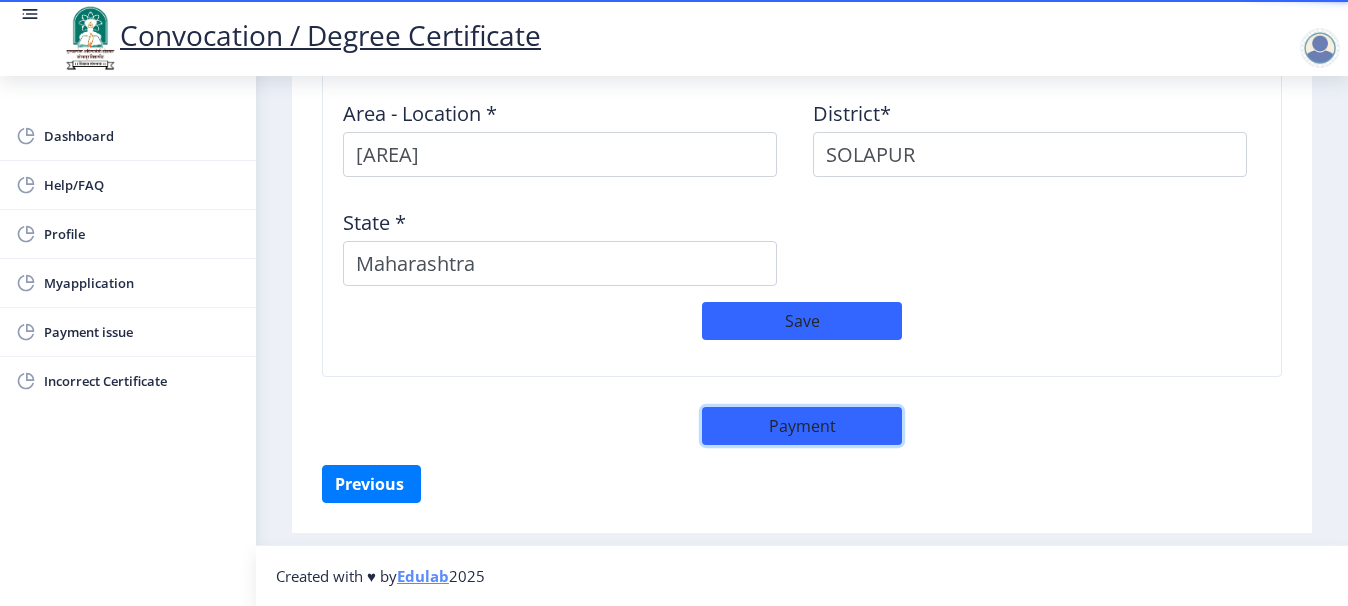 click on "Payment" 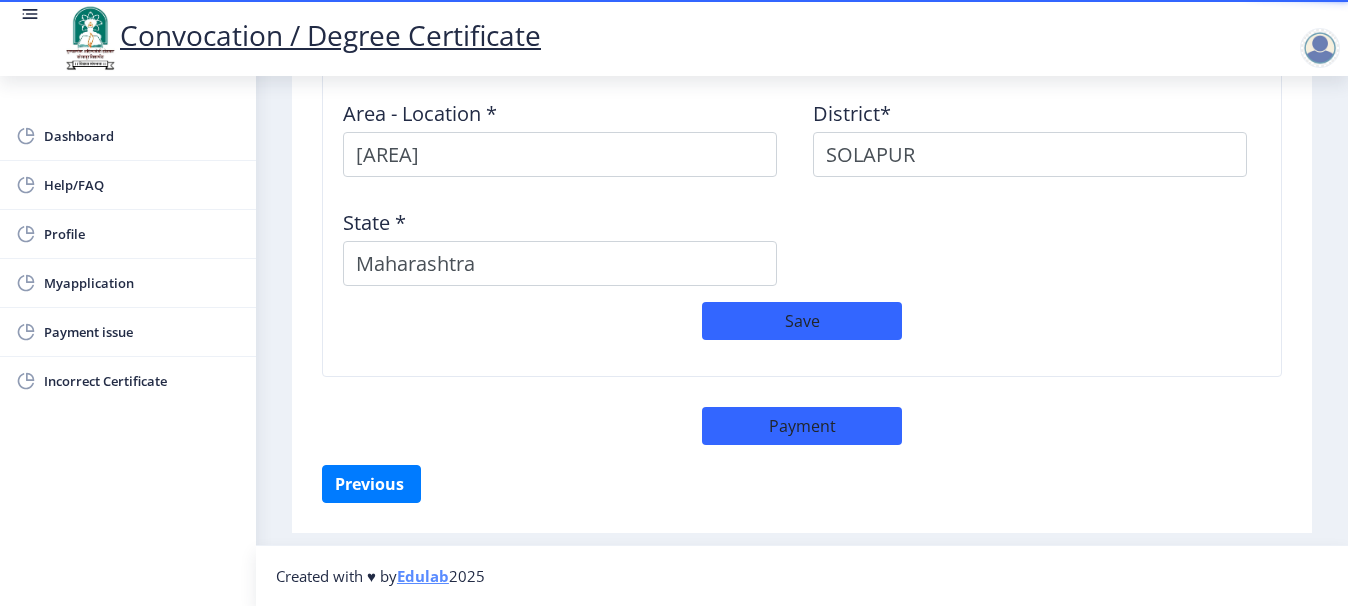 select on "sealed" 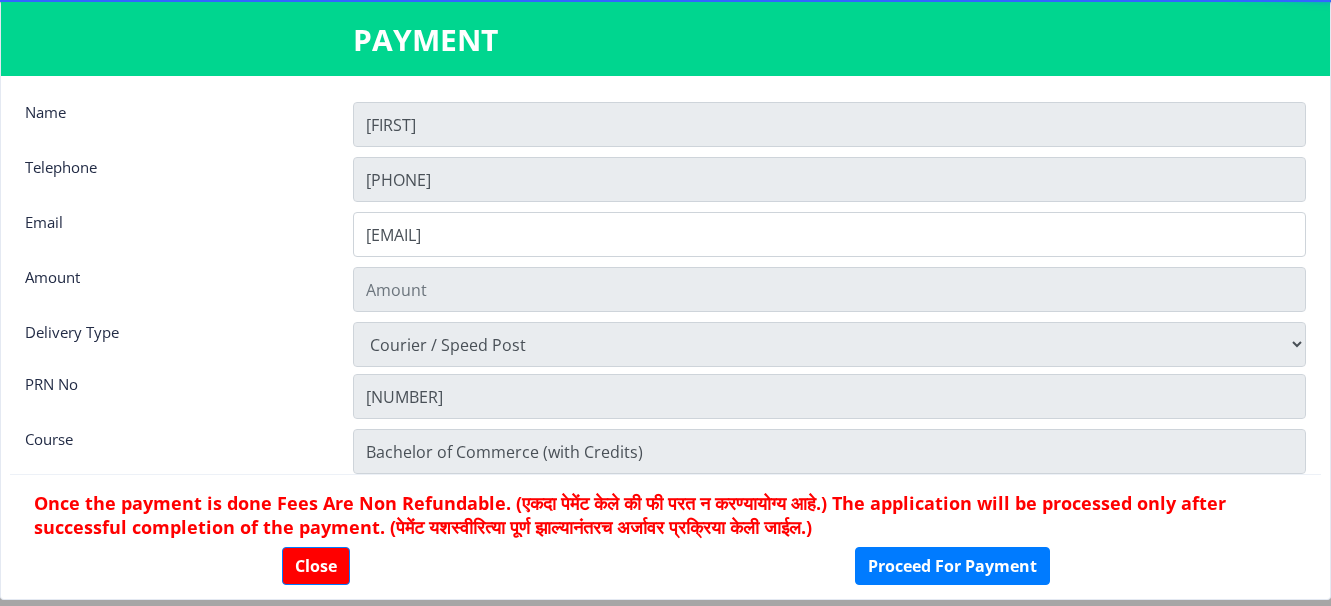 type on "1885" 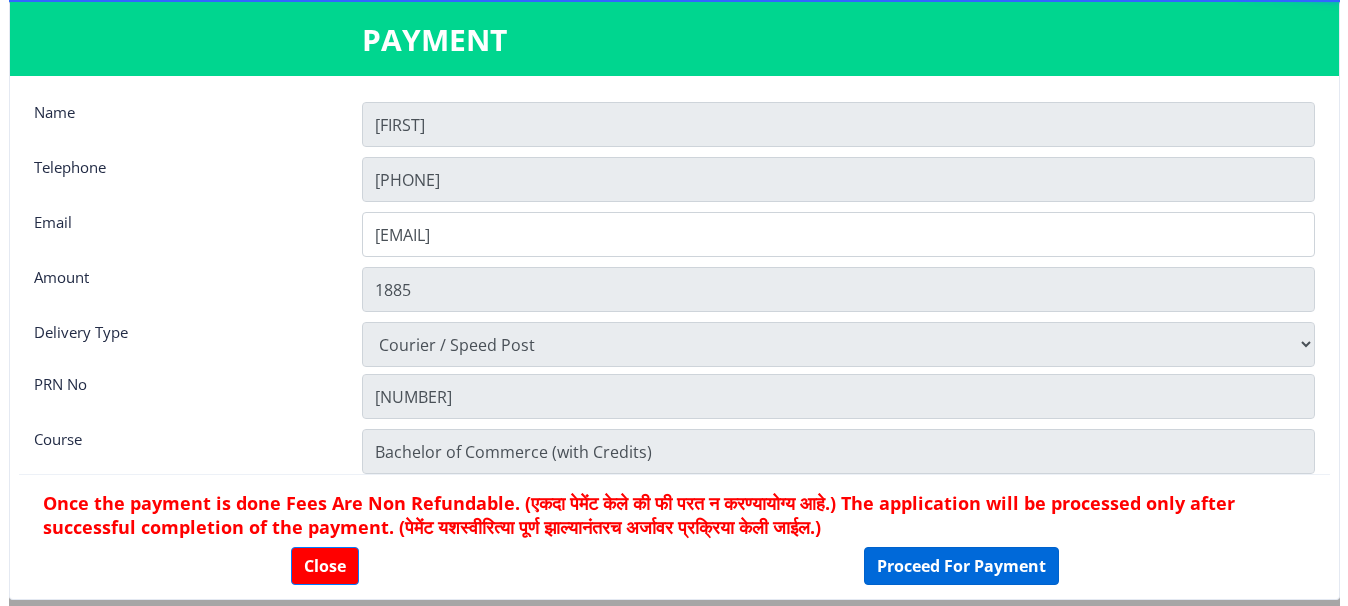 scroll, scrollTop: 28, scrollLeft: 0, axis: vertical 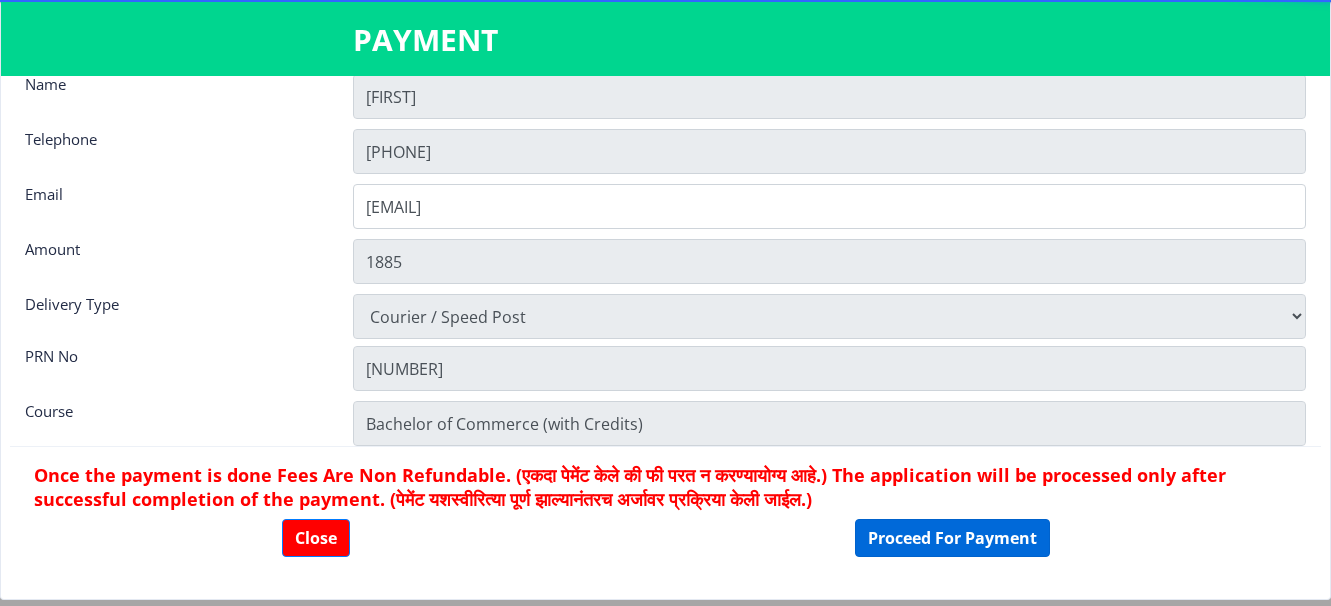 click on "Once the payment is done Fees Are Non Refundable. (एकदा पेमेंट केले की फी परत न करण्यायोग्य आहे.) The application will be processed only after successful completion of the payment. (पेमेंट यशस्वीरित्या पूर्ण झाल्यानंतरच अर्जावर प्रक्रिया केली जाईल.)  Close Proceed For Payment" 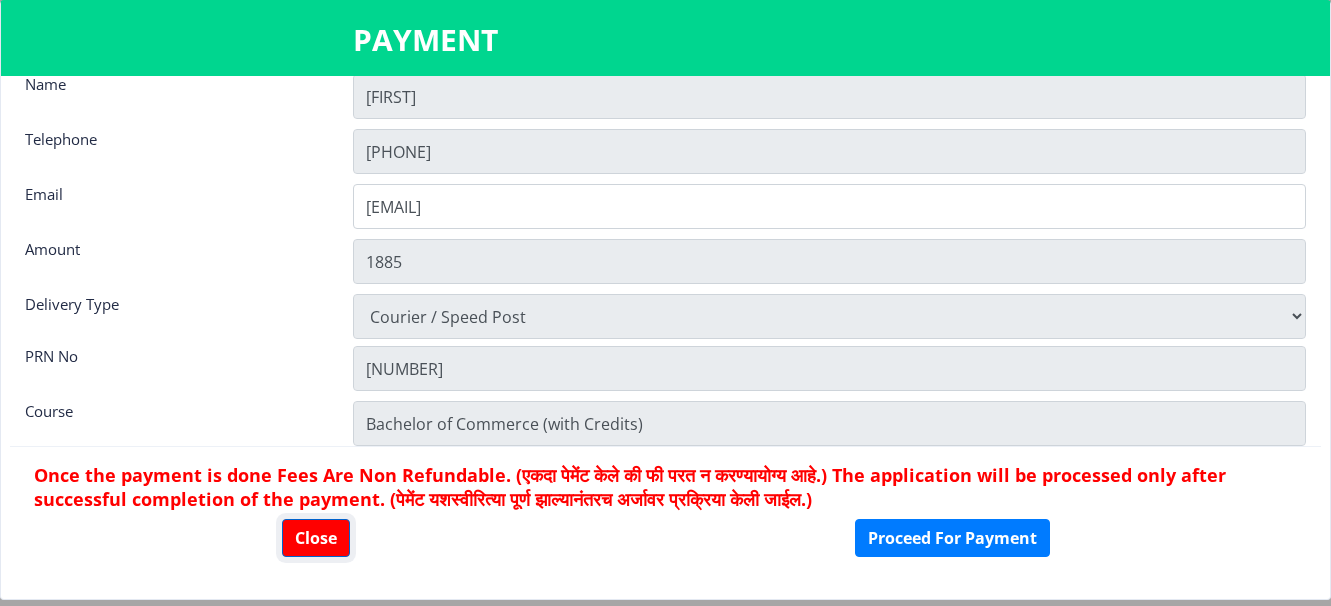 click on "Close" 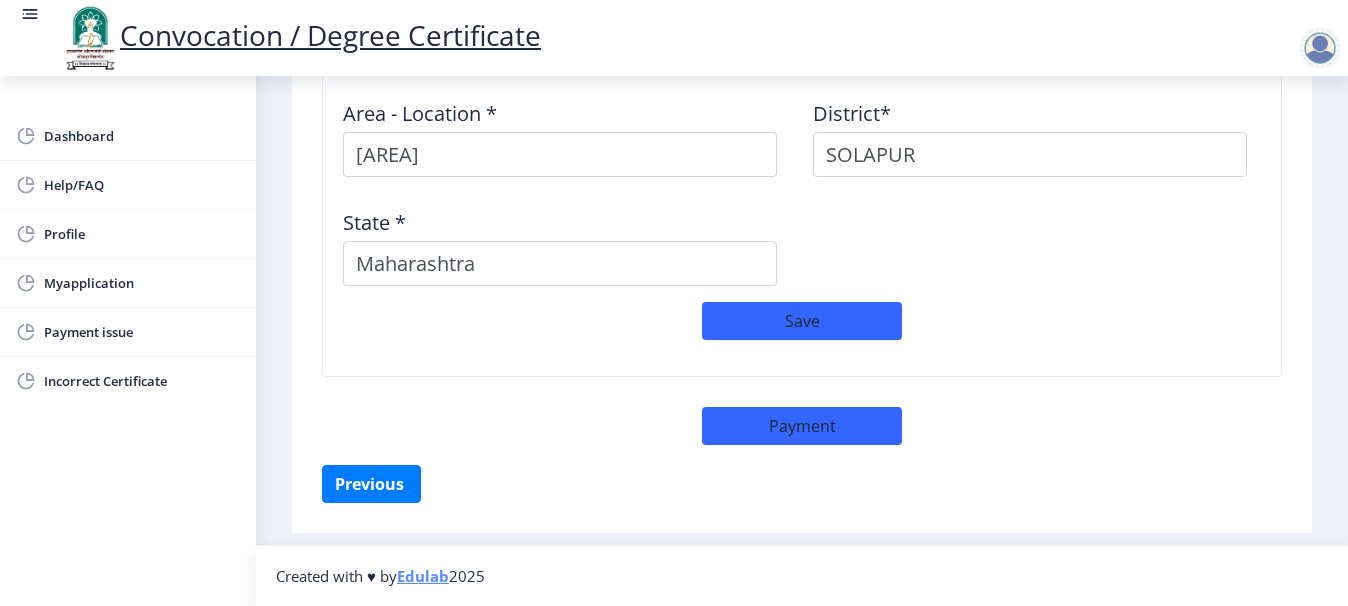 click on "First step Second step 3 Third step Solapur University Application Form for Convocation / Degree Certificate  Back  Personal Details  Student Name:  [FIRST]  [LAST]  Email ID:  [EMAIL] Mobile NO:  [PHONE] Gender:  Male  Preview Certificate -  अशा प्रकारे प्रमाणपत्र छापले जाईल. पुढे जाण्यापूर्वी कृपया ते सत्यापित करा.  These is a Preview Certificate of Course Bachelor of Commerce (with Credits)  [FIRST]  [LAST]  Mothers Name - [FIRST] of Shankarrao Mohite Mahavidyalaya , Solapur has pursued a course of study in Bachelor of Commerce (with Credits) and passed the Bachelor of Commerce (with Credits) Examination in SECOND CLASS Grade in December [YEAR]  Educational Details Degrees/Course:  Bachelor of Commerce (with Credits)  College Name:  Shankarrao Mohite Mahavidyalaya Seat No:  [NUMBER] Passing Year:  [YEAR] Passing Month:  December  Result:  Sr.No" 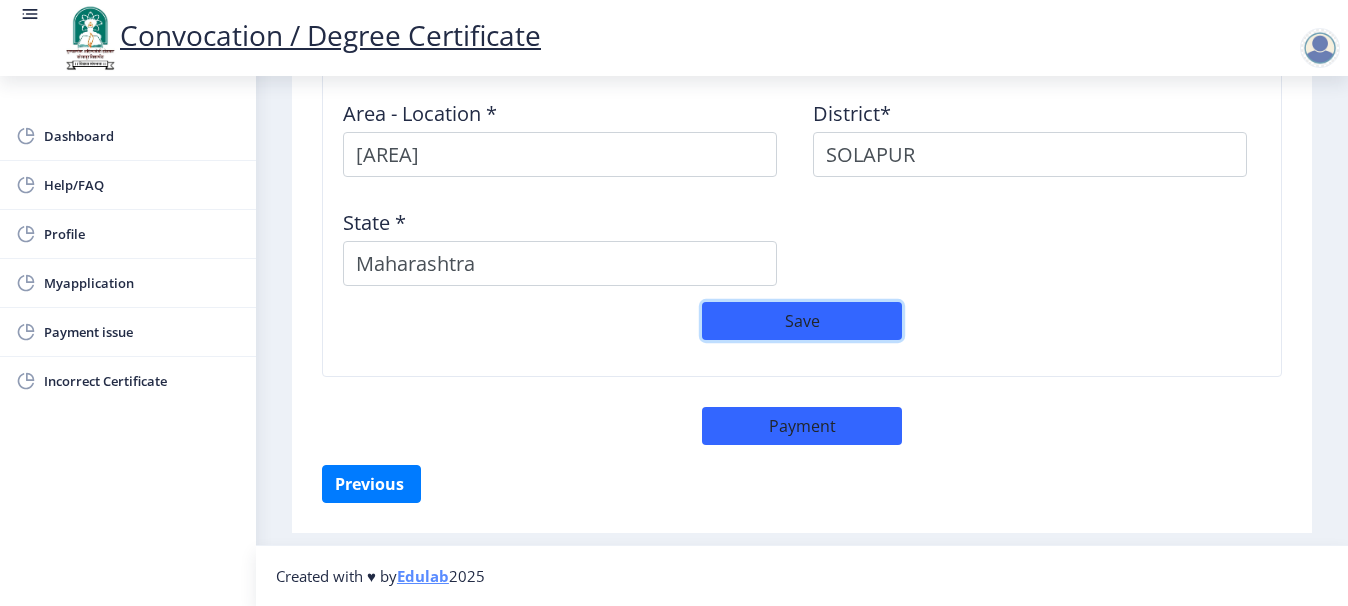 click on "Save" 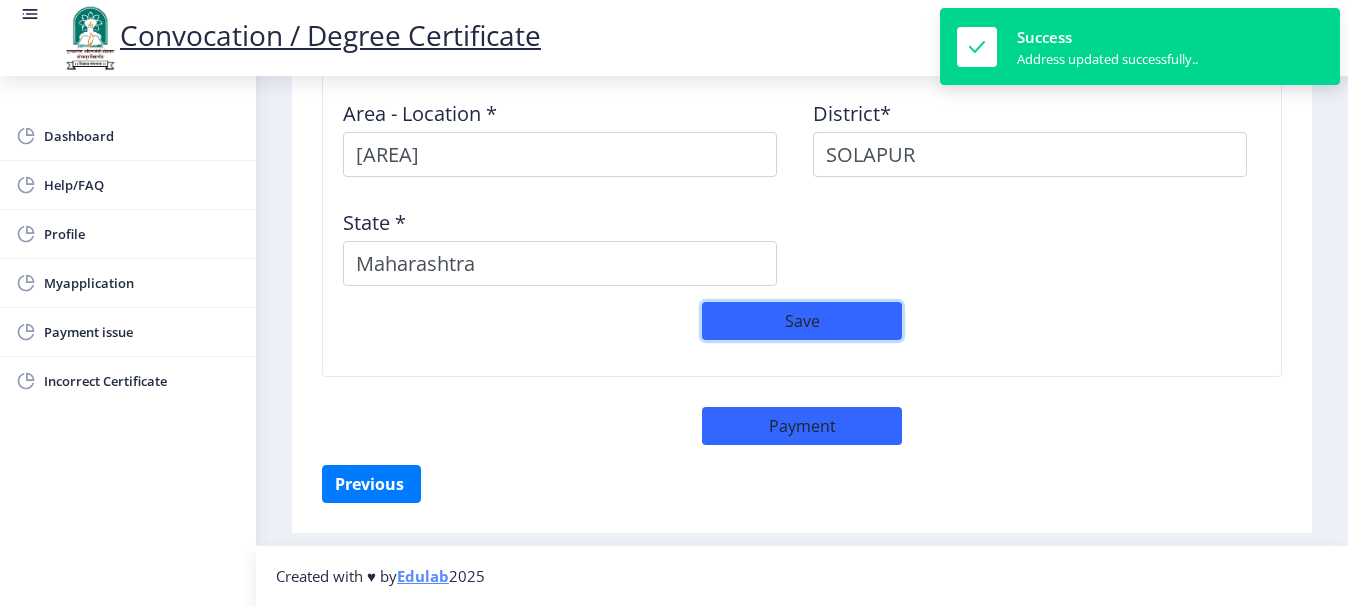 click on "Save" 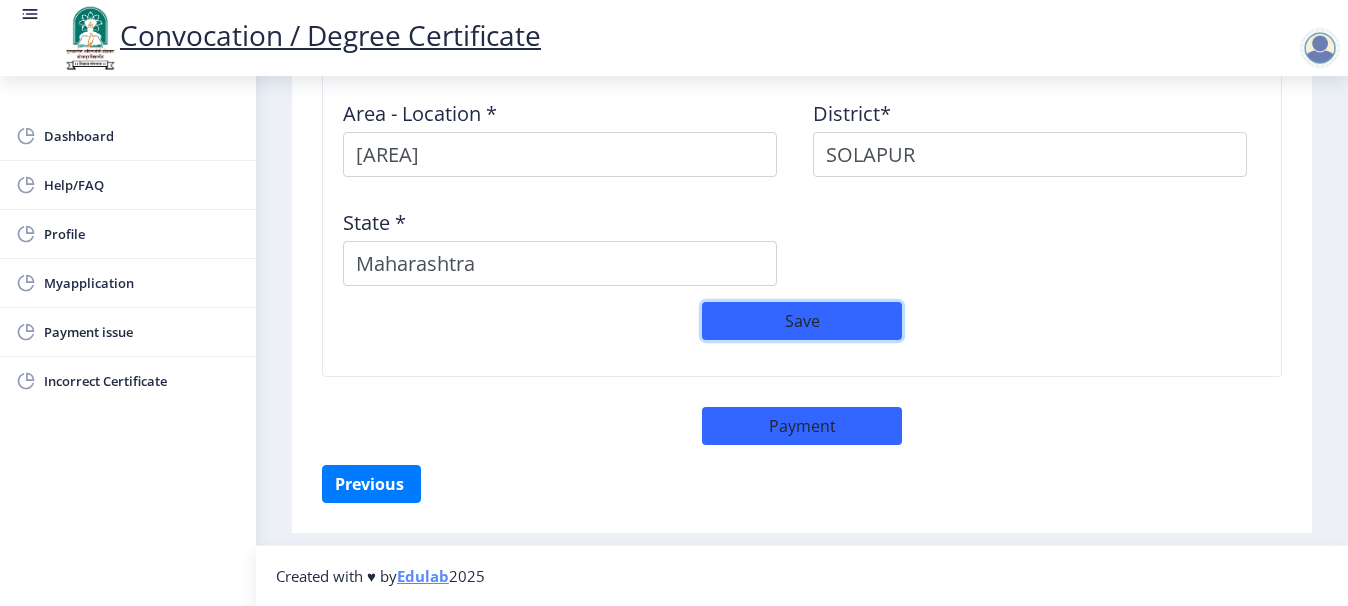 click on "Save" 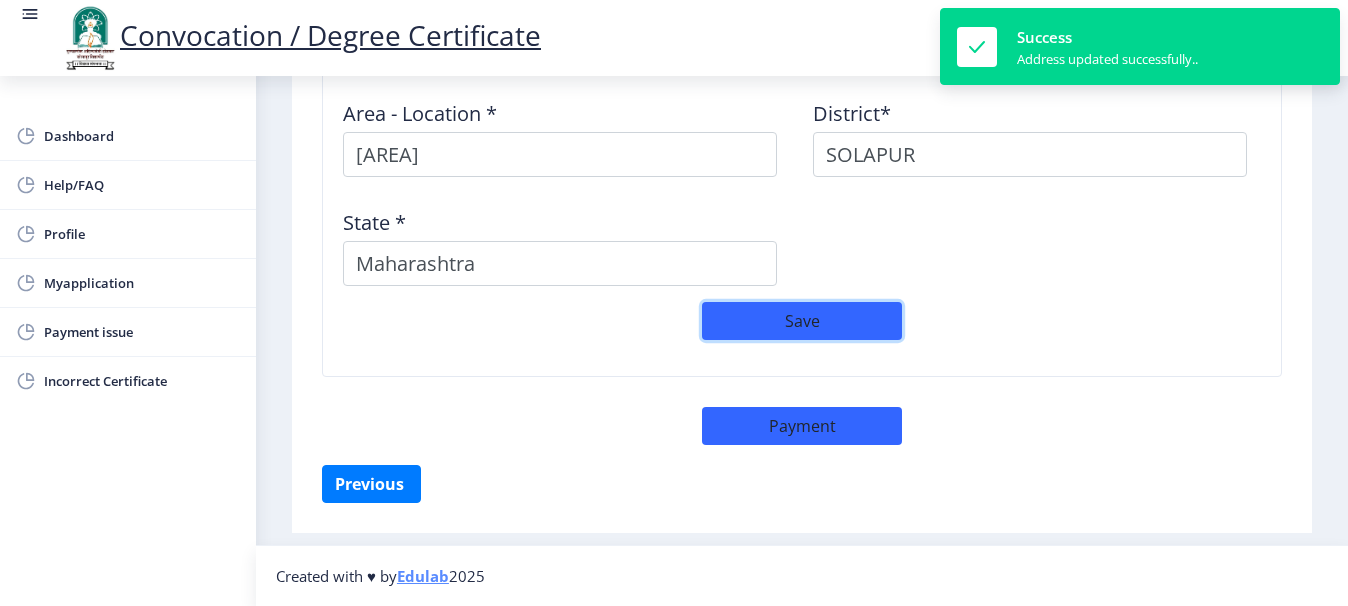 click on "Save" 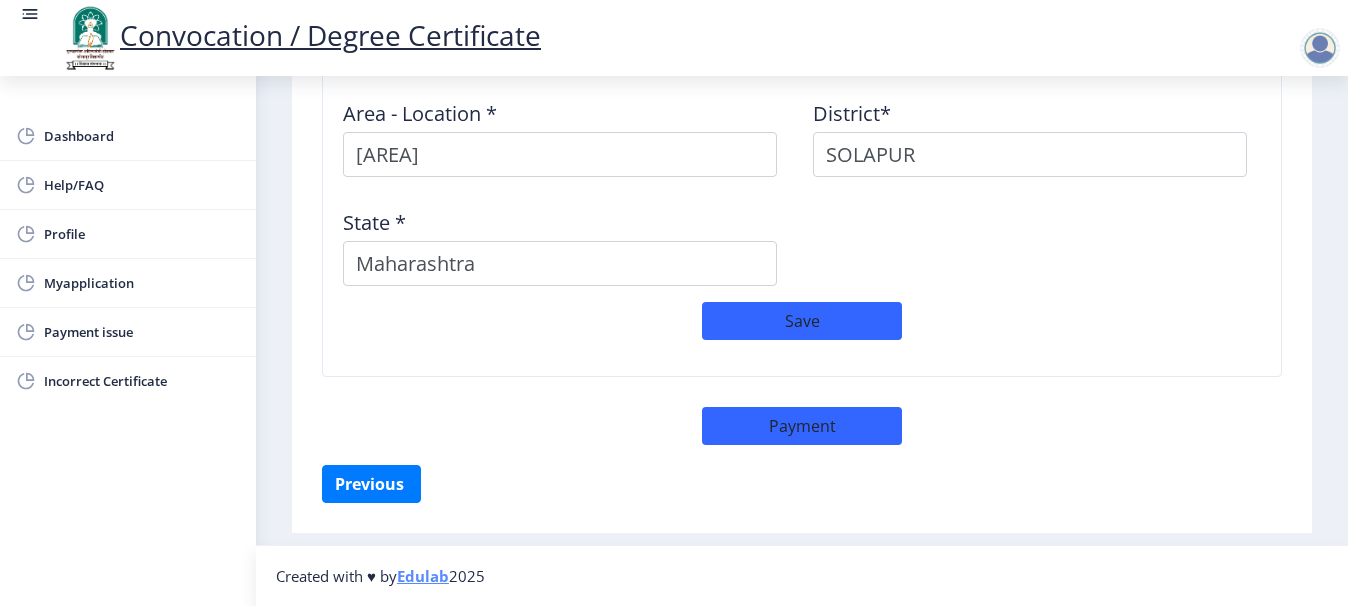 click on "Delivery Details Address    Pincode *  [POSTAL_CODE] Area - Location * [AREA] District*  [DISTRICT] State *  Maharashtra  Save" 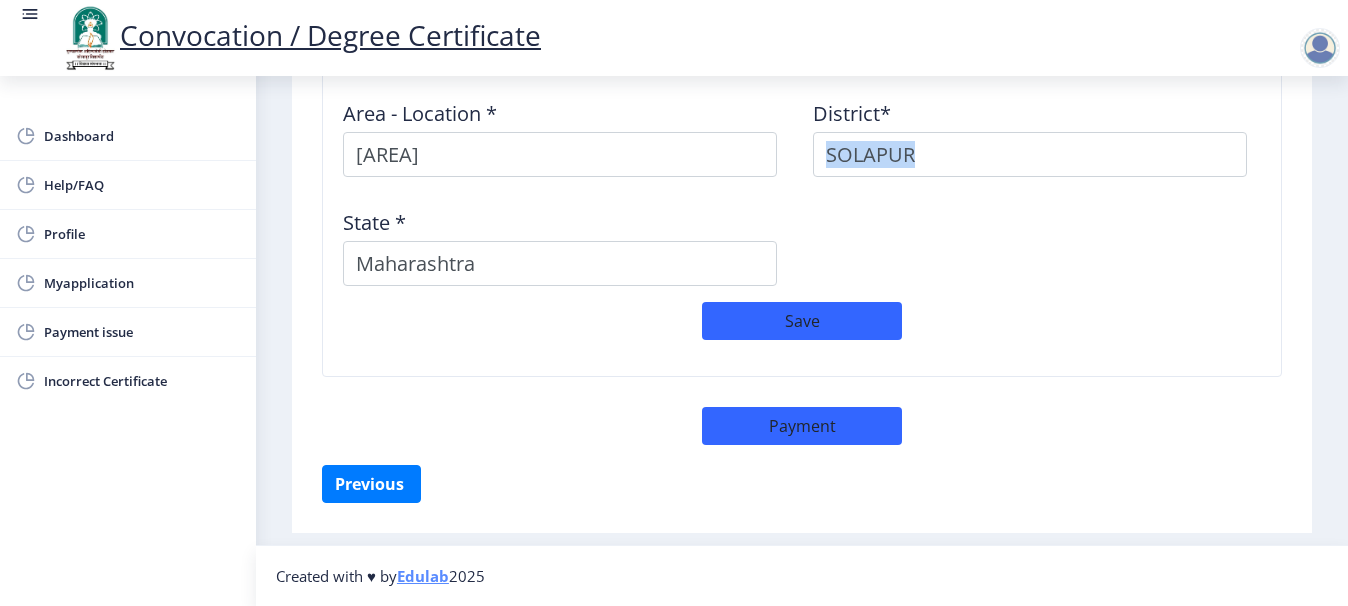click on "Delivery Details Address    Pincode *  [POSTAL_CODE] Area - Location * [AREA] District*  [DISTRICT] State *  Maharashtra  Save" 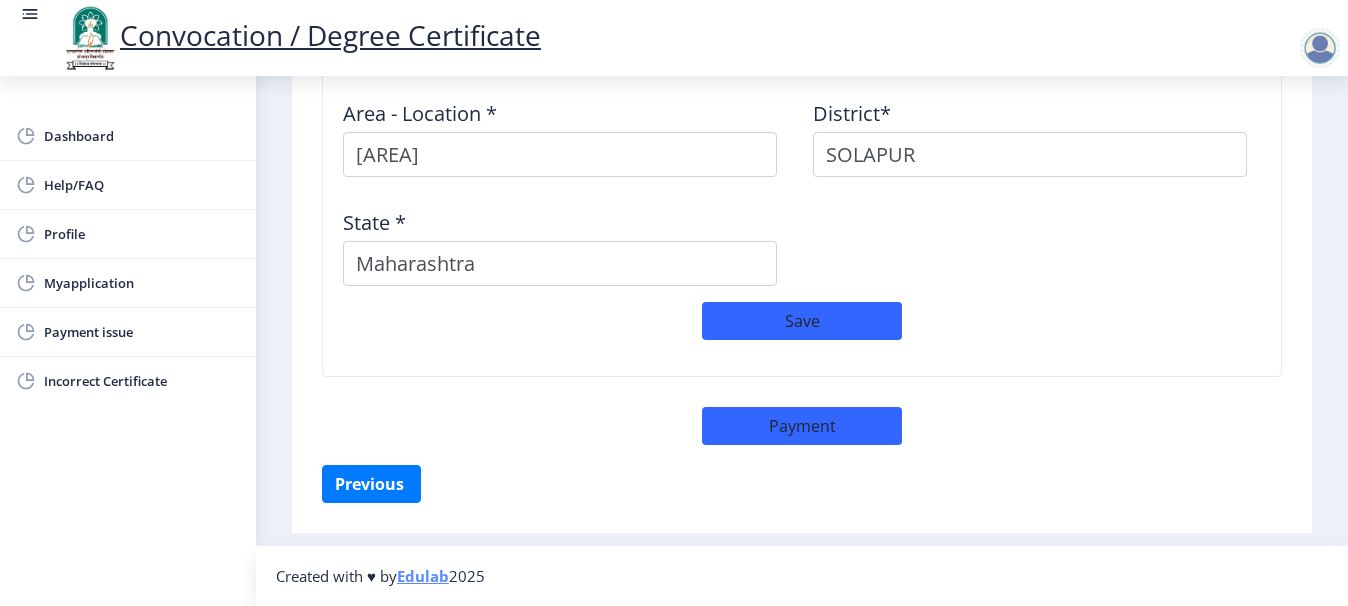 click on "Delivery Details Address    Pincode *  [POSTAL_CODE] Area - Location * [AREA] District*  [DISTRICT] State *  Maharashtra  Save" 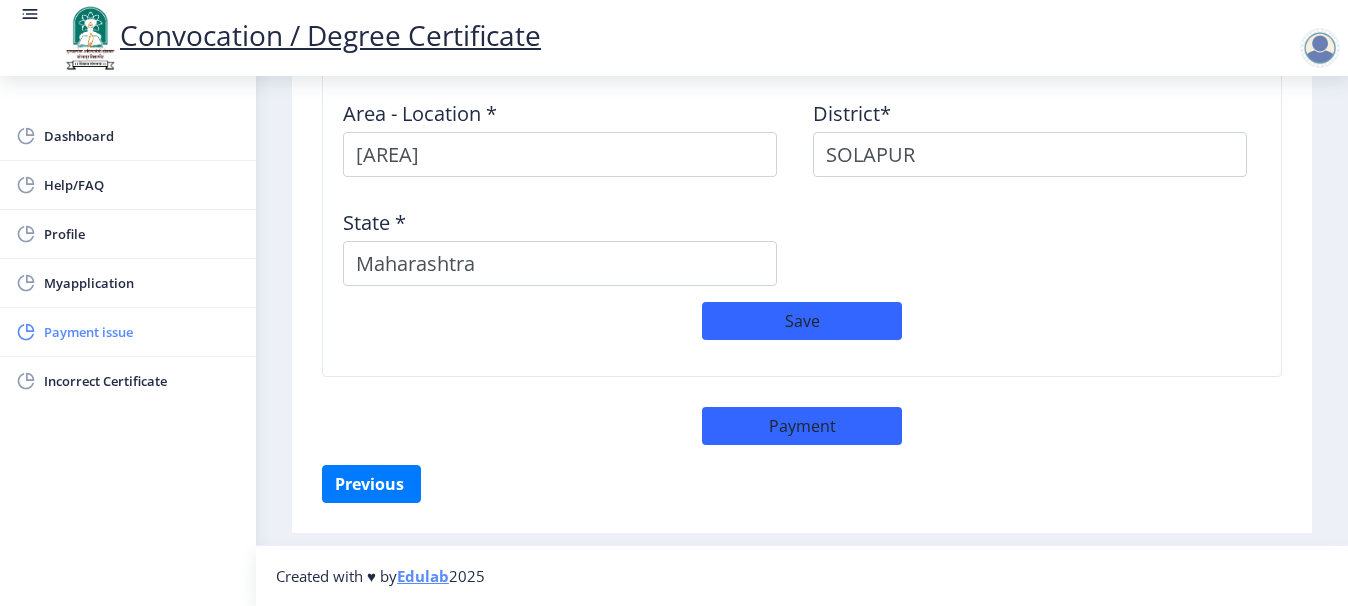 click on "Payment issue" 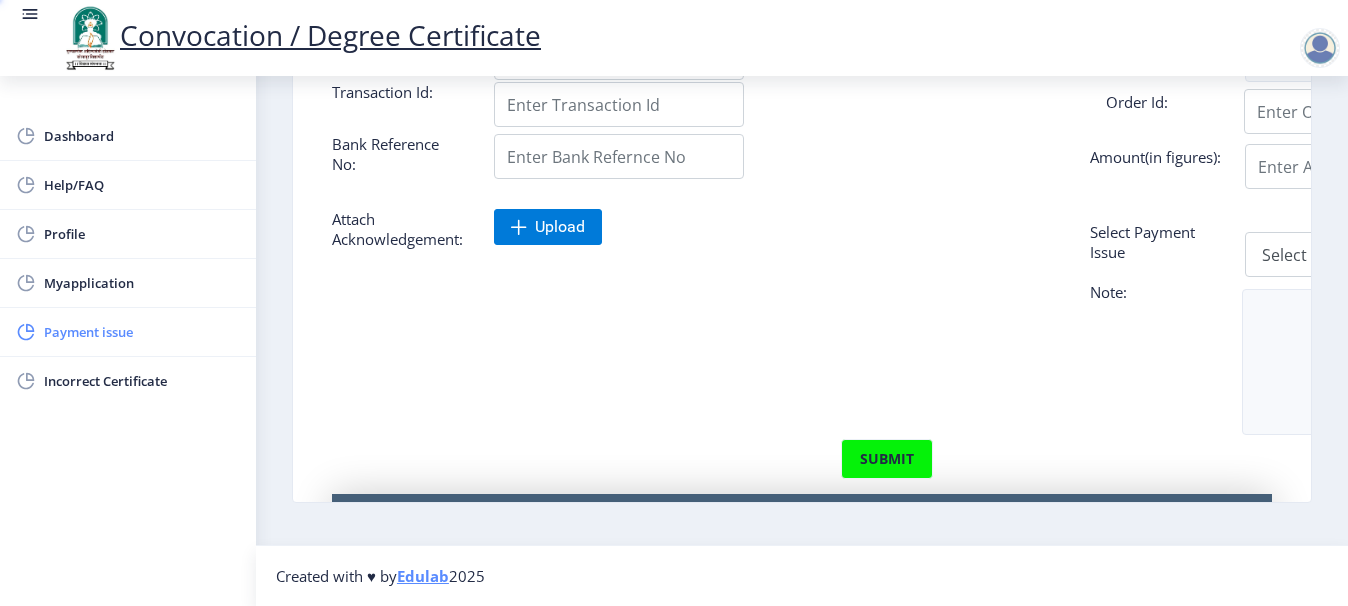 scroll, scrollTop: 0, scrollLeft: 0, axis: both 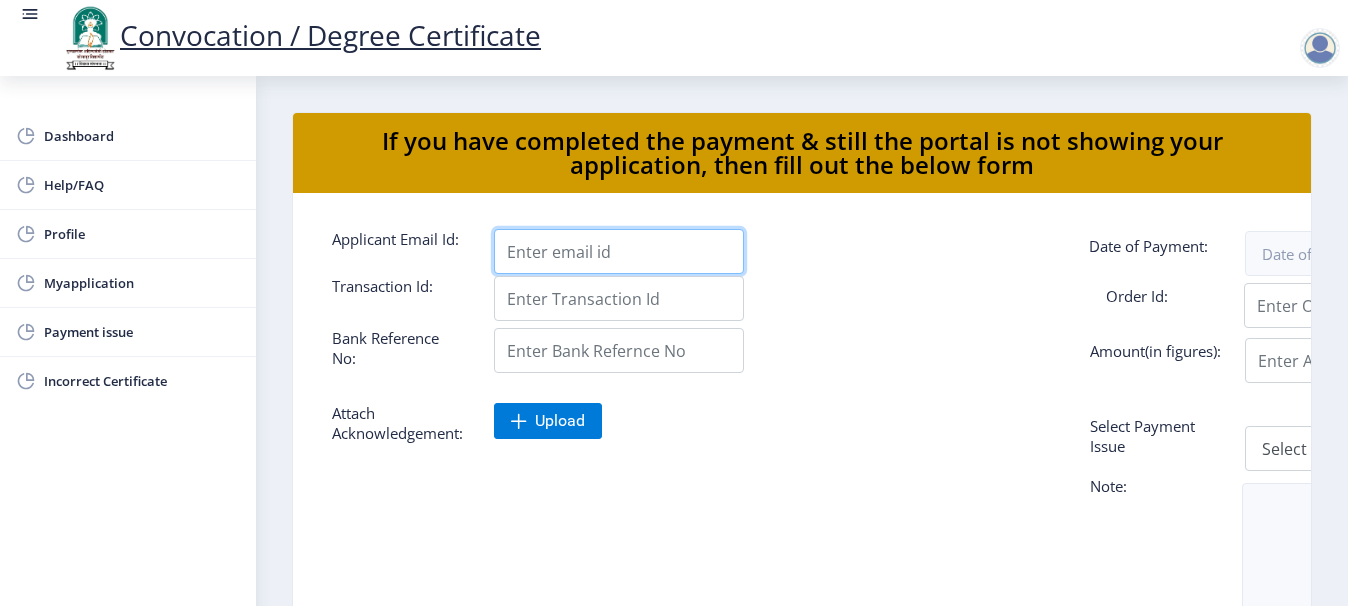 click on "Applicant Email Id:" at bounding box center (619, 251) 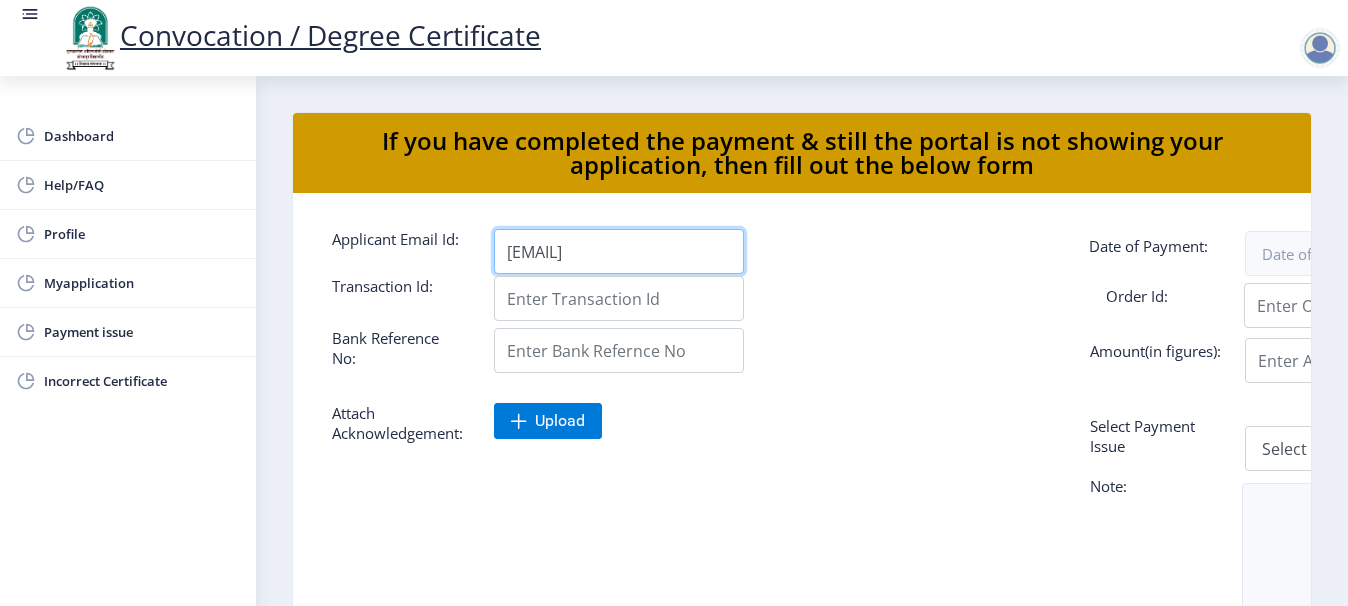 scroll, scrollTop: 0, scrollLeft: 21, axis: horizontal 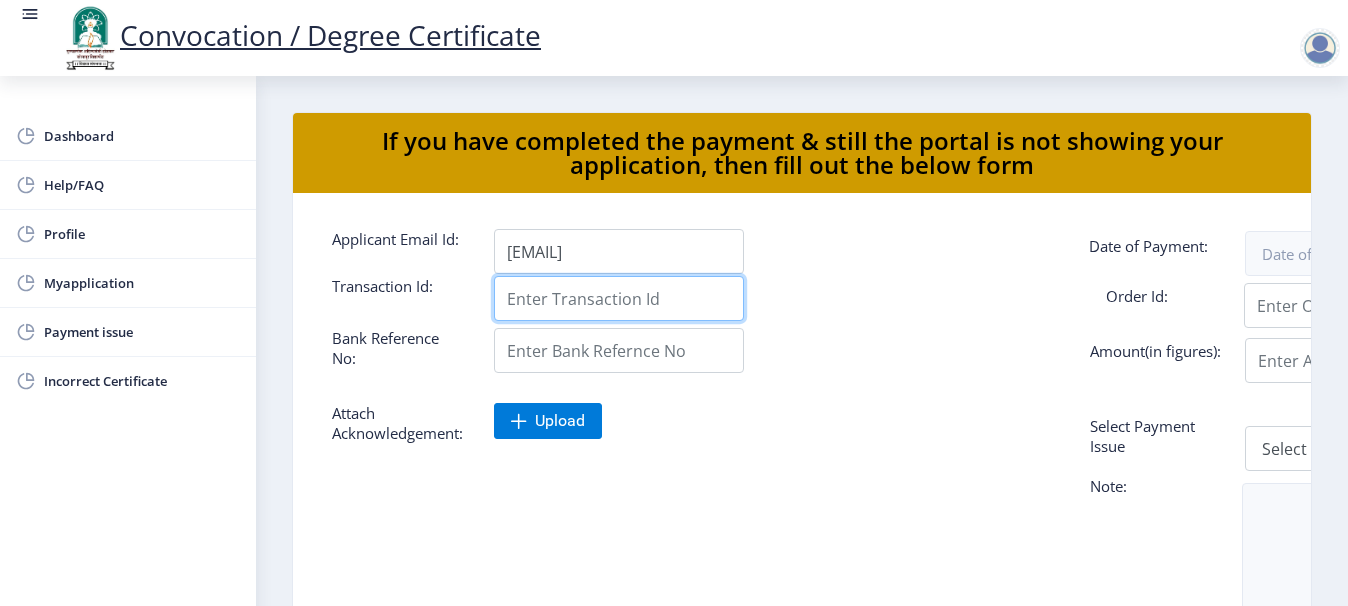 click on "Applicant Email Id:" at bounding box center [619, 298] 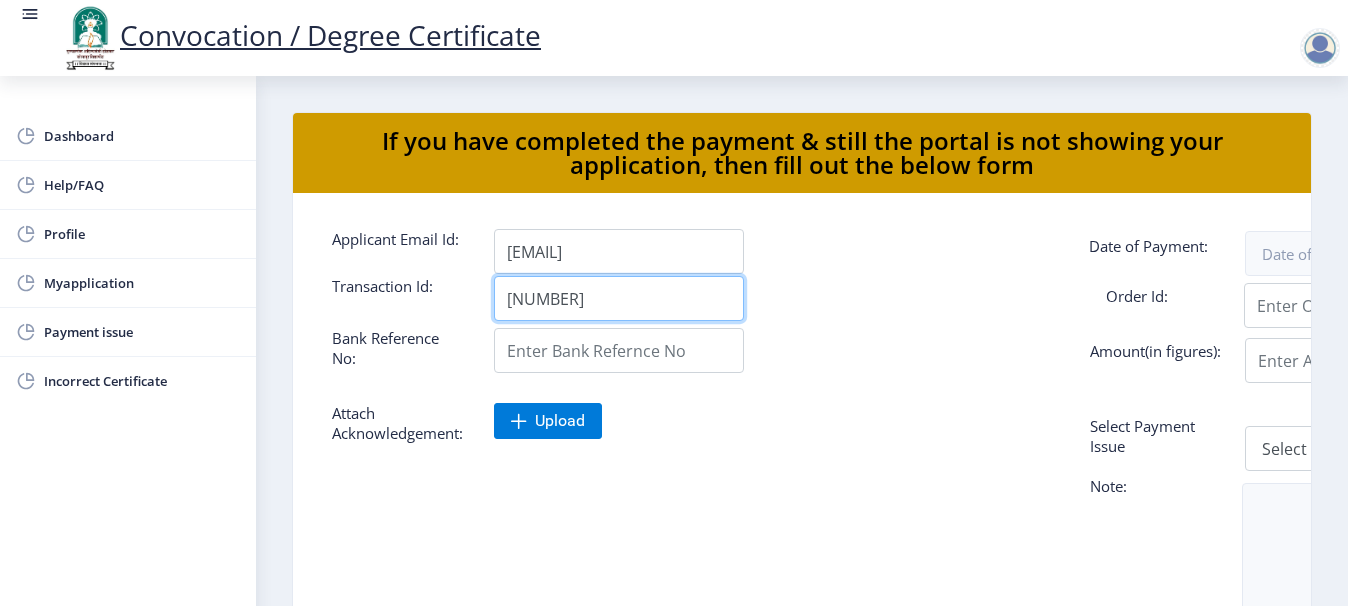 type on "[NUMBER]" 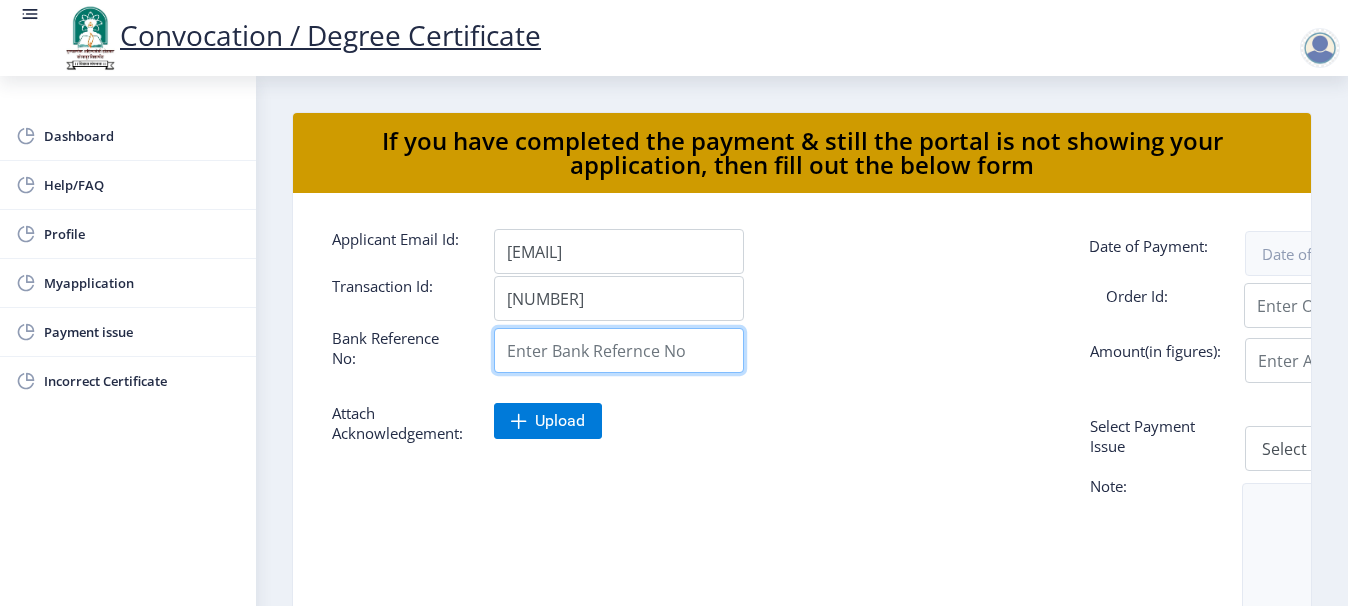 click on "Applicant Email Id:" at bounding box center (619, 350) 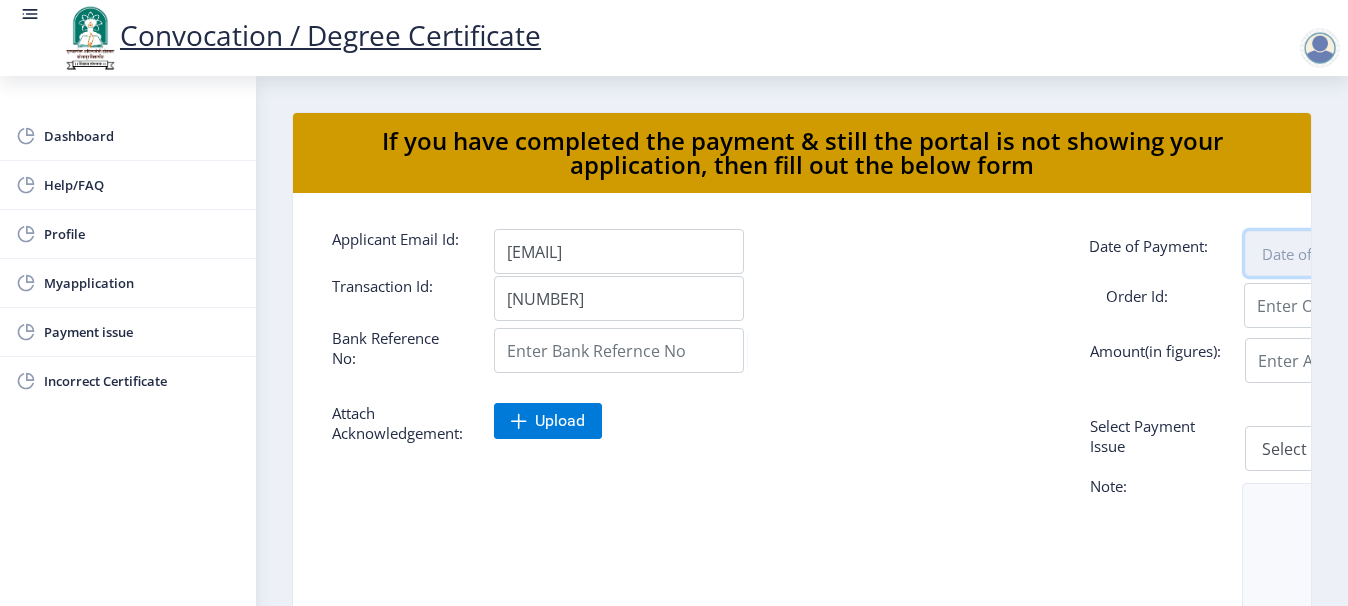 click at bounding box center [1370, 253] 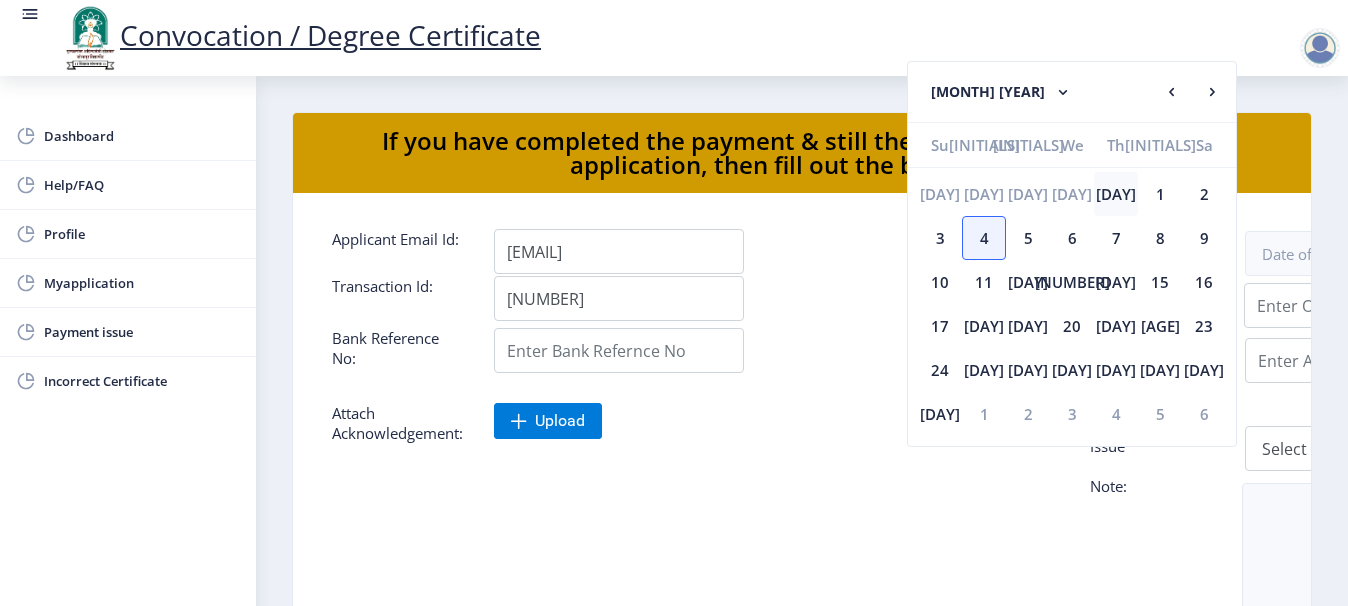 click on "[DAY]" 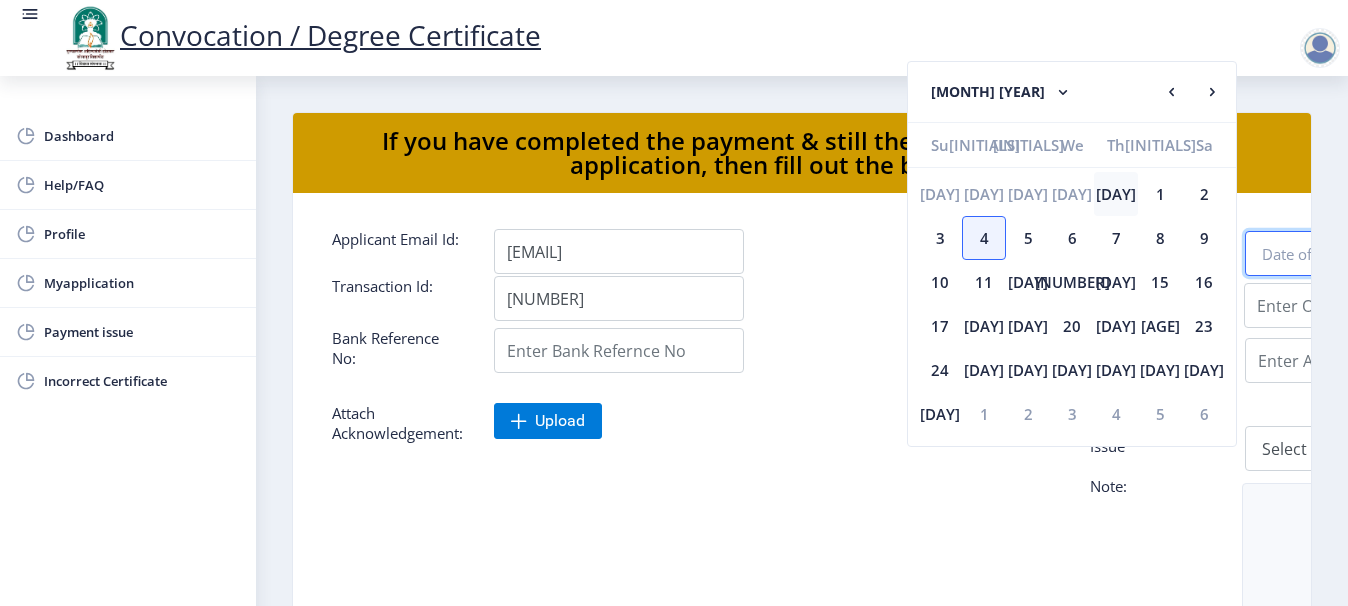 type on "[MONTH] [DAY], [YEAR]" 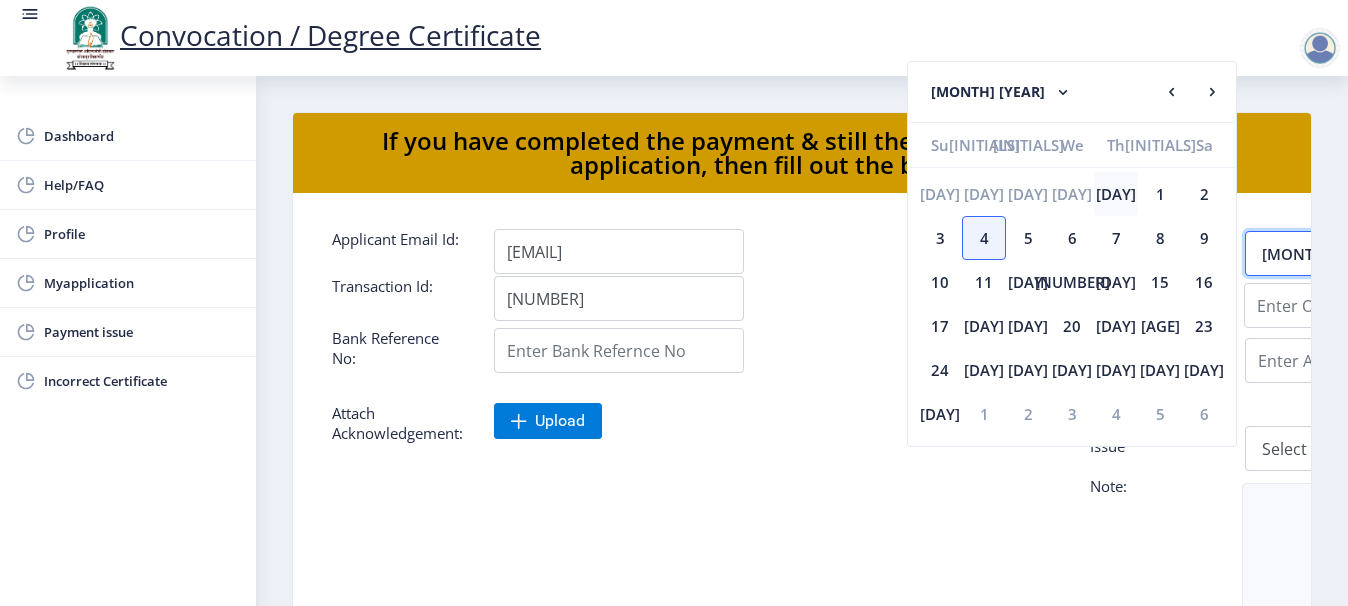 scroll, scrollTop: 0, scrollLeft: 194, axis: horizontal 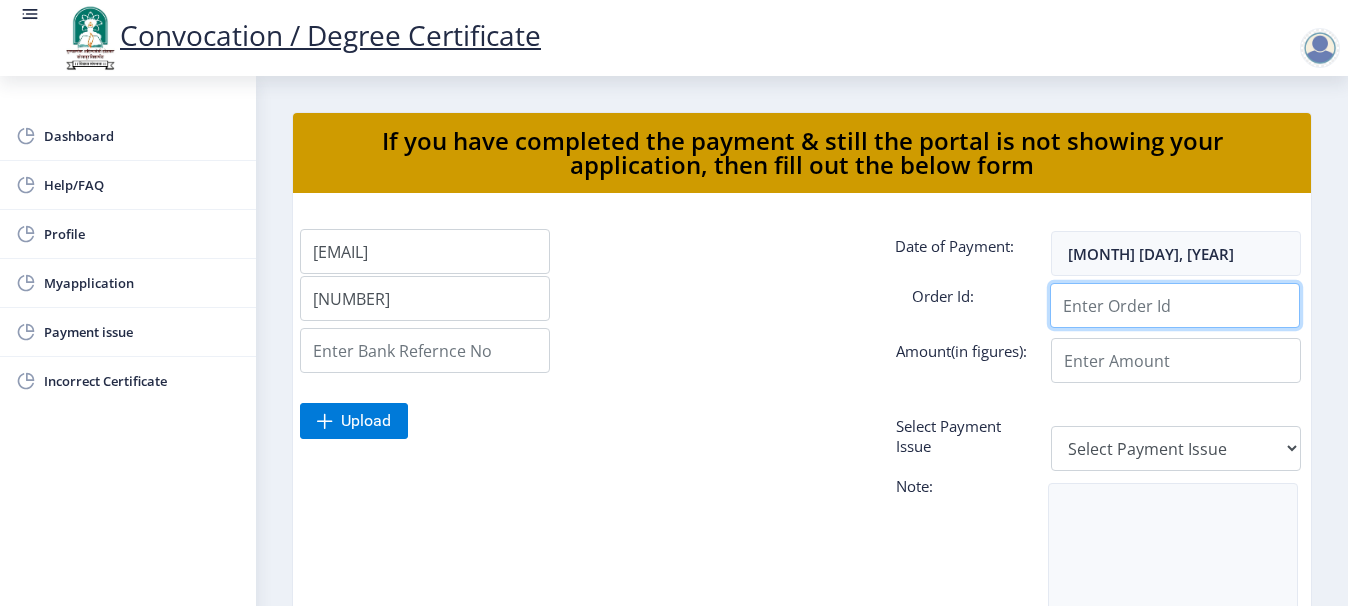 click on "Applicant Email Id:" at bounding box center (1175, 305) 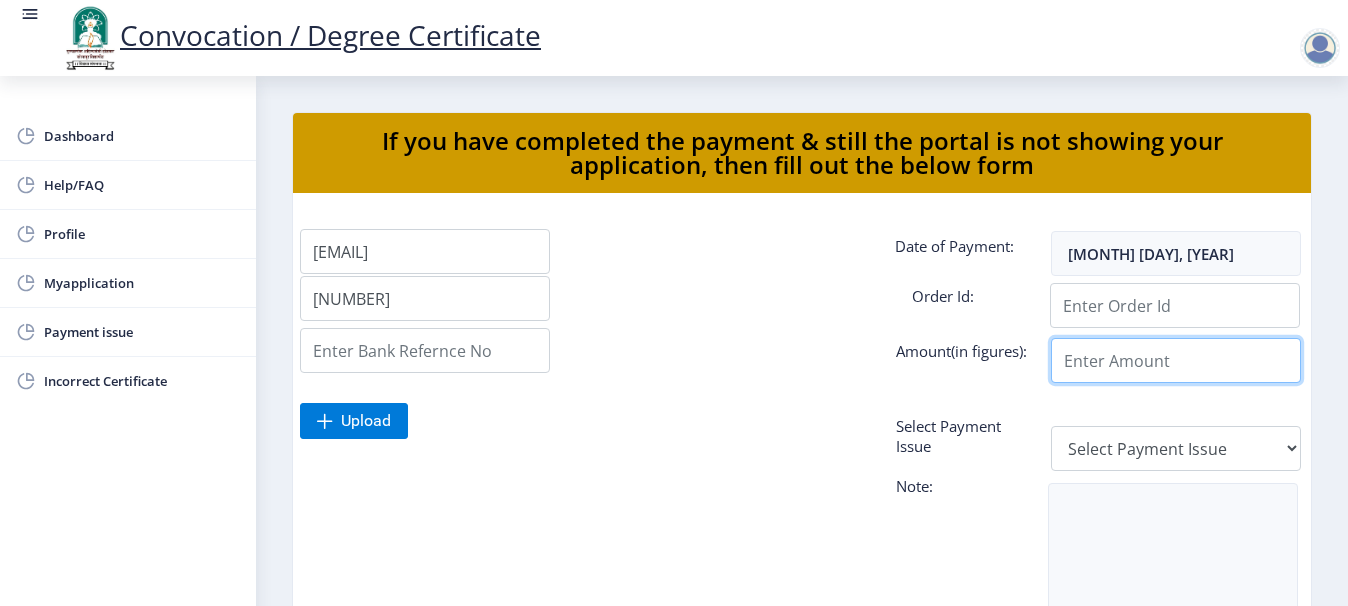 click on "Applicant Email Id:" at bounding box center (1176, 360) 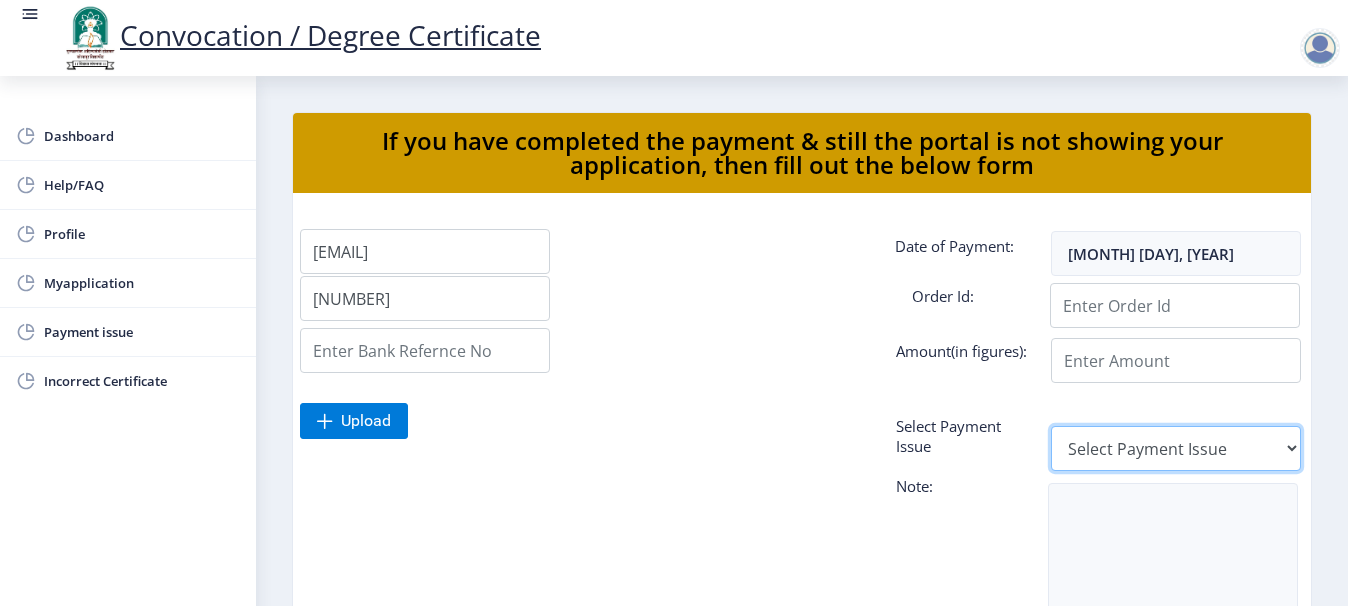 click on "Select Payment Issue Single Payment Multiple Payment Others" at bounding box center [1176, 448] 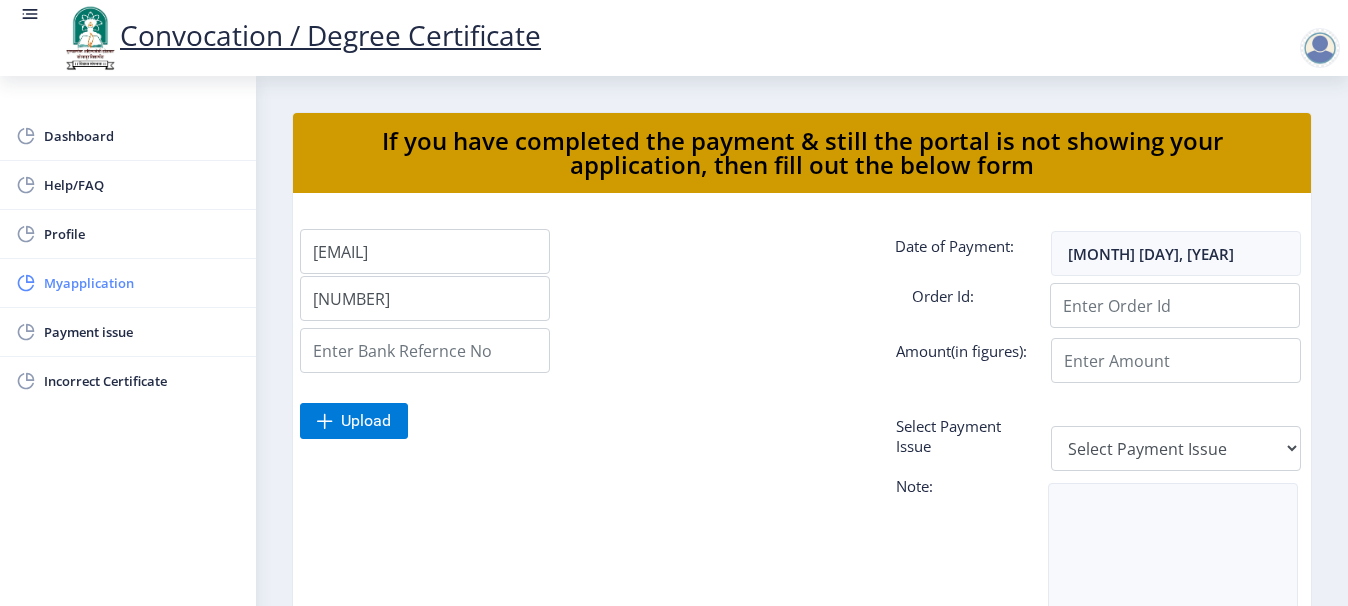 click on "Myapplication" 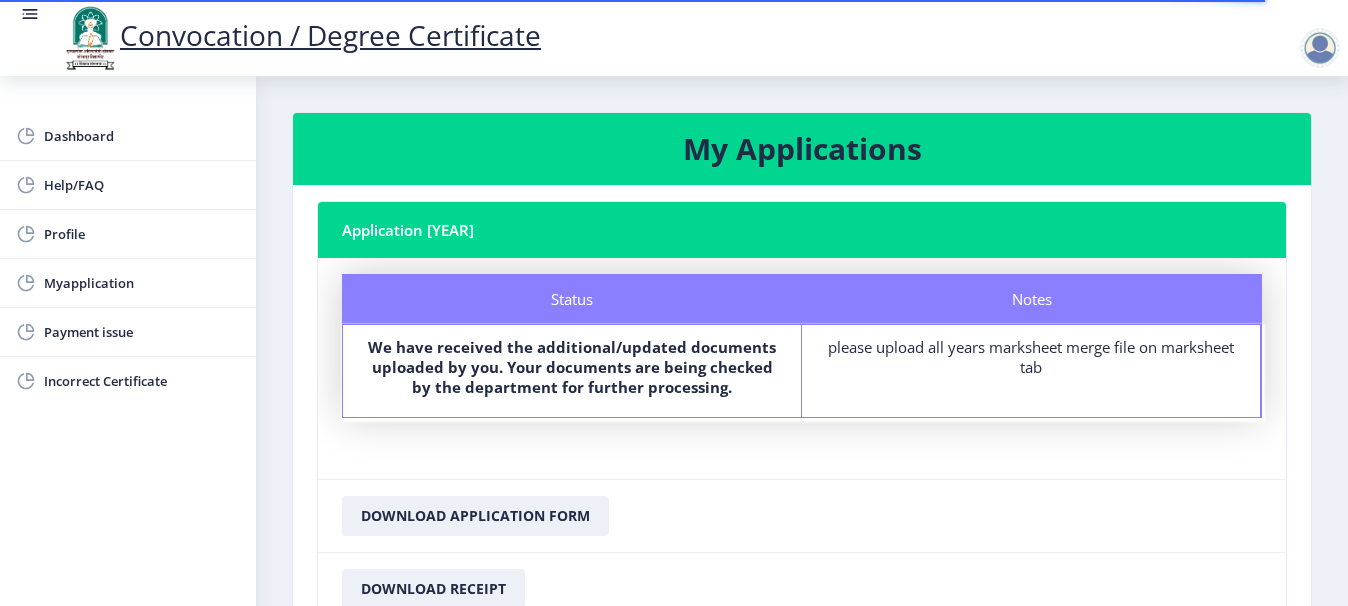 click on "My Applications  Application 2006  Status Notes Status We have received the additional/updated documents uploaded by you. Your documents are being checked by the department for further processing. Notes   please upload all years marksheet merge file on marksheet tab  Download Application Form Download Receipt" 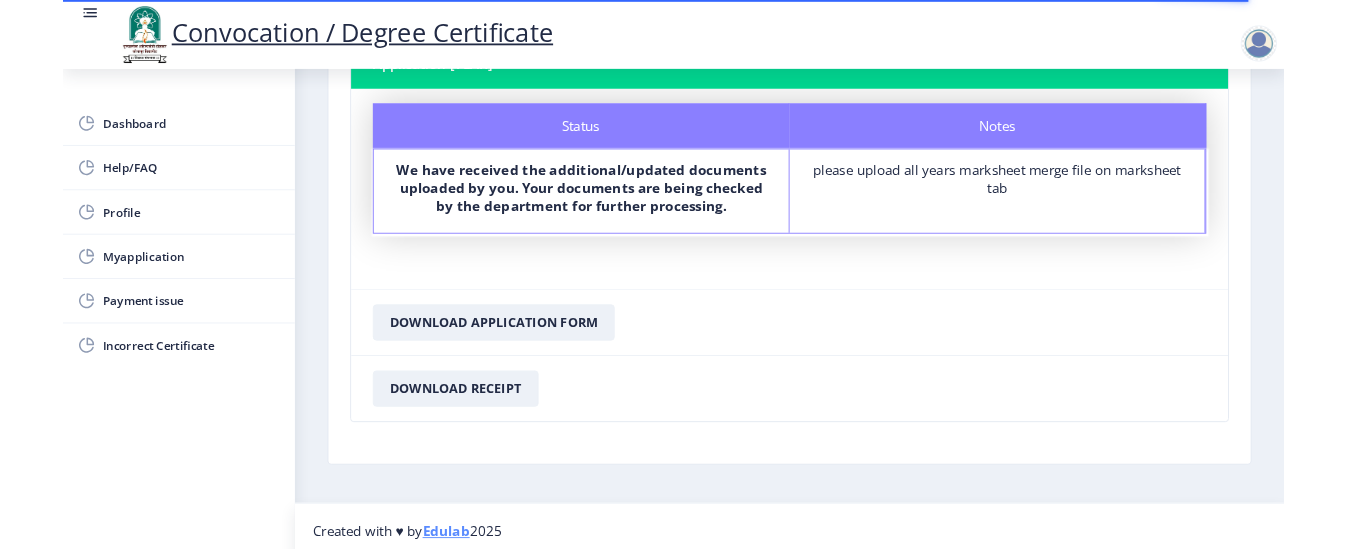 scroll, scrollTop: 170, scrollLeft: 0, axis: vertical 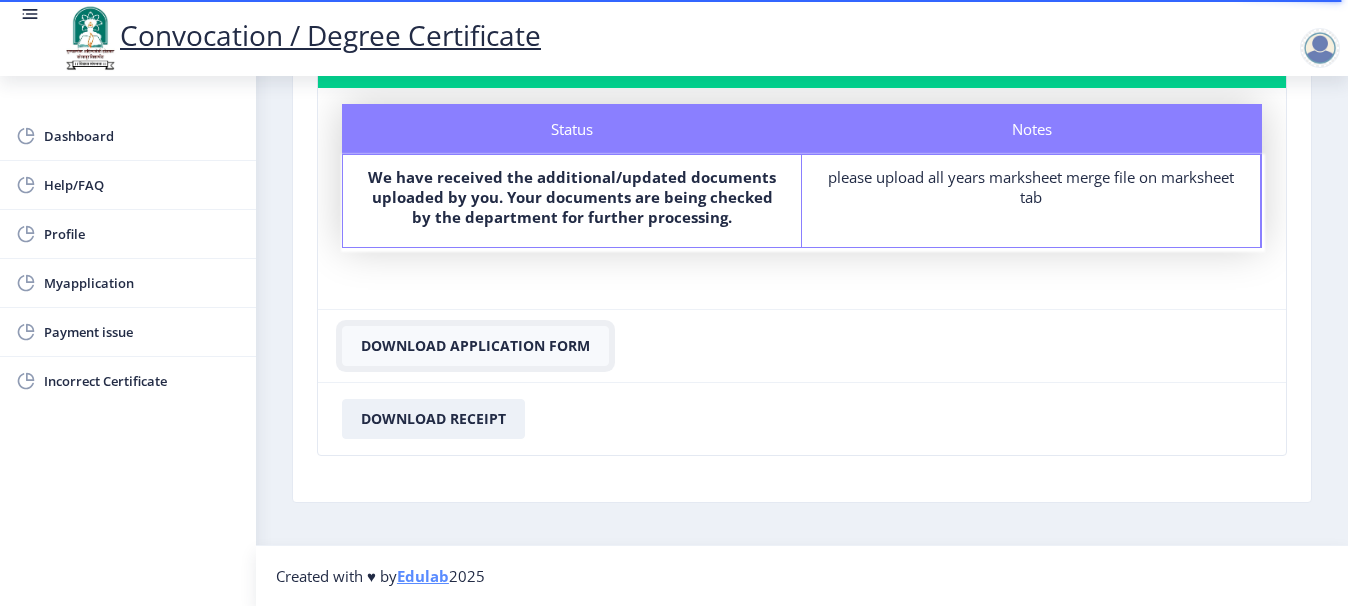 click on "Download Application Form" 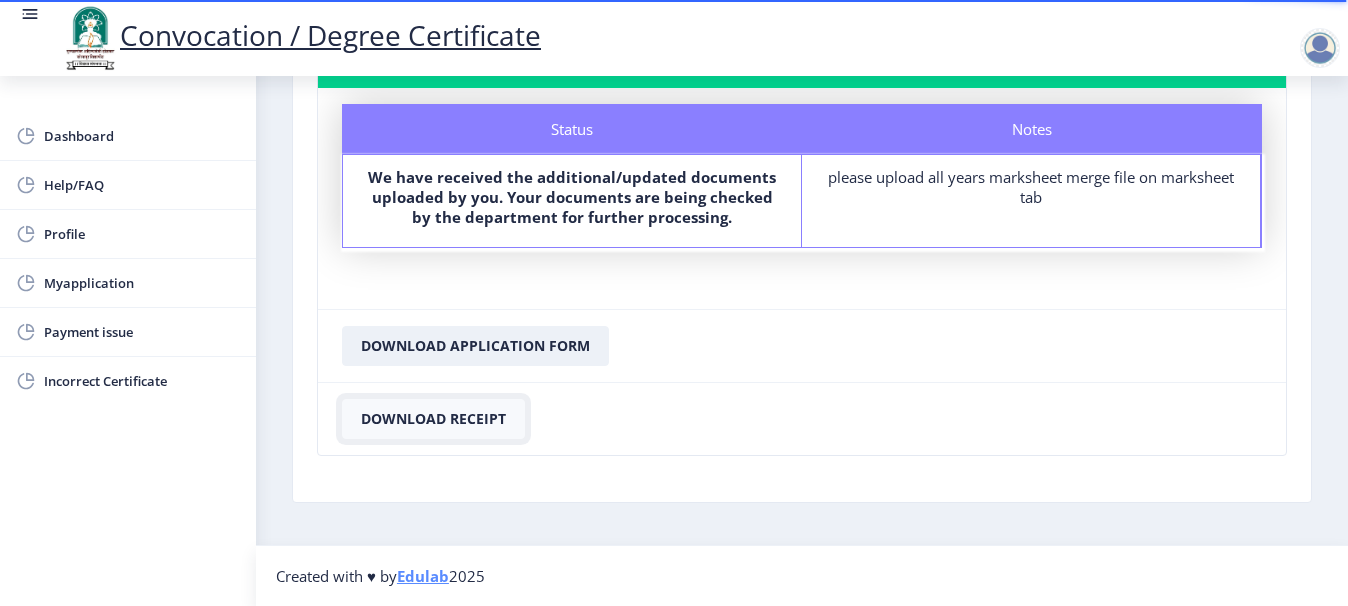 click on "Download Receipt" 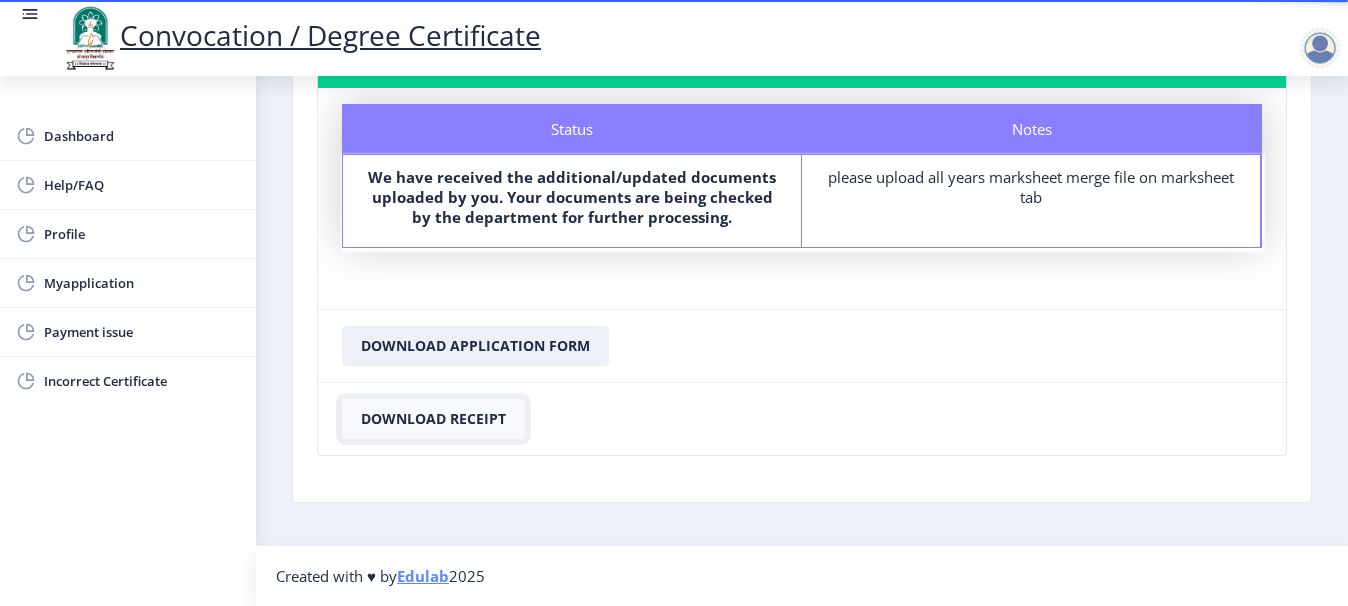 click on "Download Receipt" 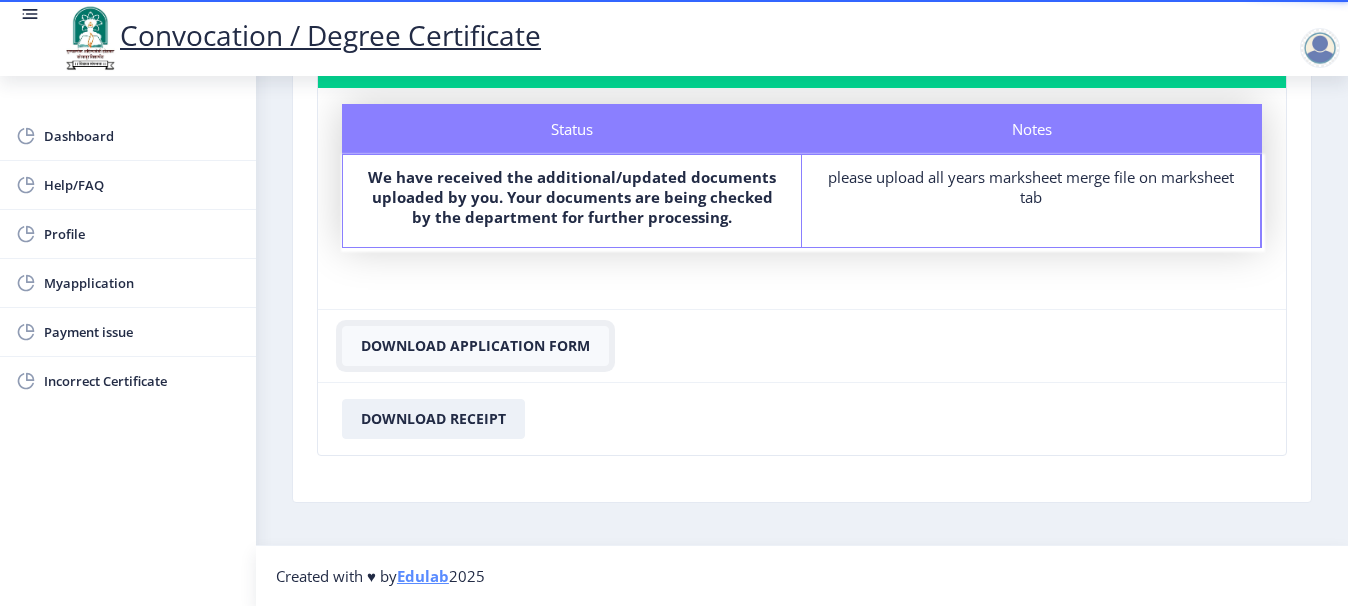 click on "Download Application Form" 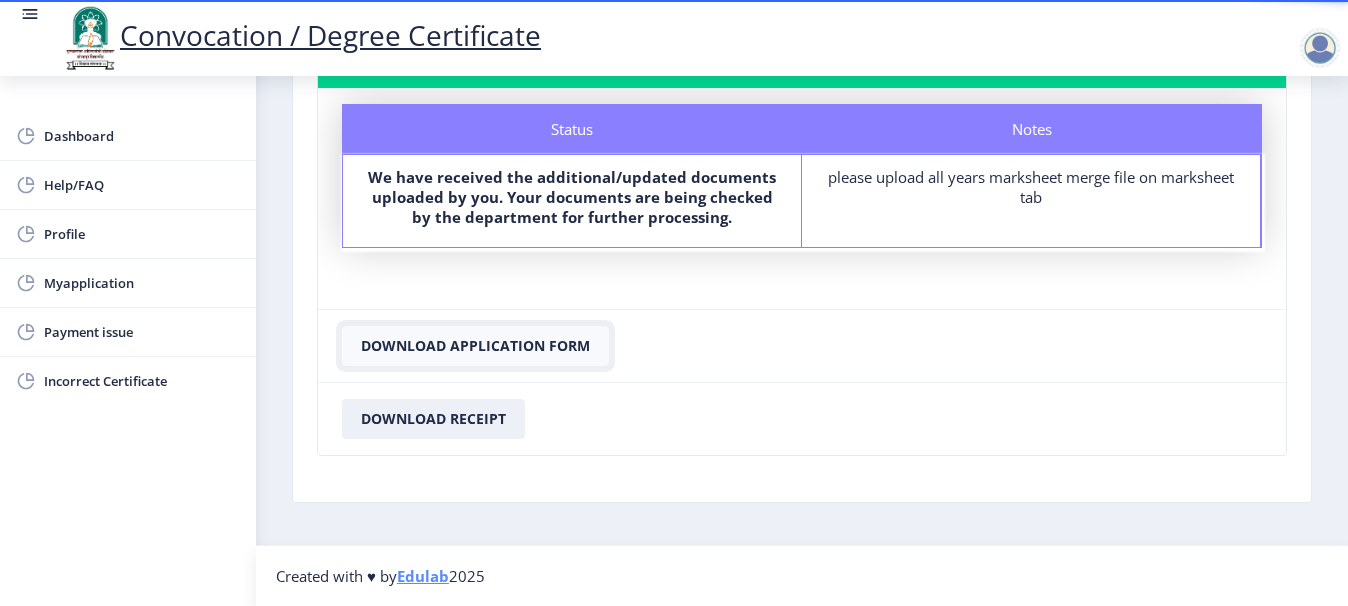 click on "Download Application Form" 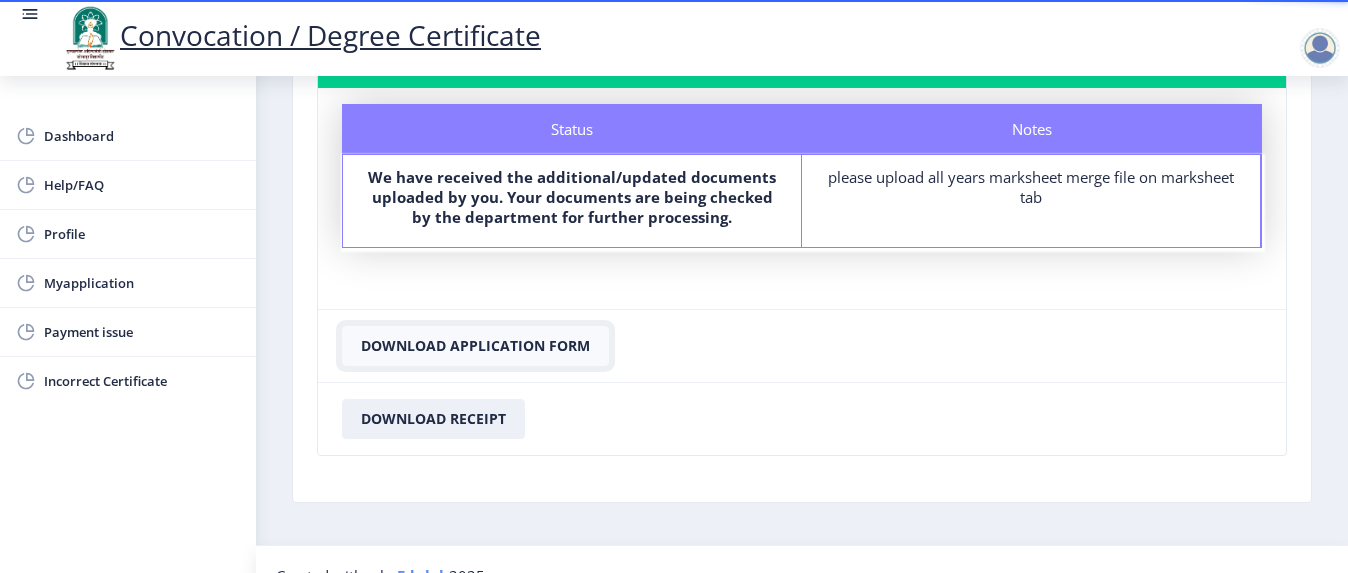 click on "Download Application Form" 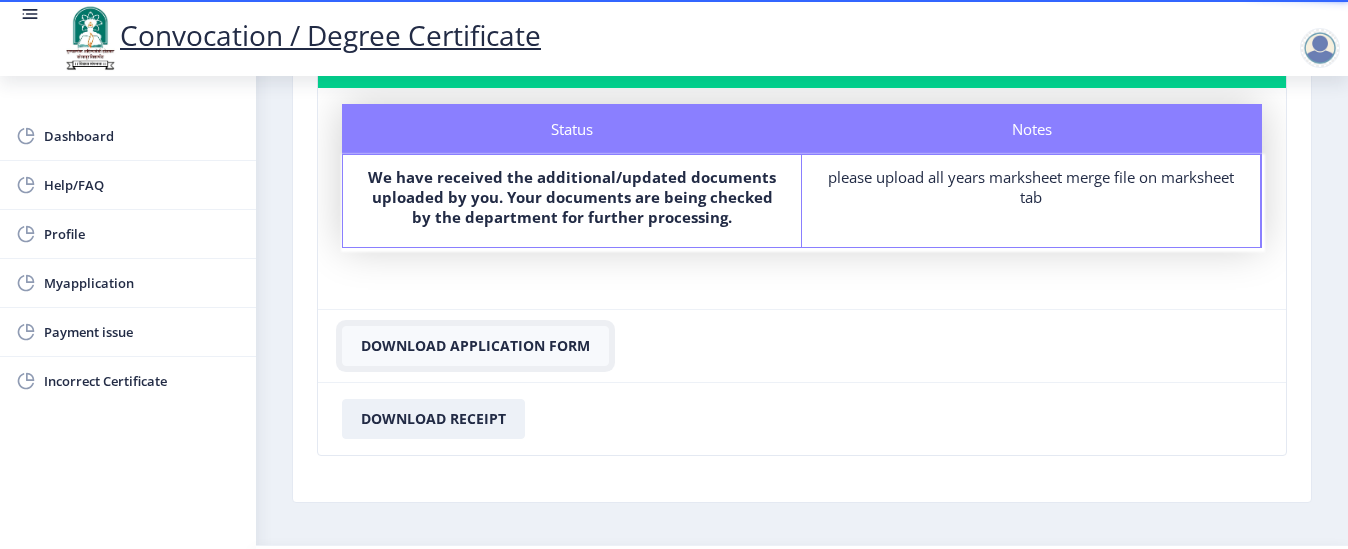 click on "Download Application Form" 